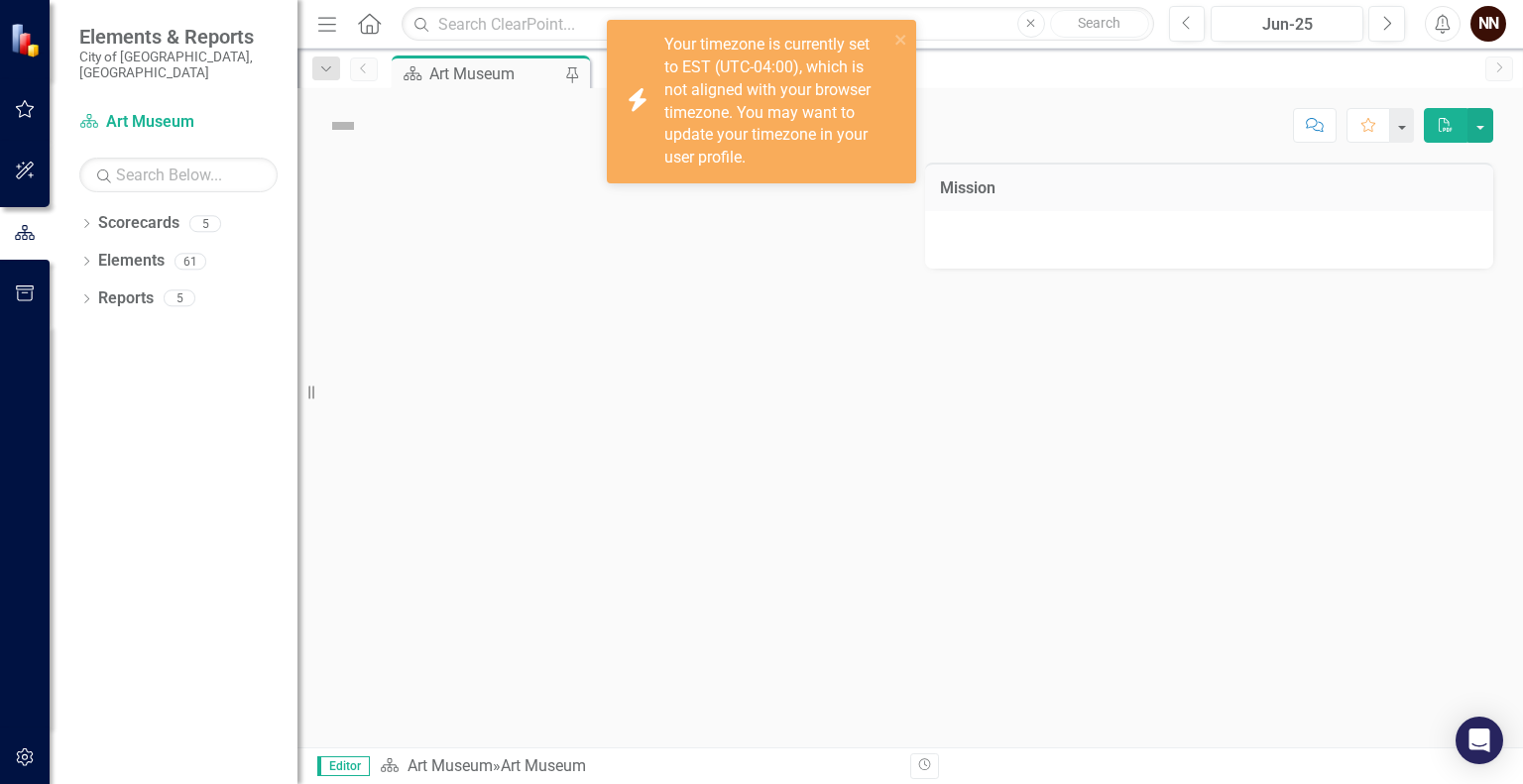 scroll, scrollTop: 0, scrollLeft: 0, axis: both 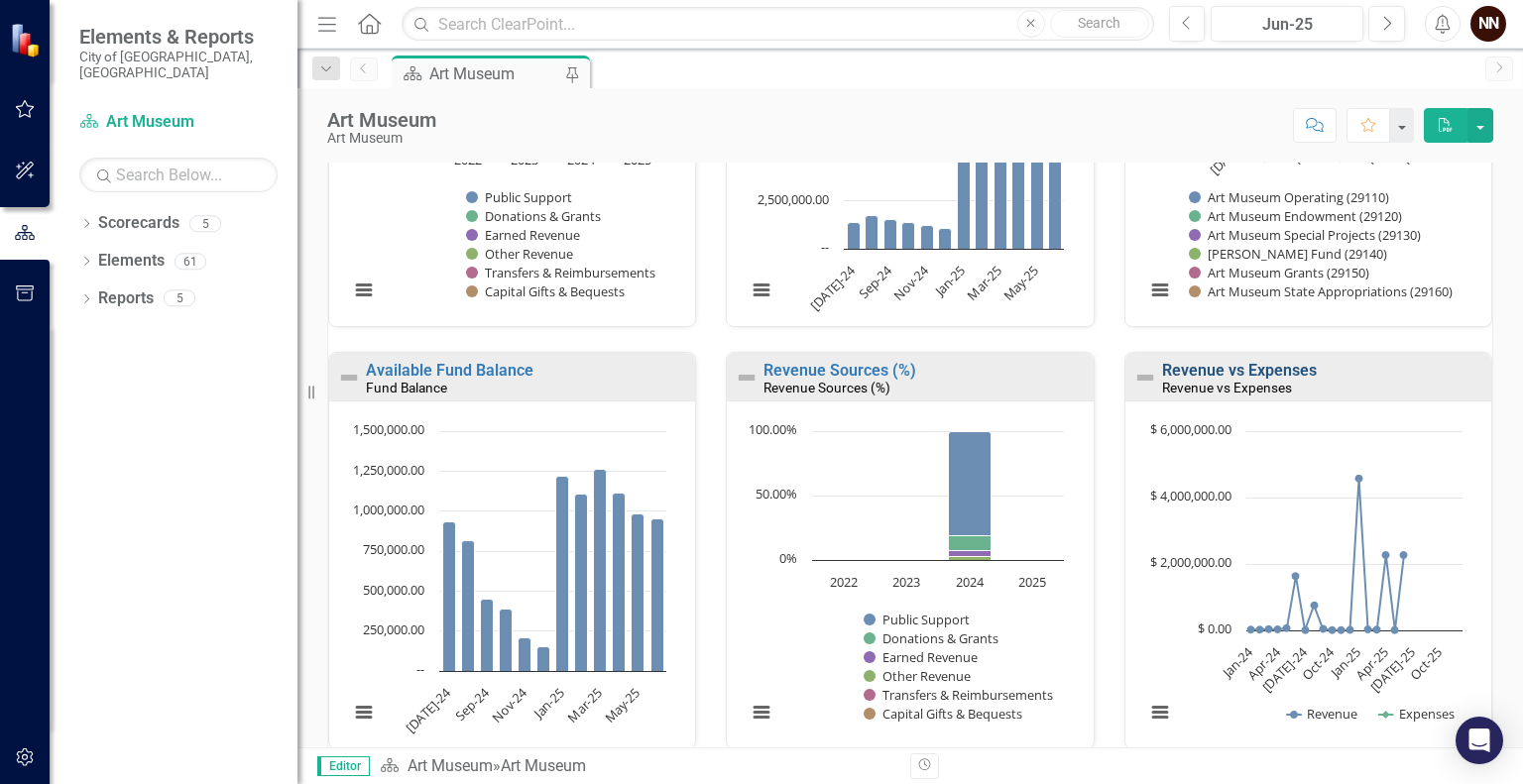 click on "Revenue vs Expenses" at bounding box center (1239, 370) 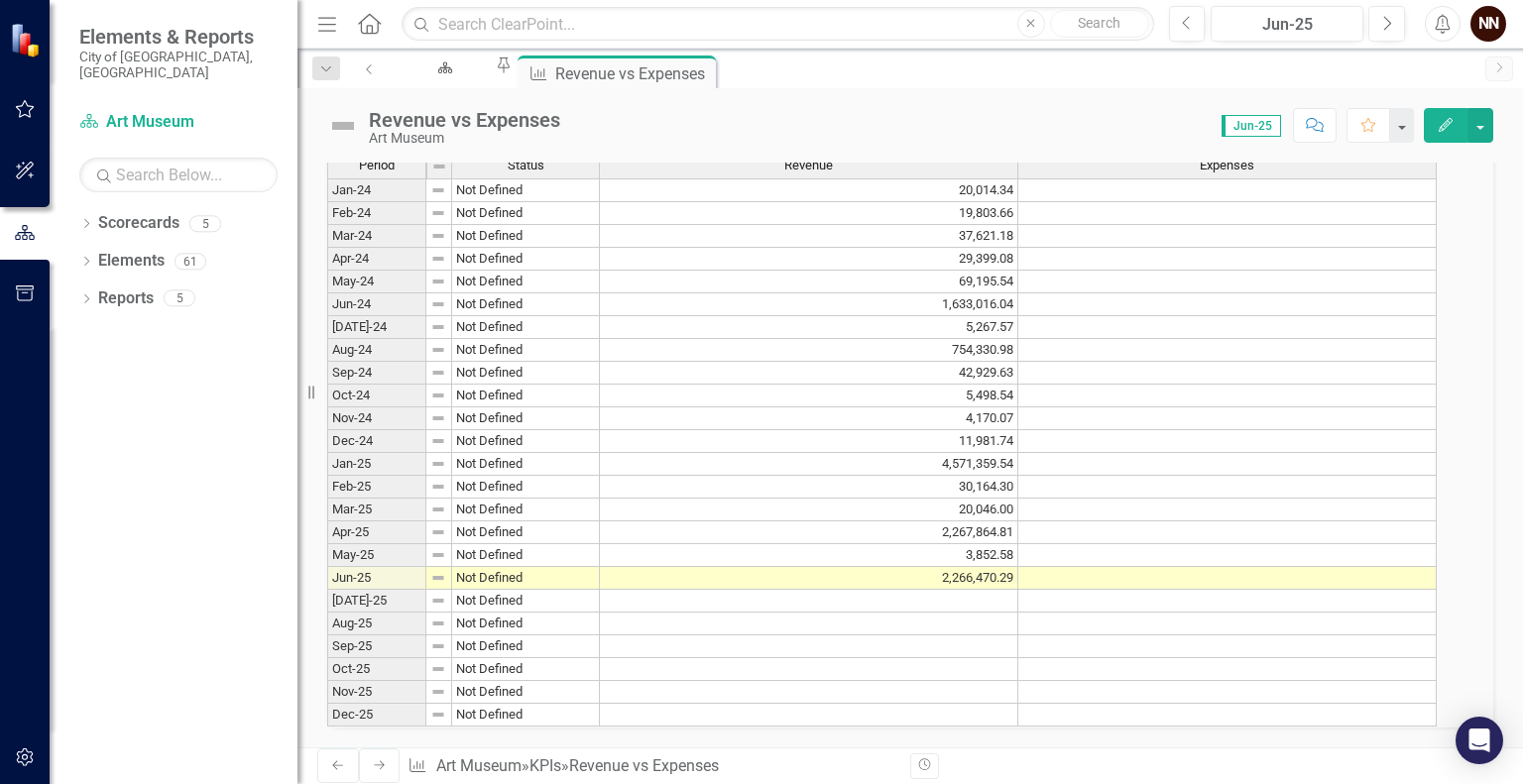 scroll, scrollTop: 581, scrollLeft: 0, axis: vertical 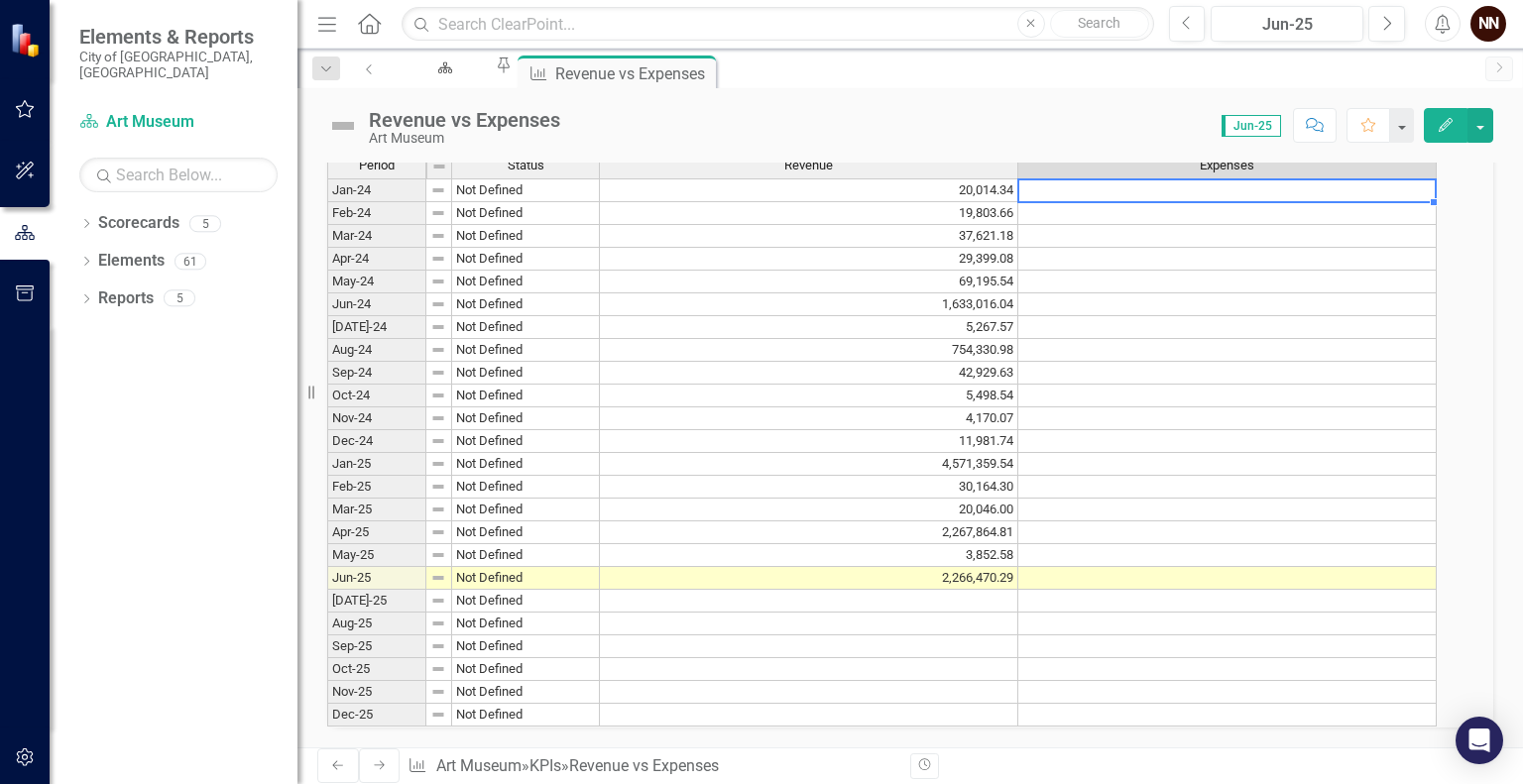 click at bounding box center [1228, 190] 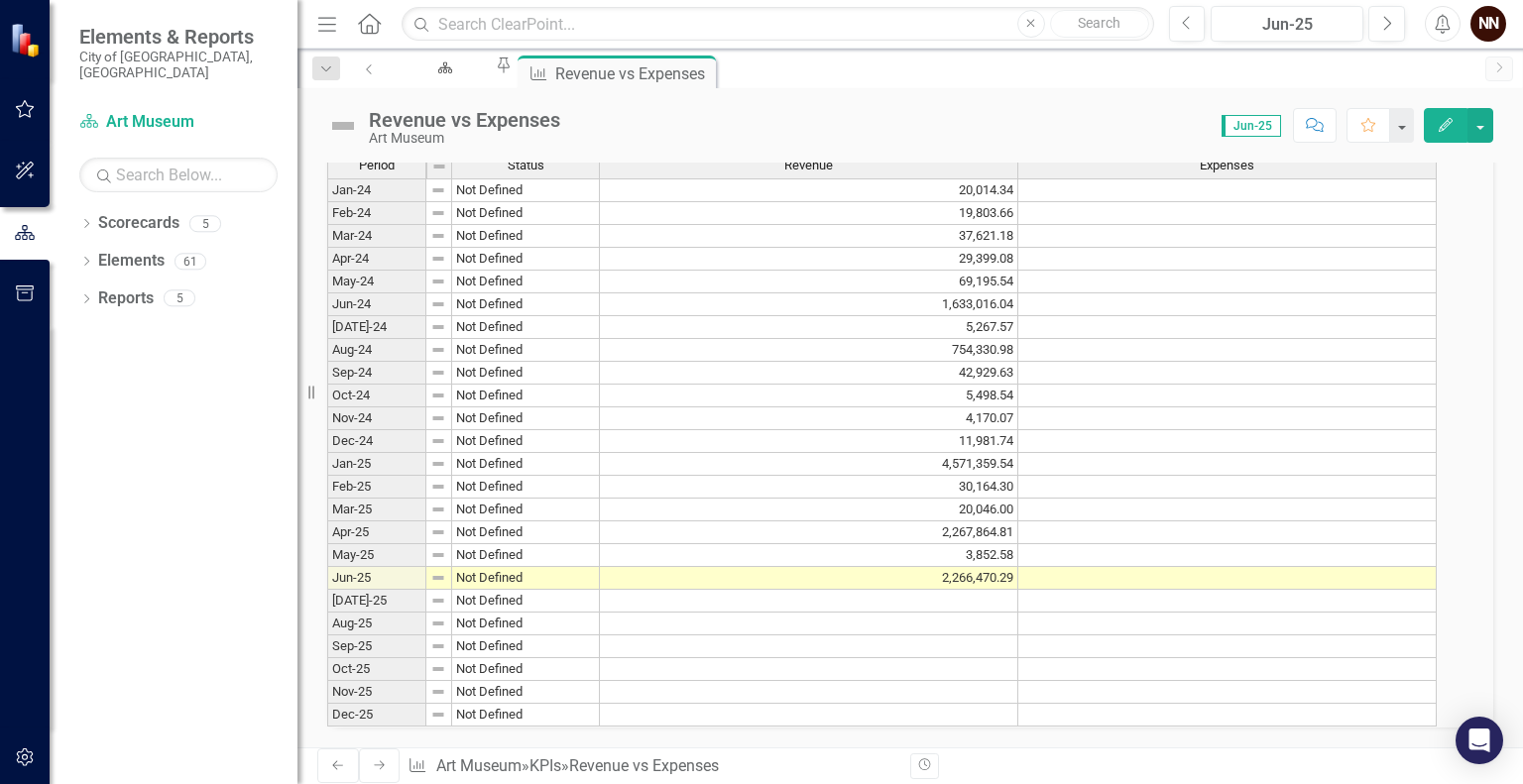click on "KPI Data" at bounding box center (910, 139) 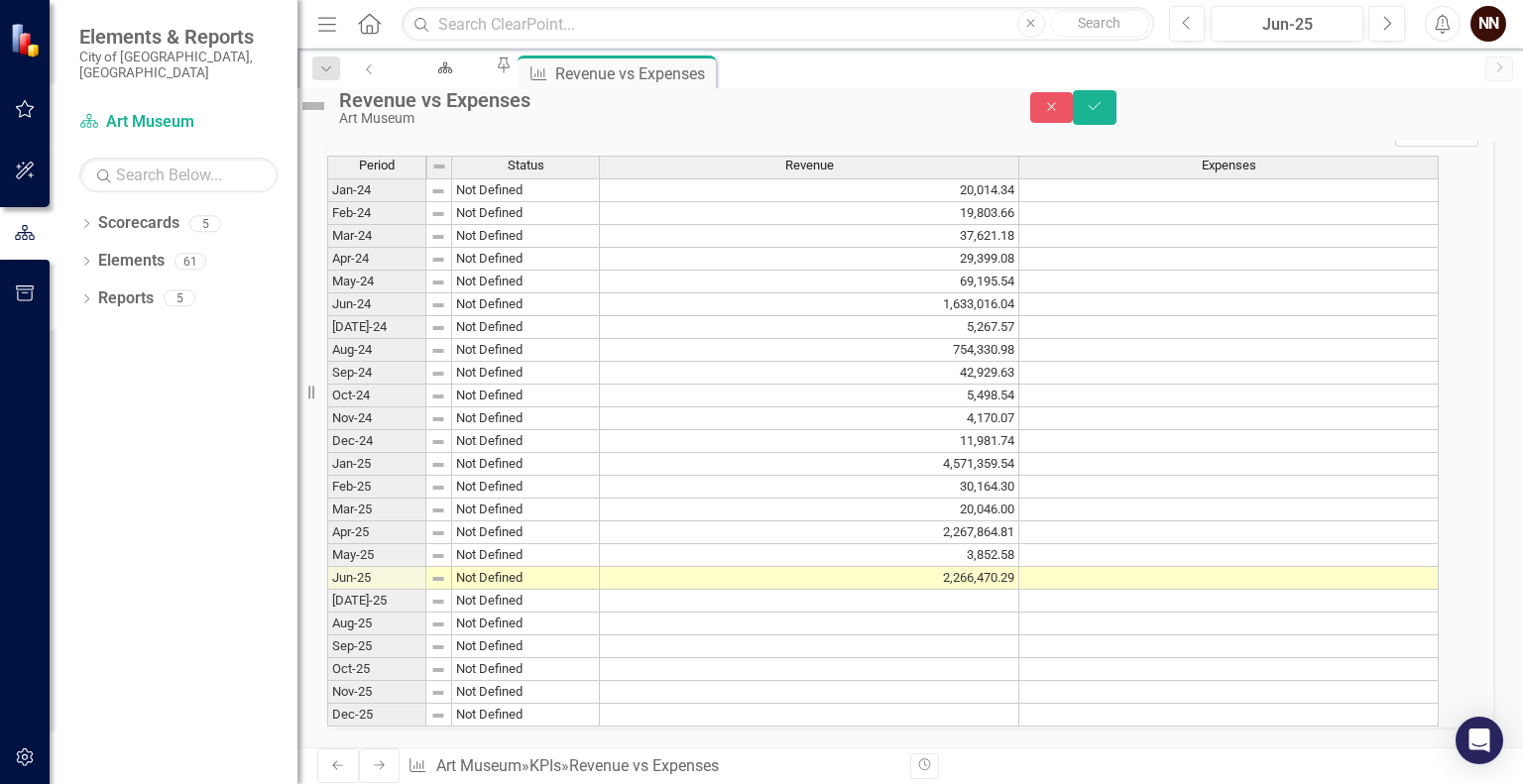 click on "Add  Add Series" at bounding box center [1437, 136] 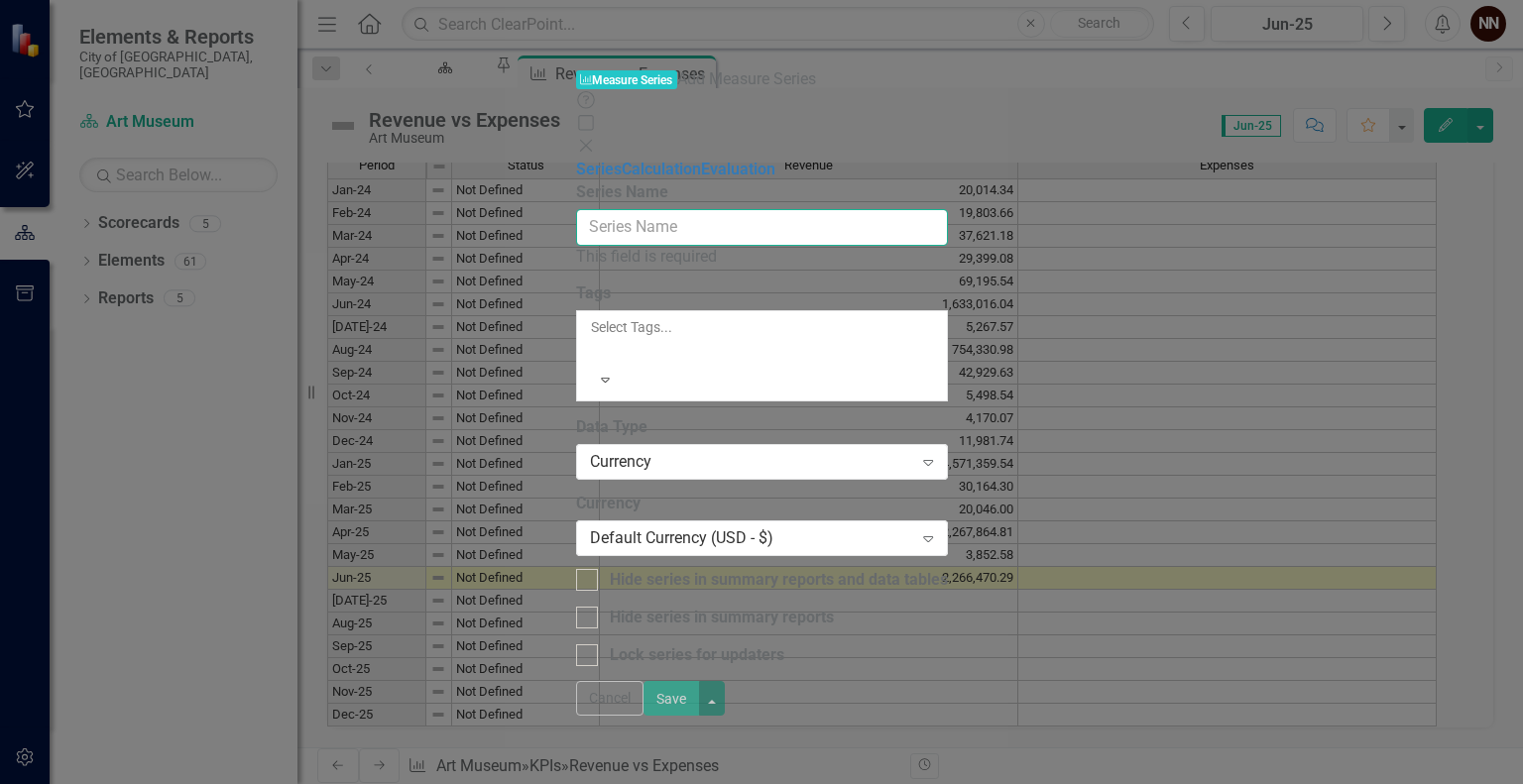 click on "Series Name" at bounding box center (762, 227) 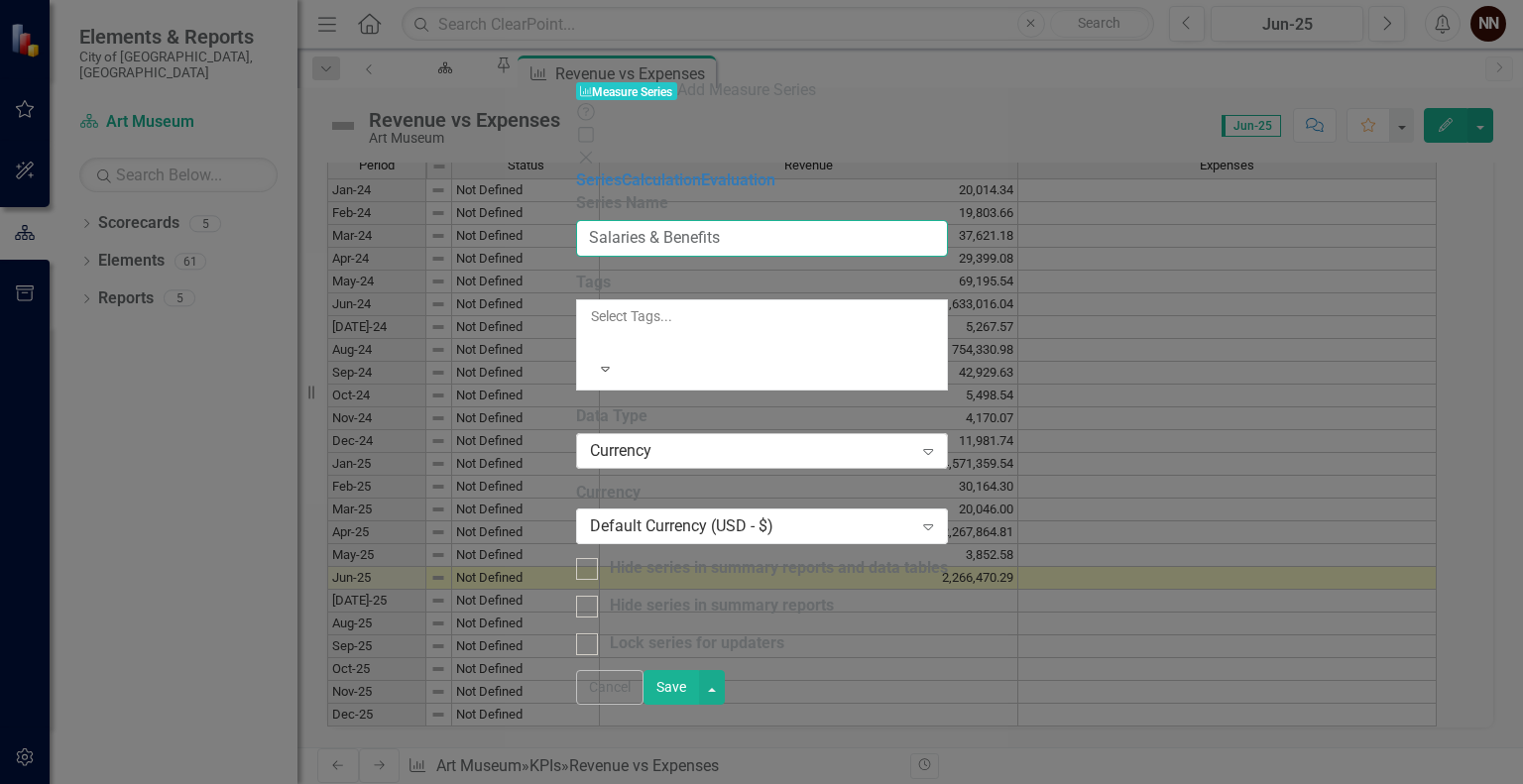 type on "Salaries & Benefits" 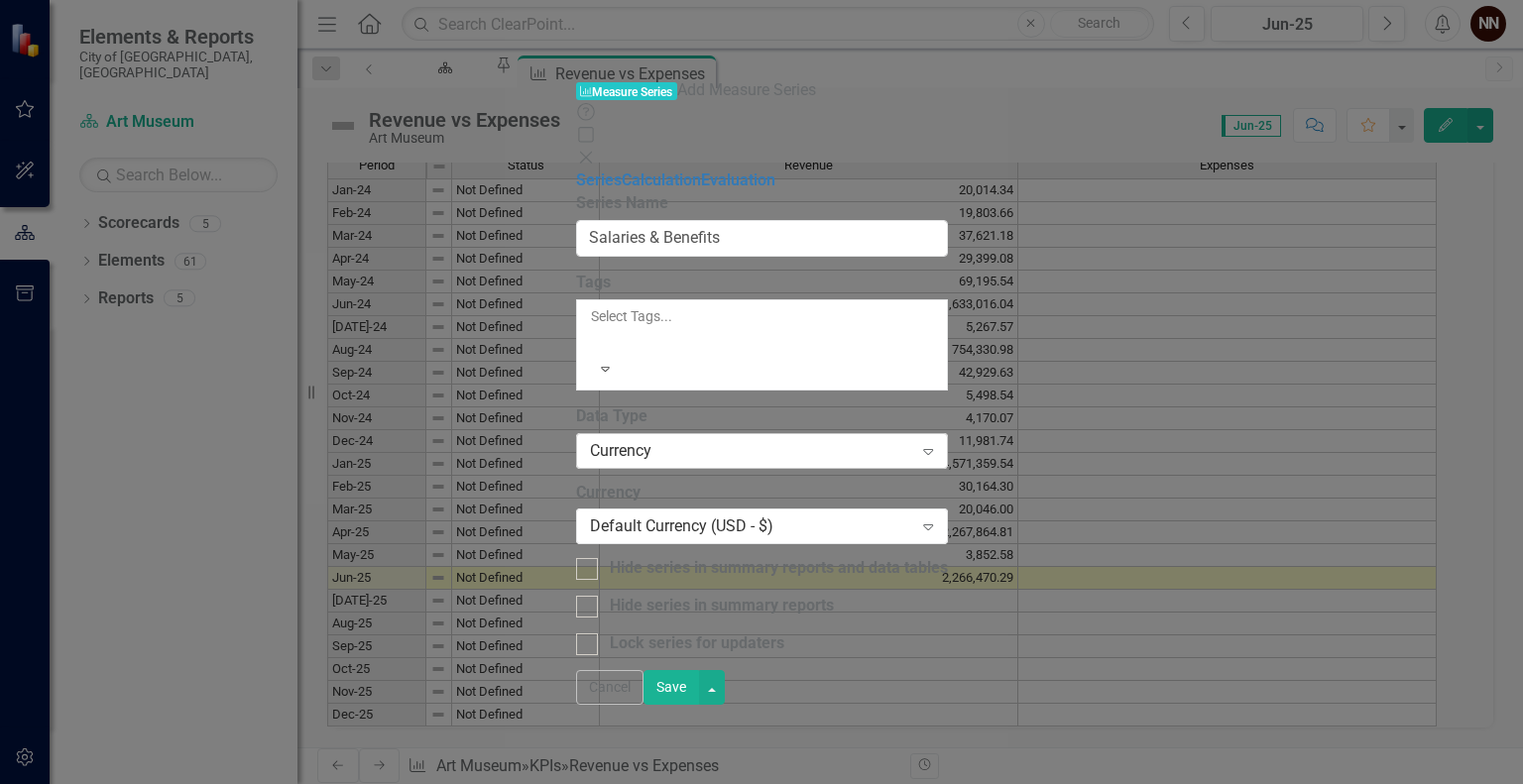click on "Currency" at bounding box center (752, 450) 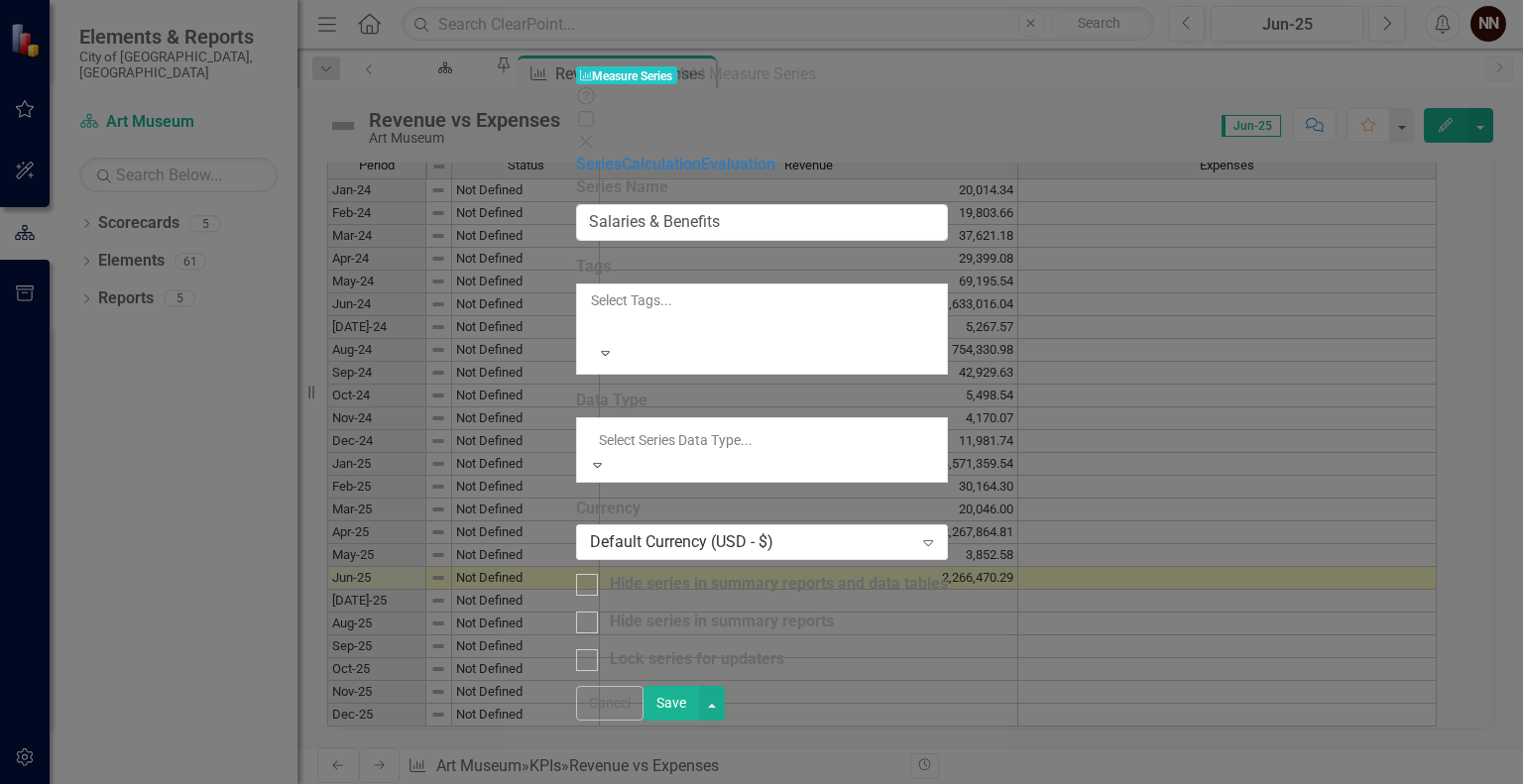 click on "Accounting" at bounding box center (762, 863) 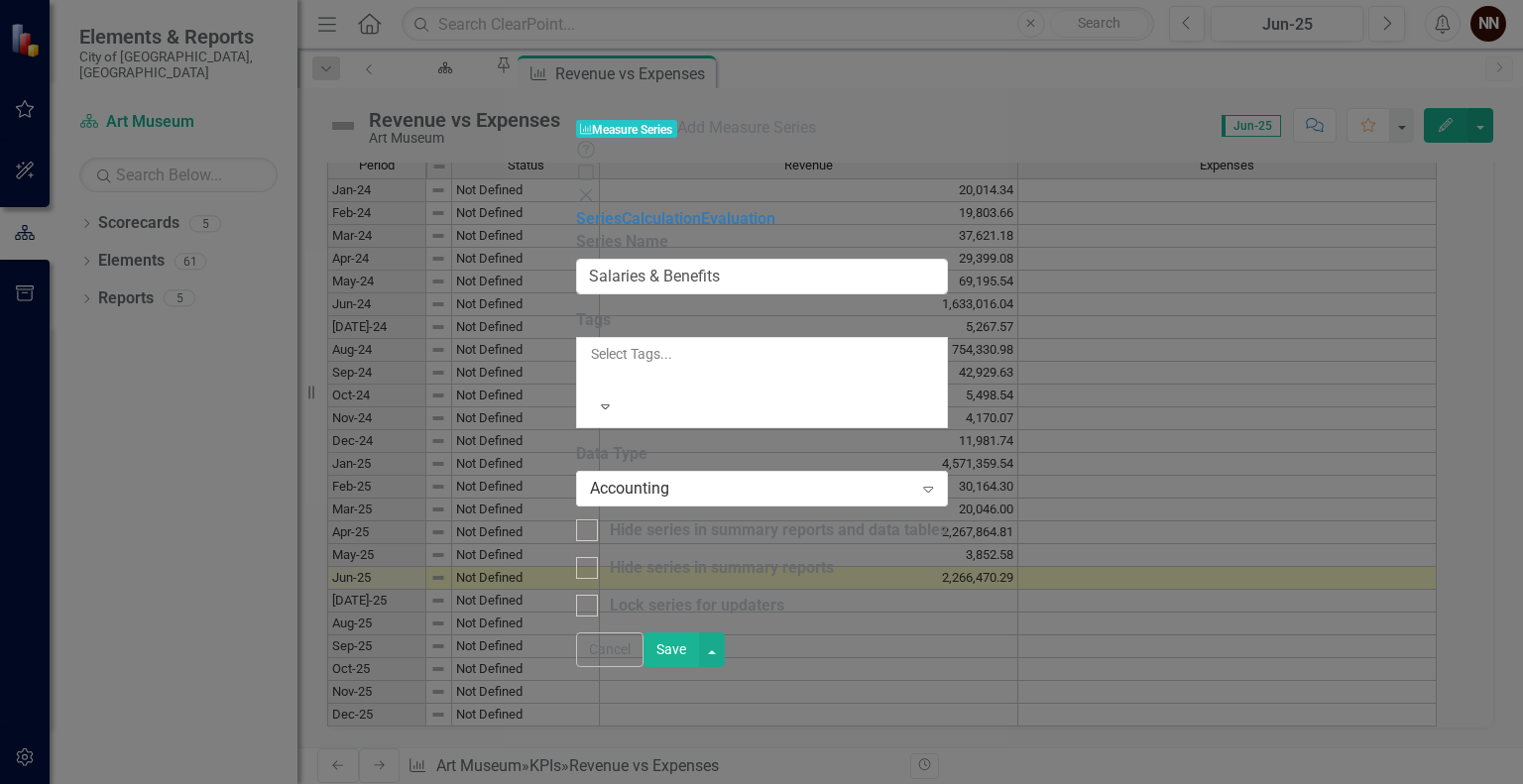 click on "Save" at bounding box center (671, 649) 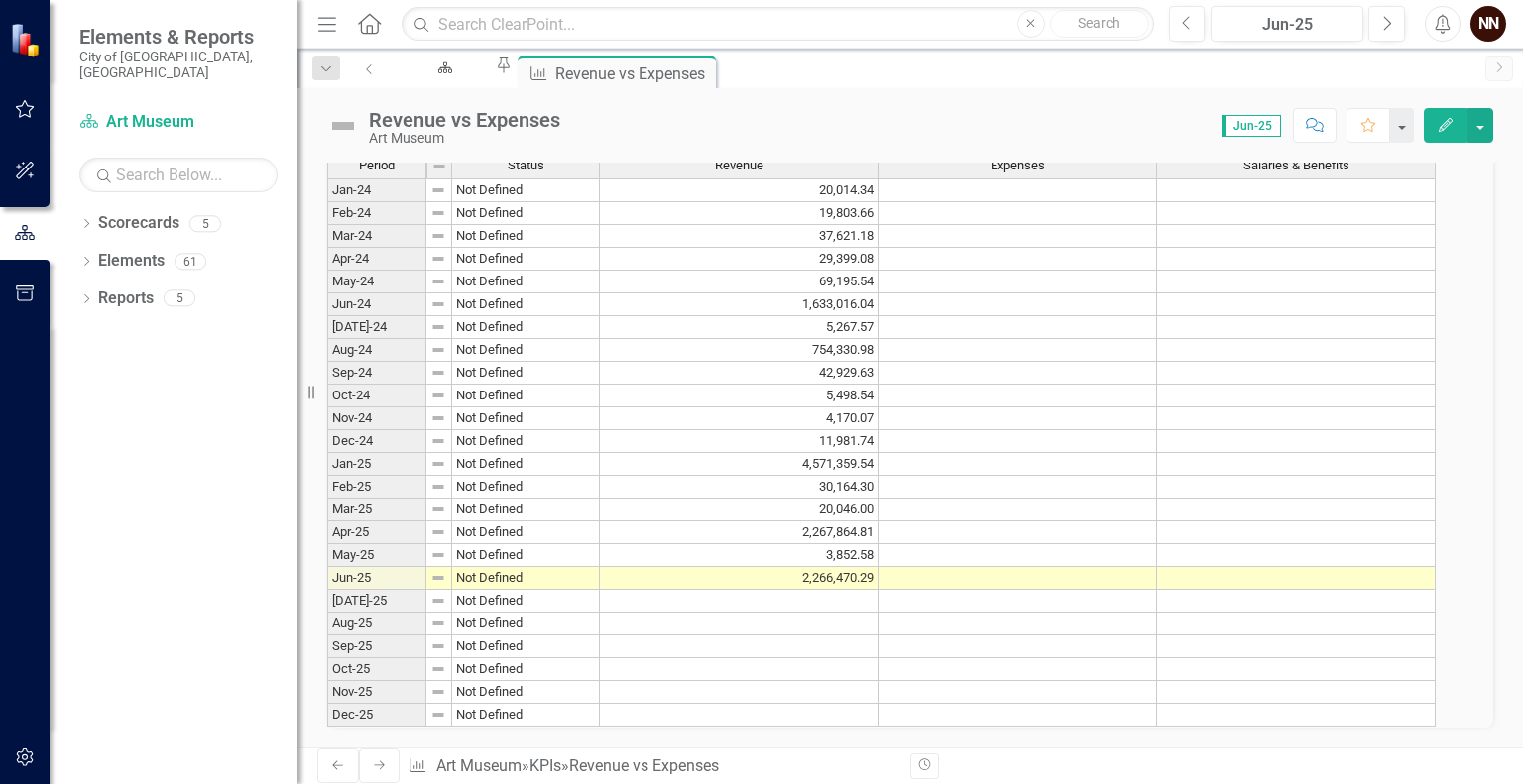 click on "KPI Data" at bounding box center [910, 137] 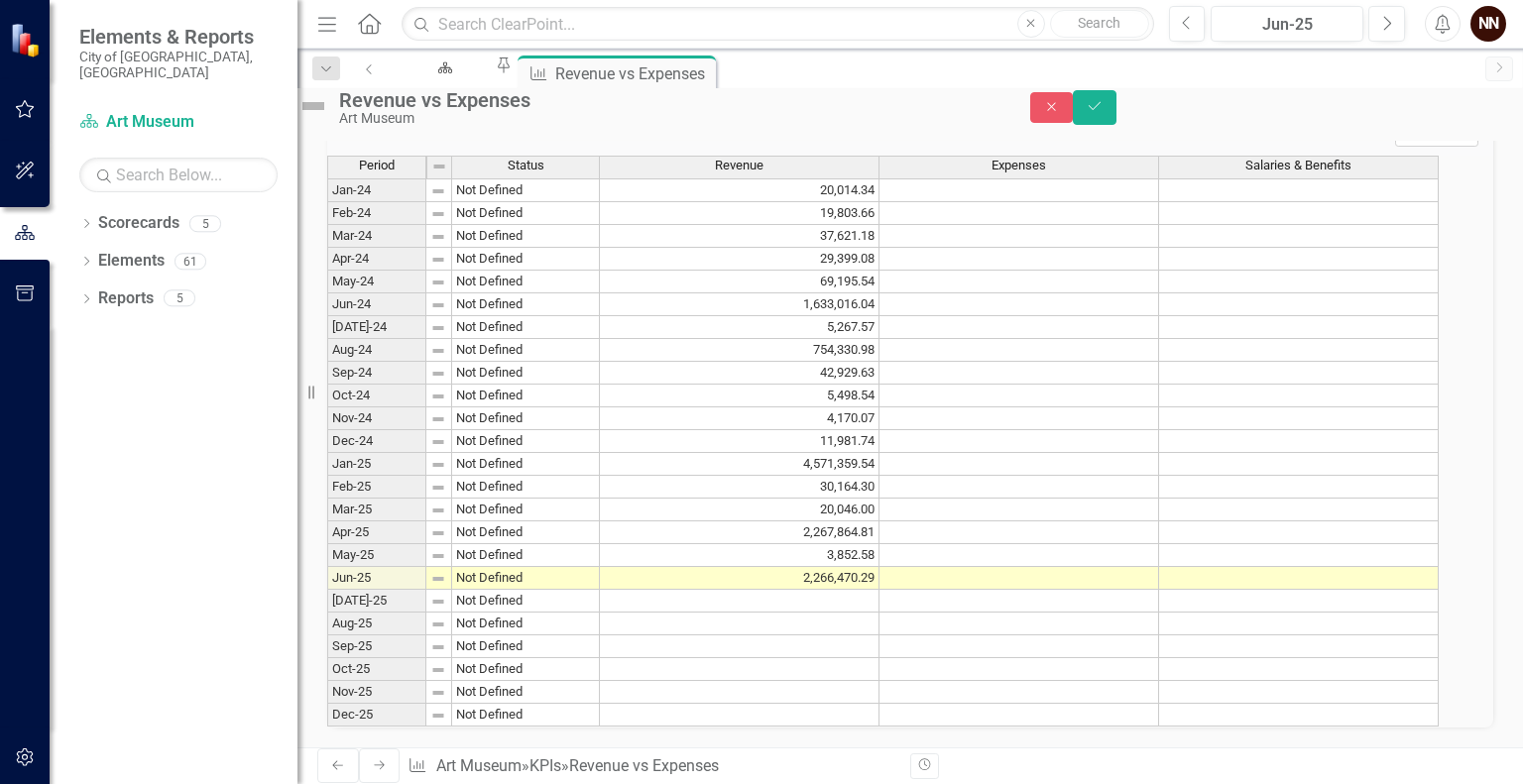 click on "Add  Add Series" at bounding box center (1437, 136) 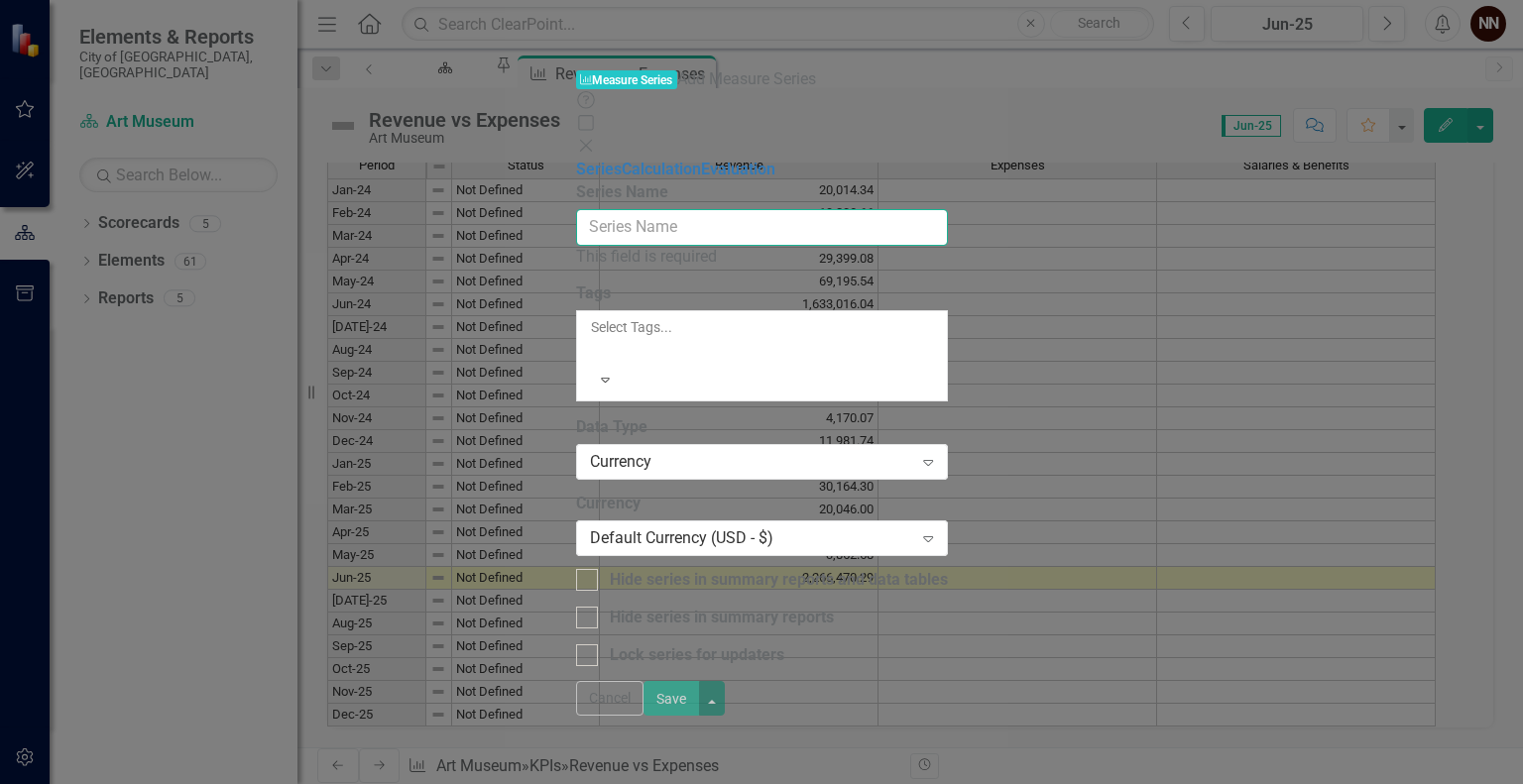 click on "Series Name" at bounding box center [762, 227] 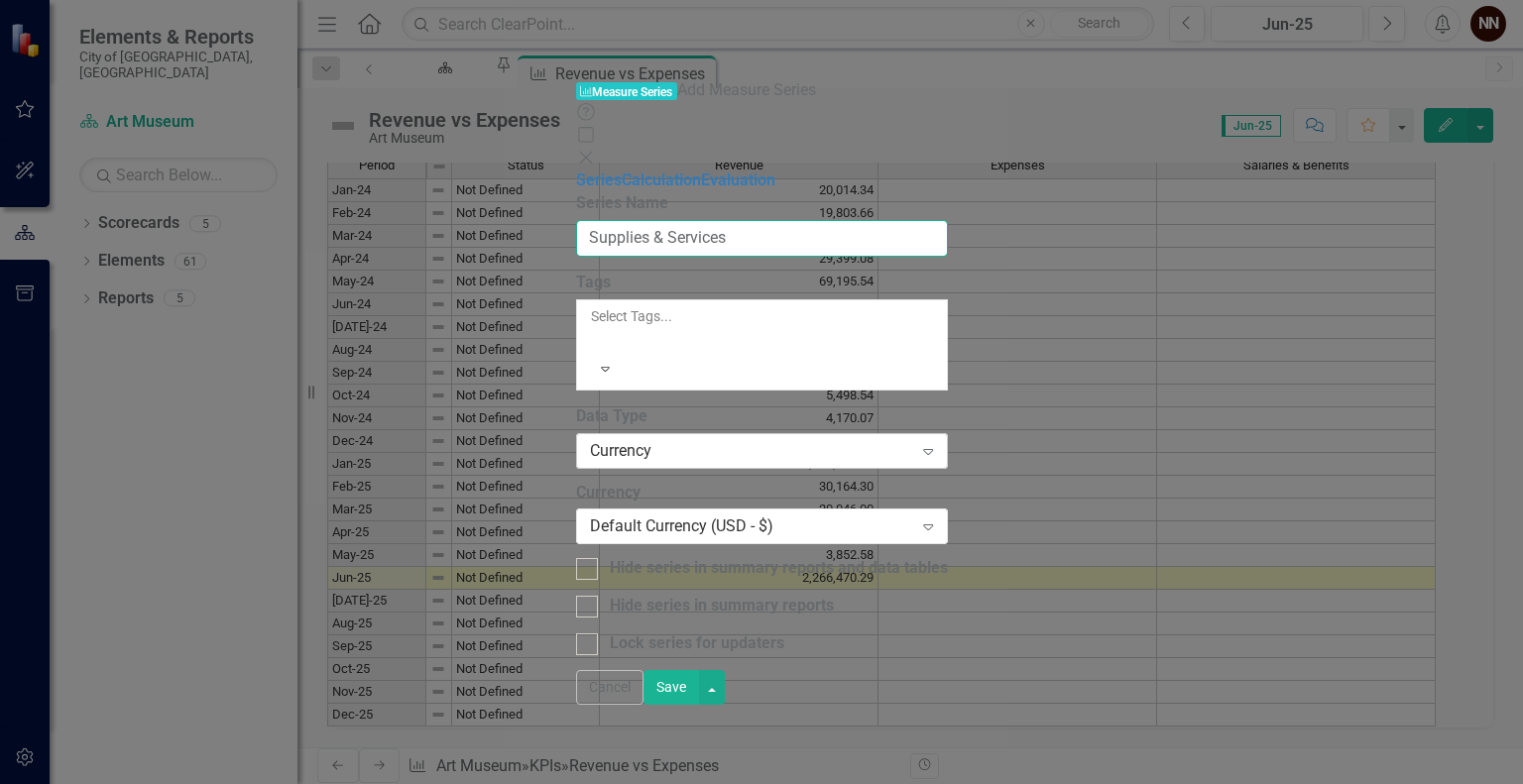 type on "Supplies & Services" 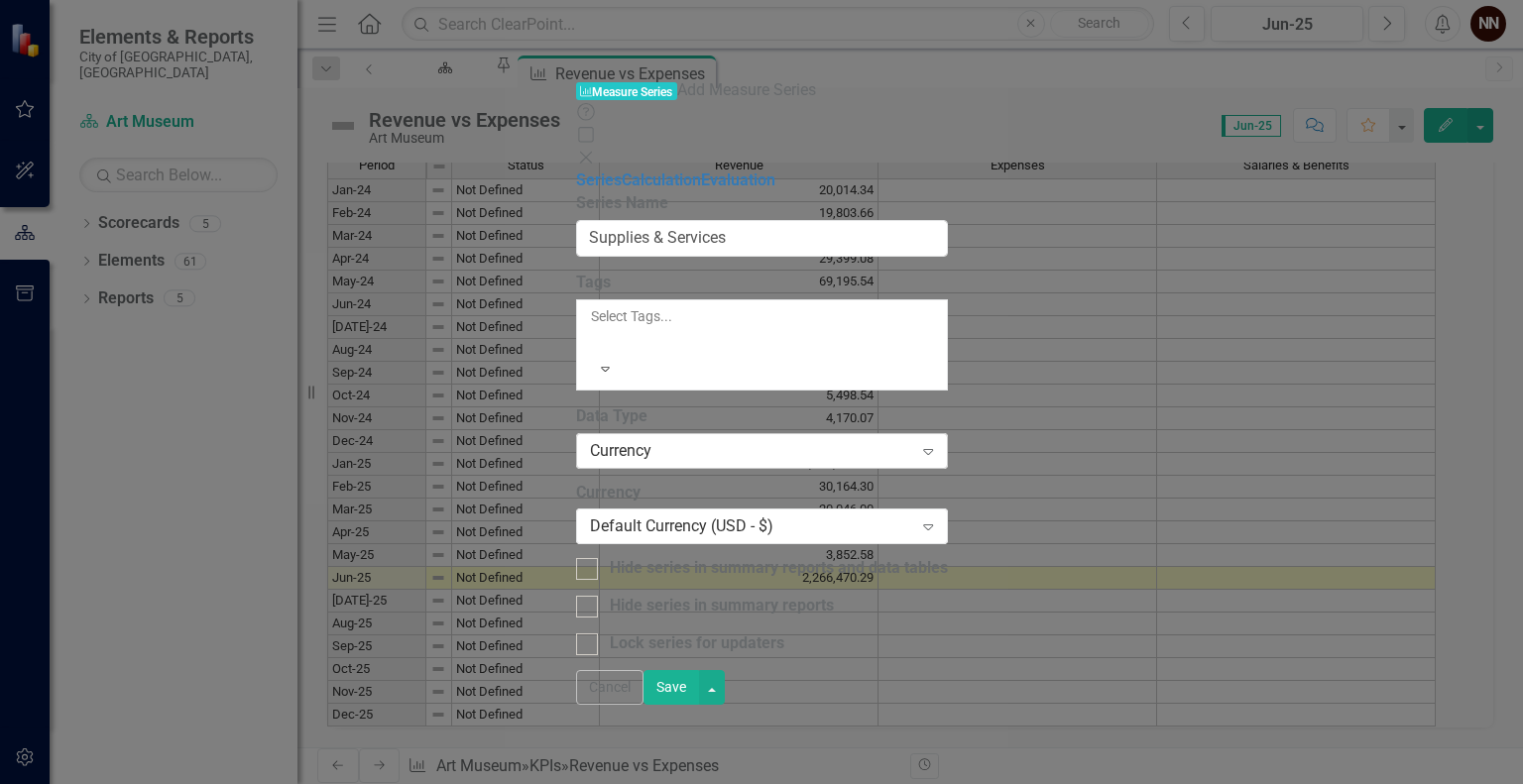 click on "Currency" at bounding box center [752, 450] 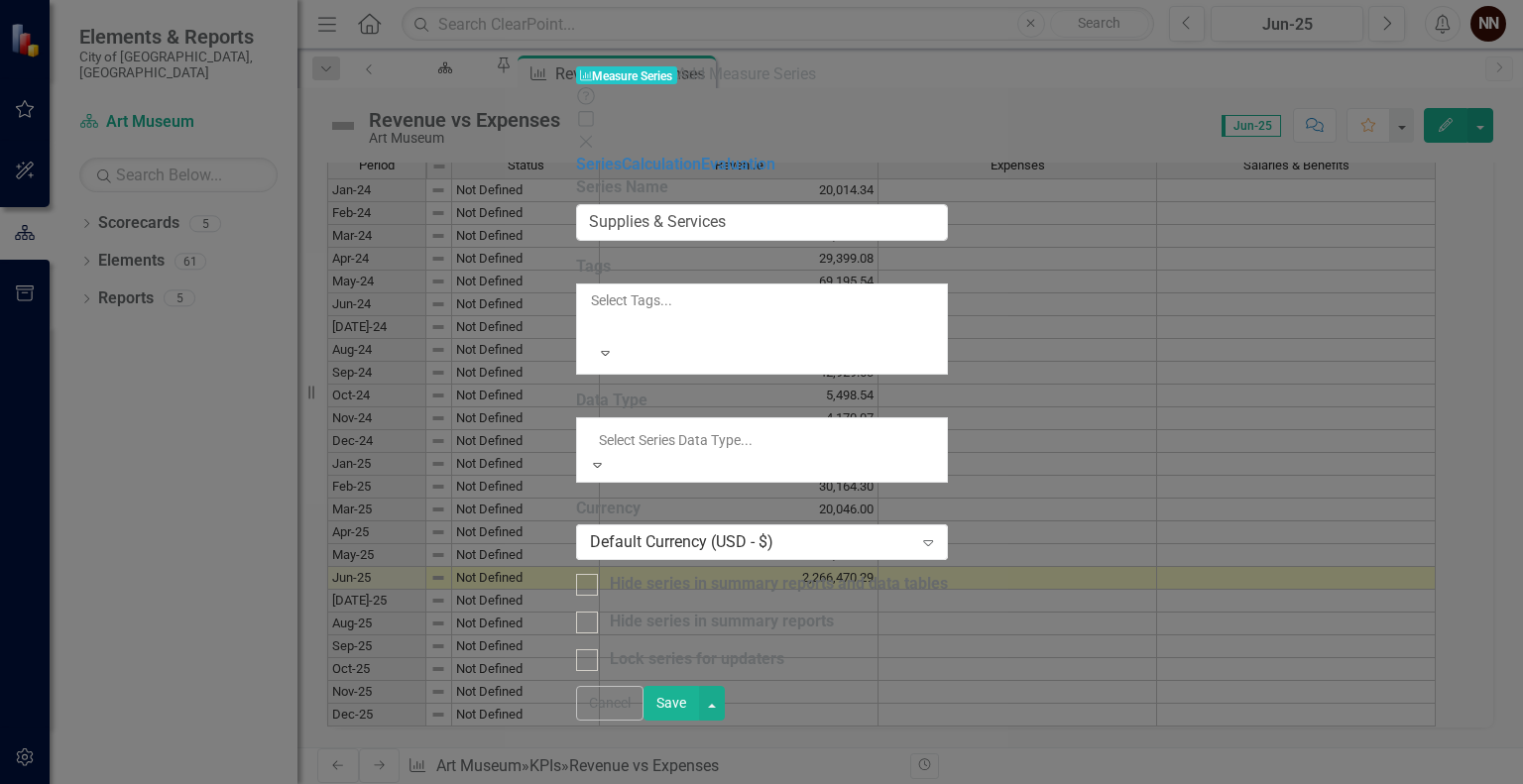 click on "Accounting" at bounding box center [762, 863] 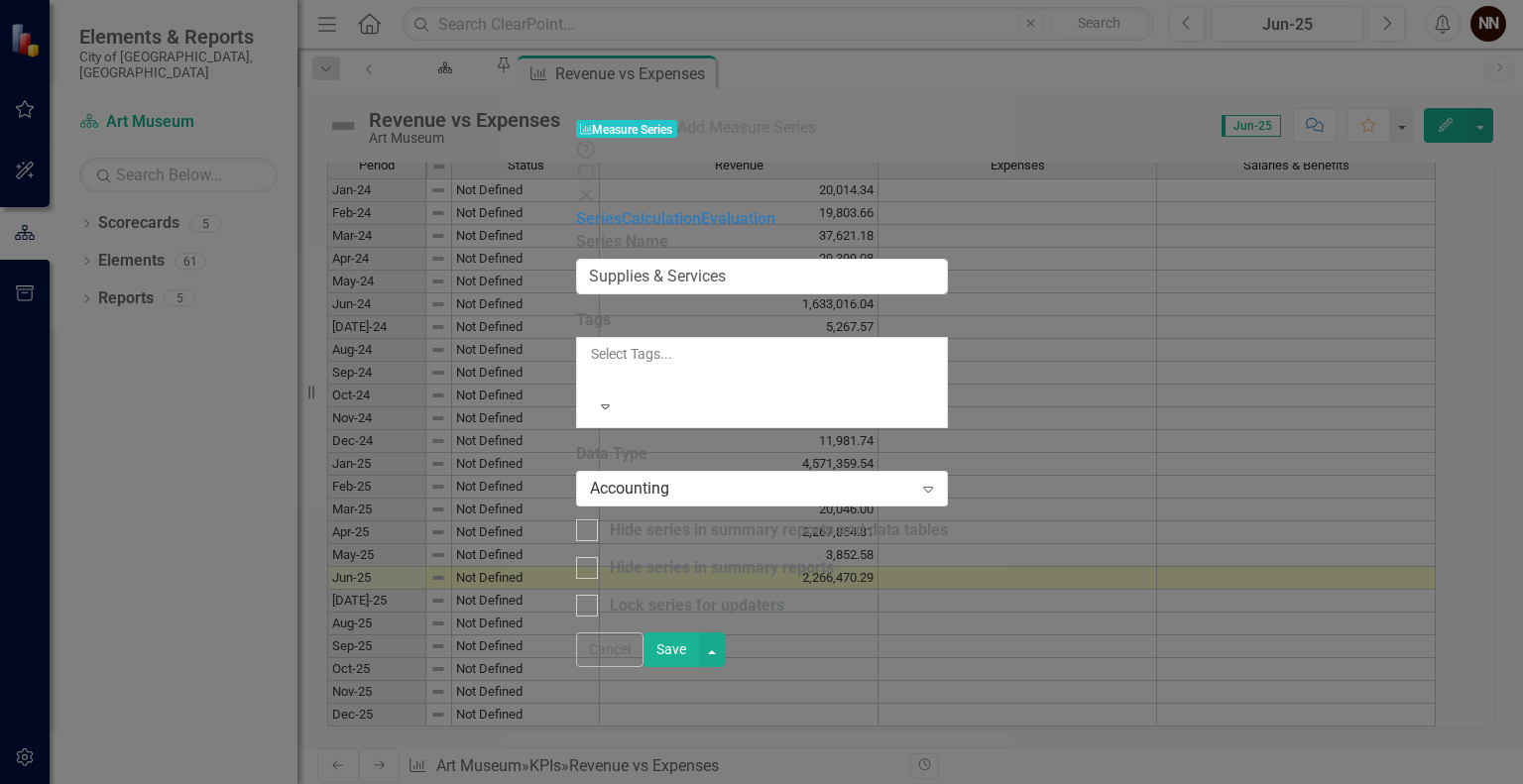 click on "Save" at bounding box center (671, 649) 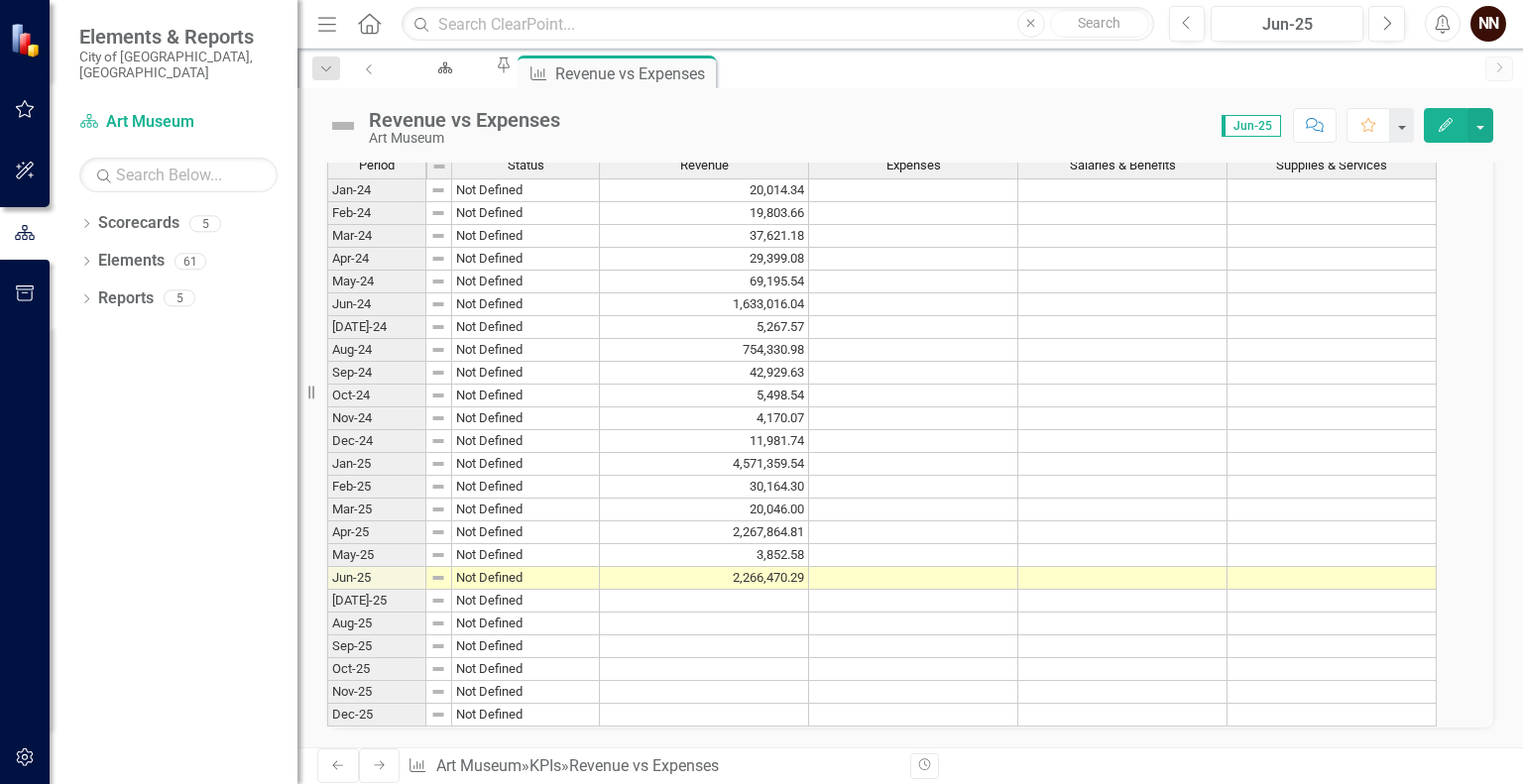 click on "KPI Data" at bounding box center [910, 137] 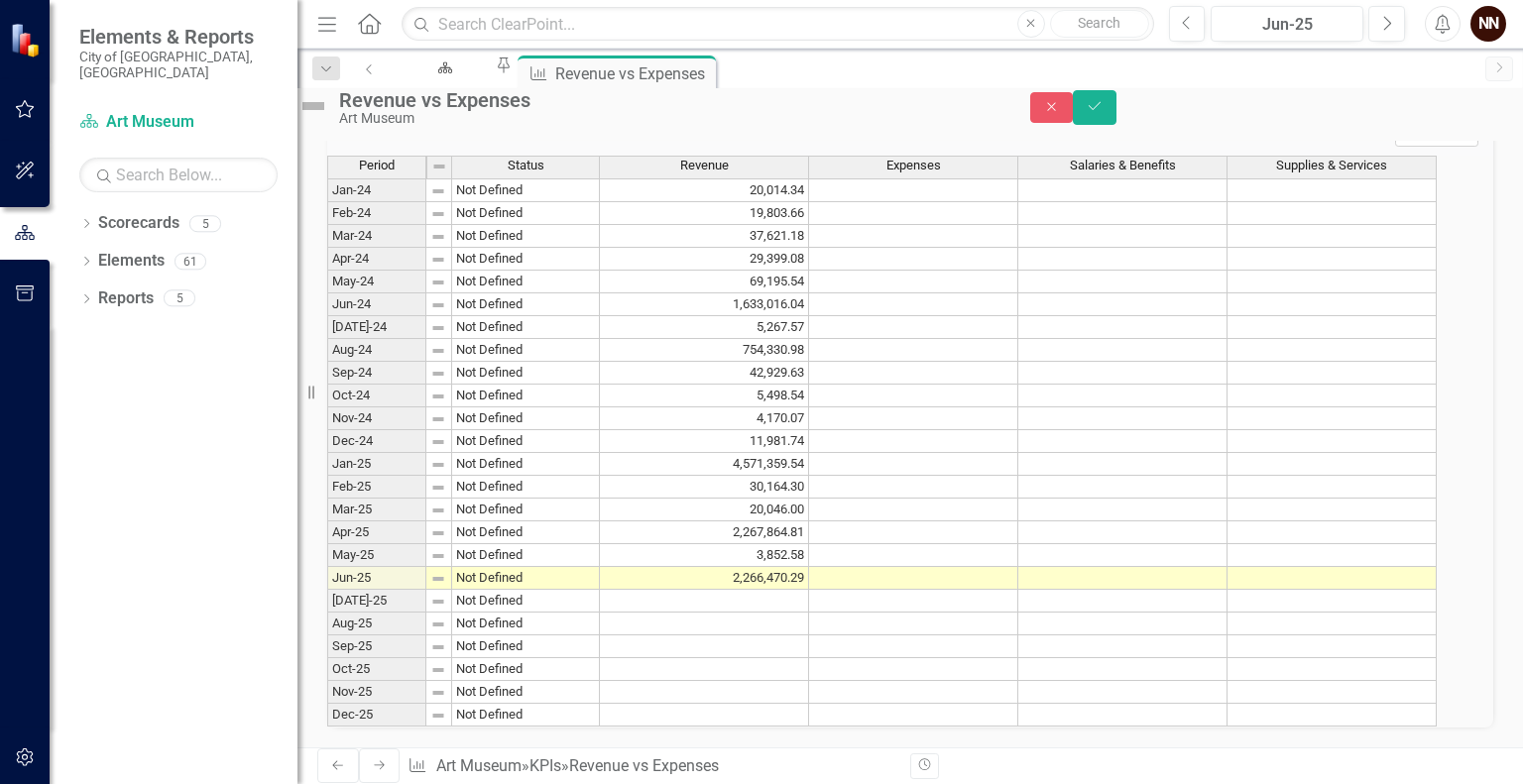 click on "Add  Add Series" at bounding box center (1437, 136) 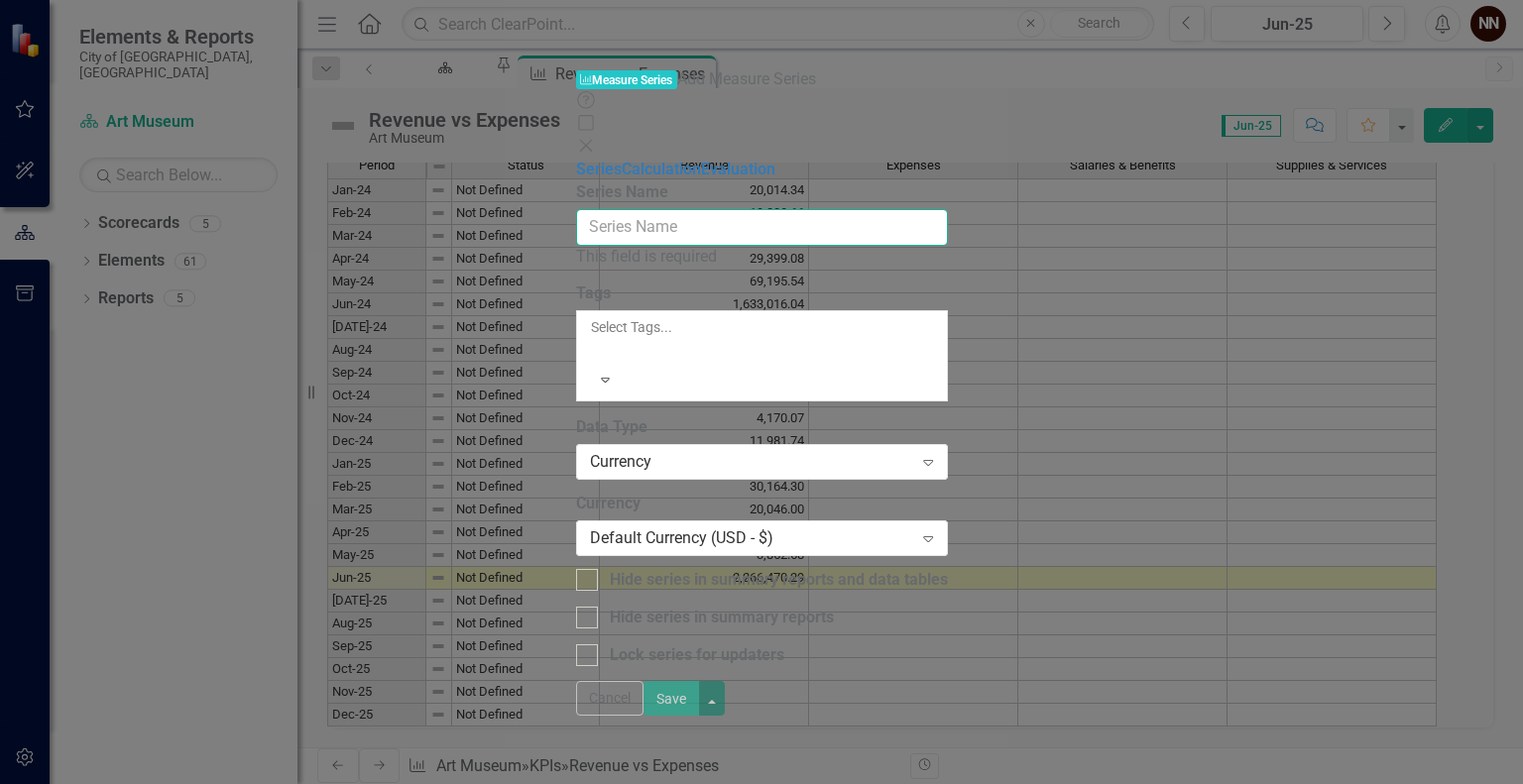click on "Series Name" at bounding box center (762, 227) 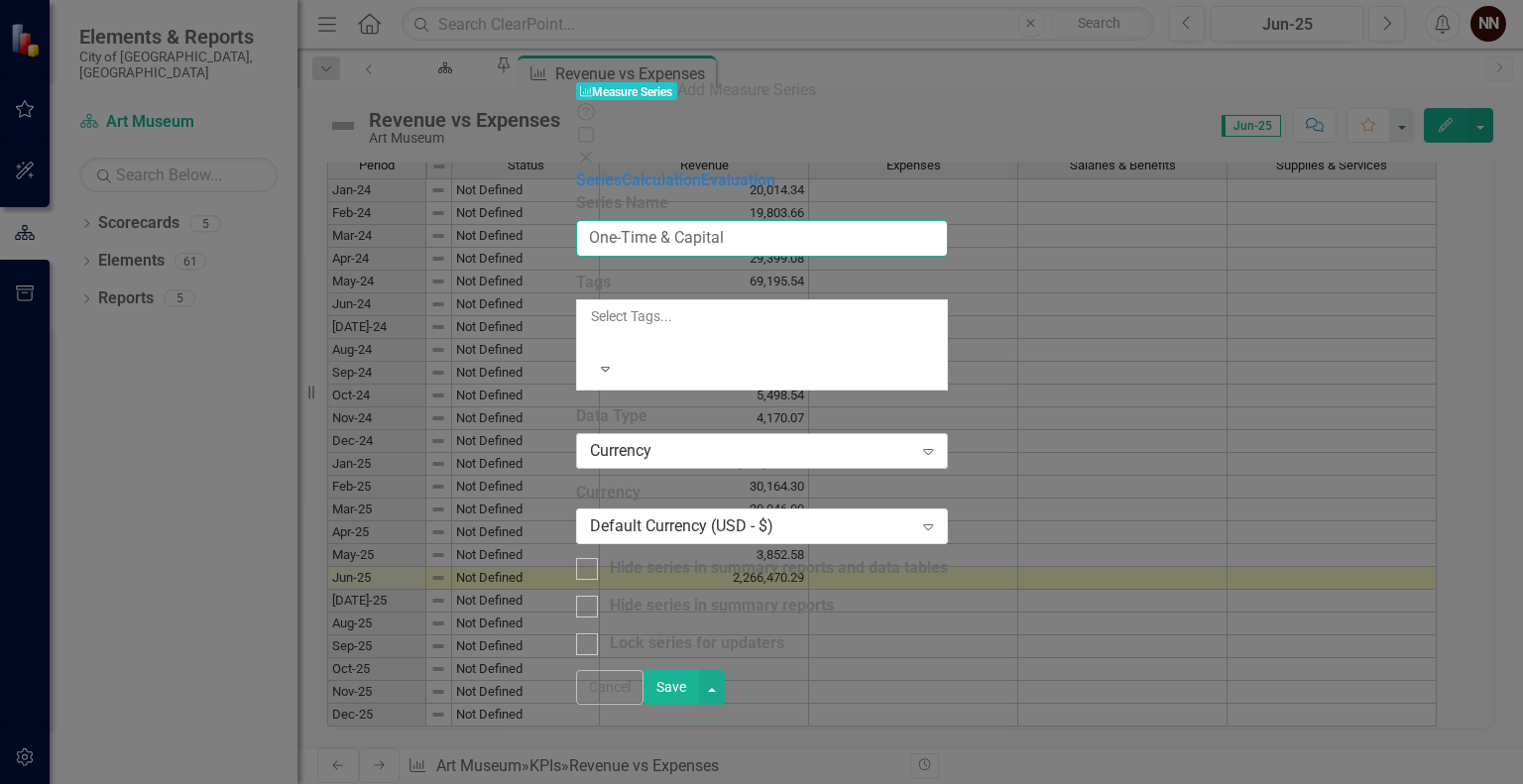type on "One-Time & Capital" 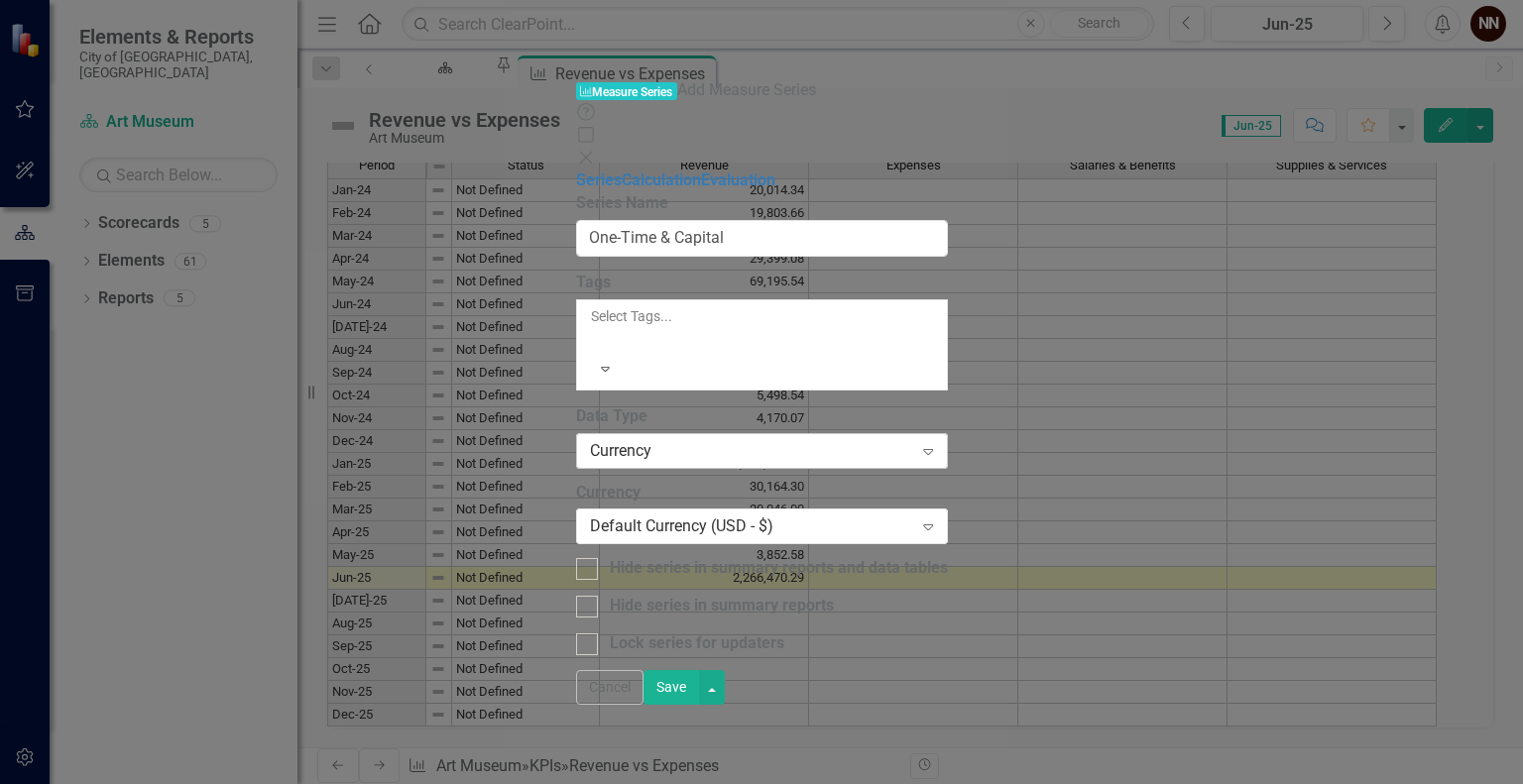 click on "Currency" at bounding box center [752, 450] 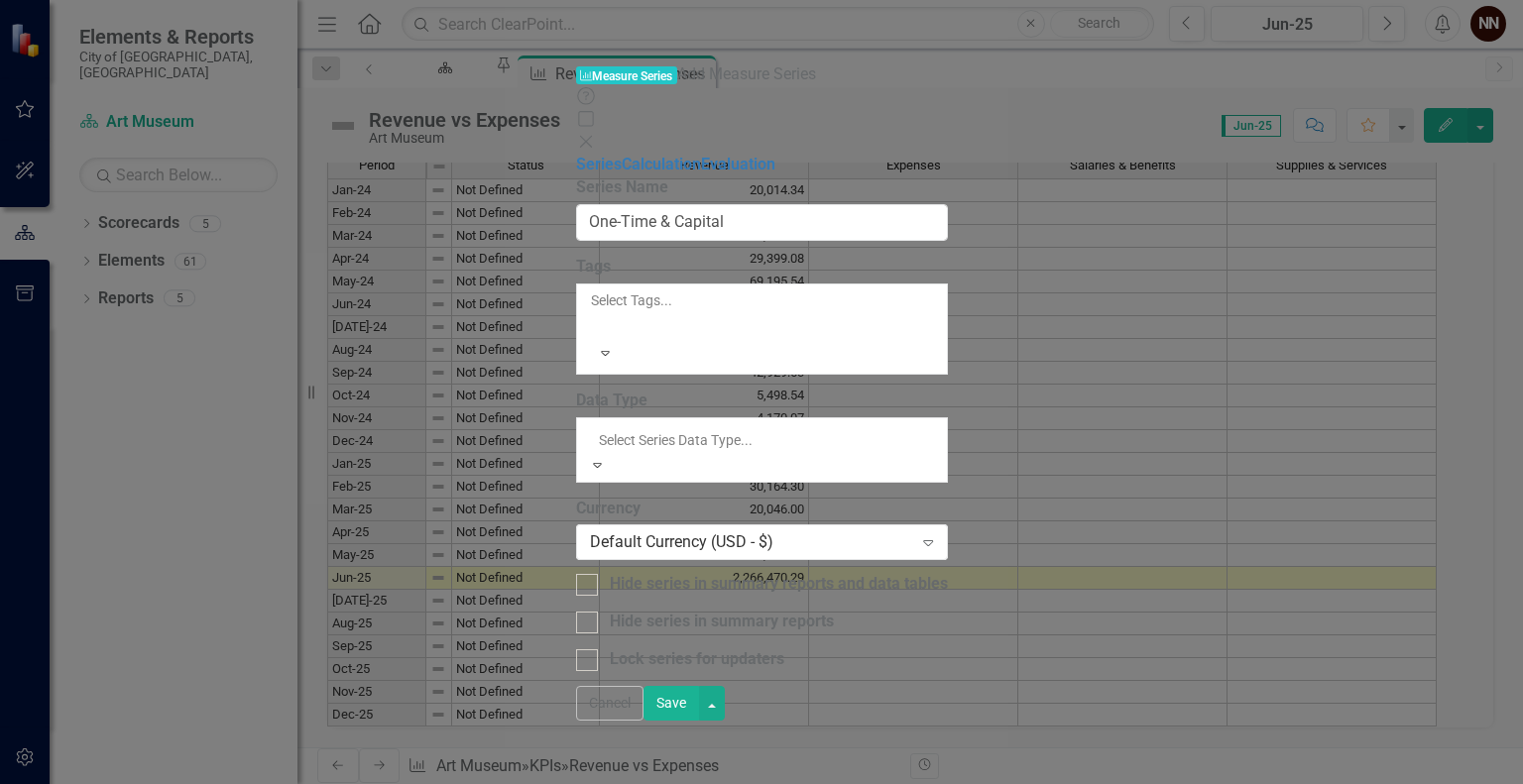 click on "Accounting" at bounding box center [762, 863] 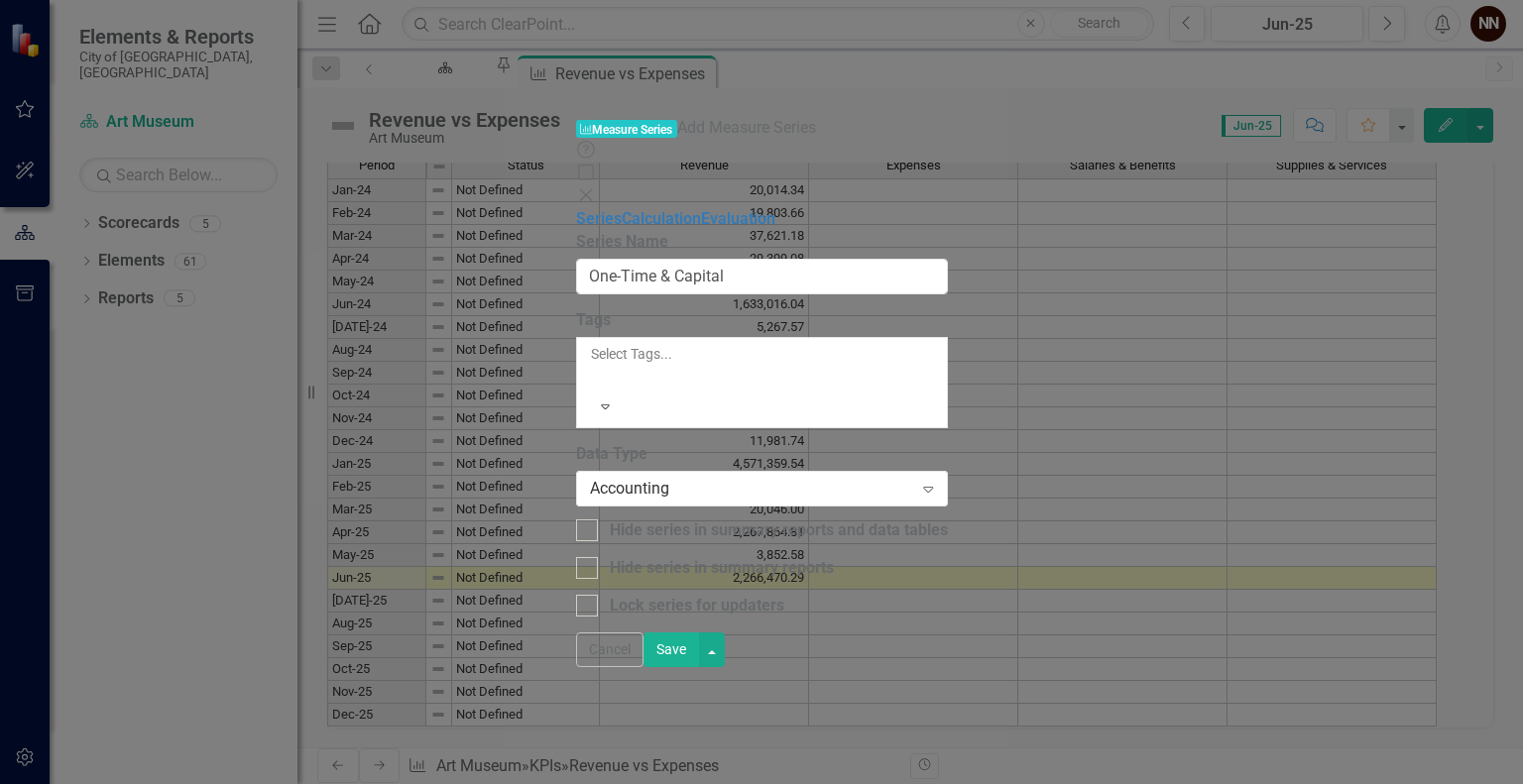 click on "Save" at bounding box center (671, 649) 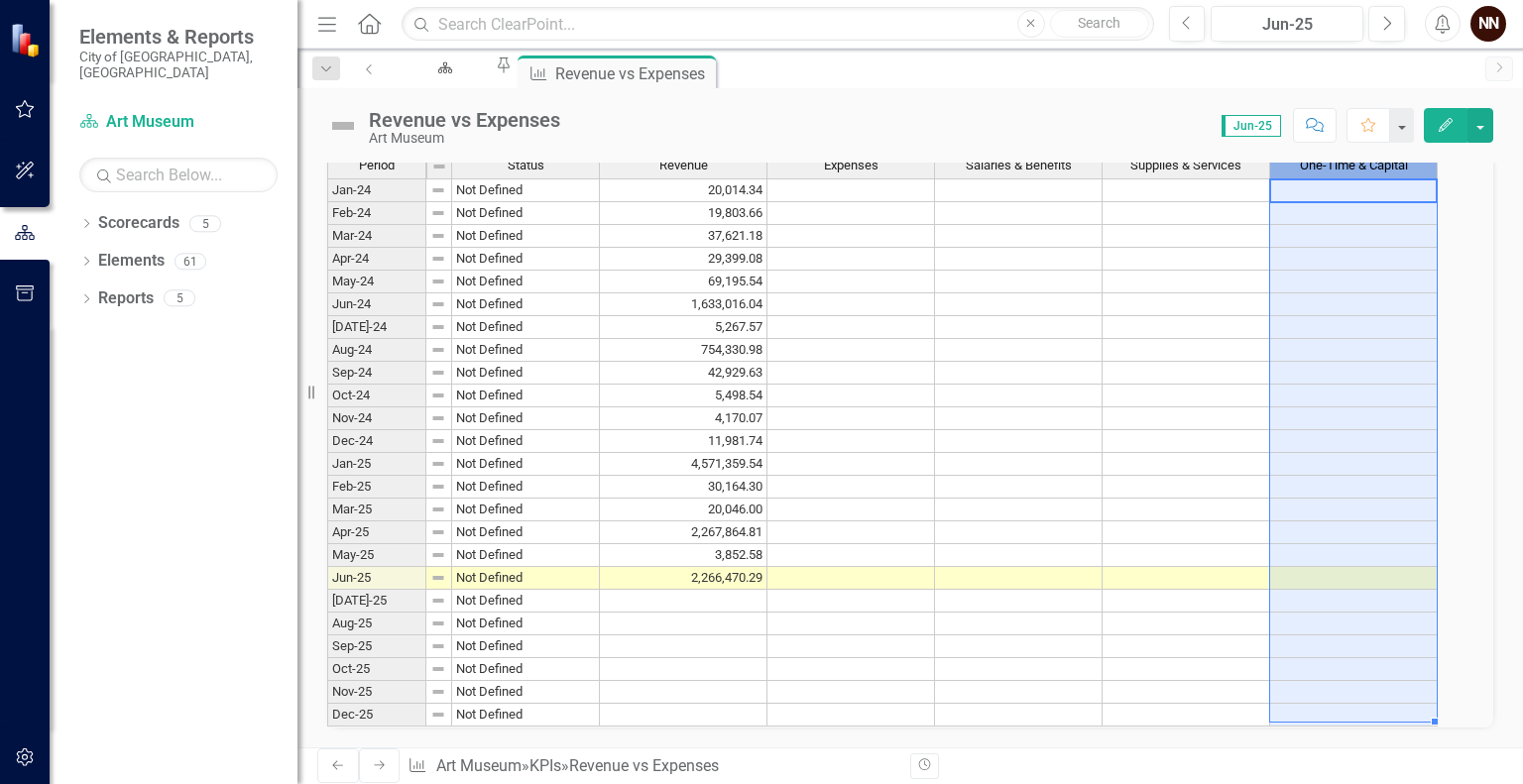 click on "One-Time & Capital" at bounding box center (1353, 166) 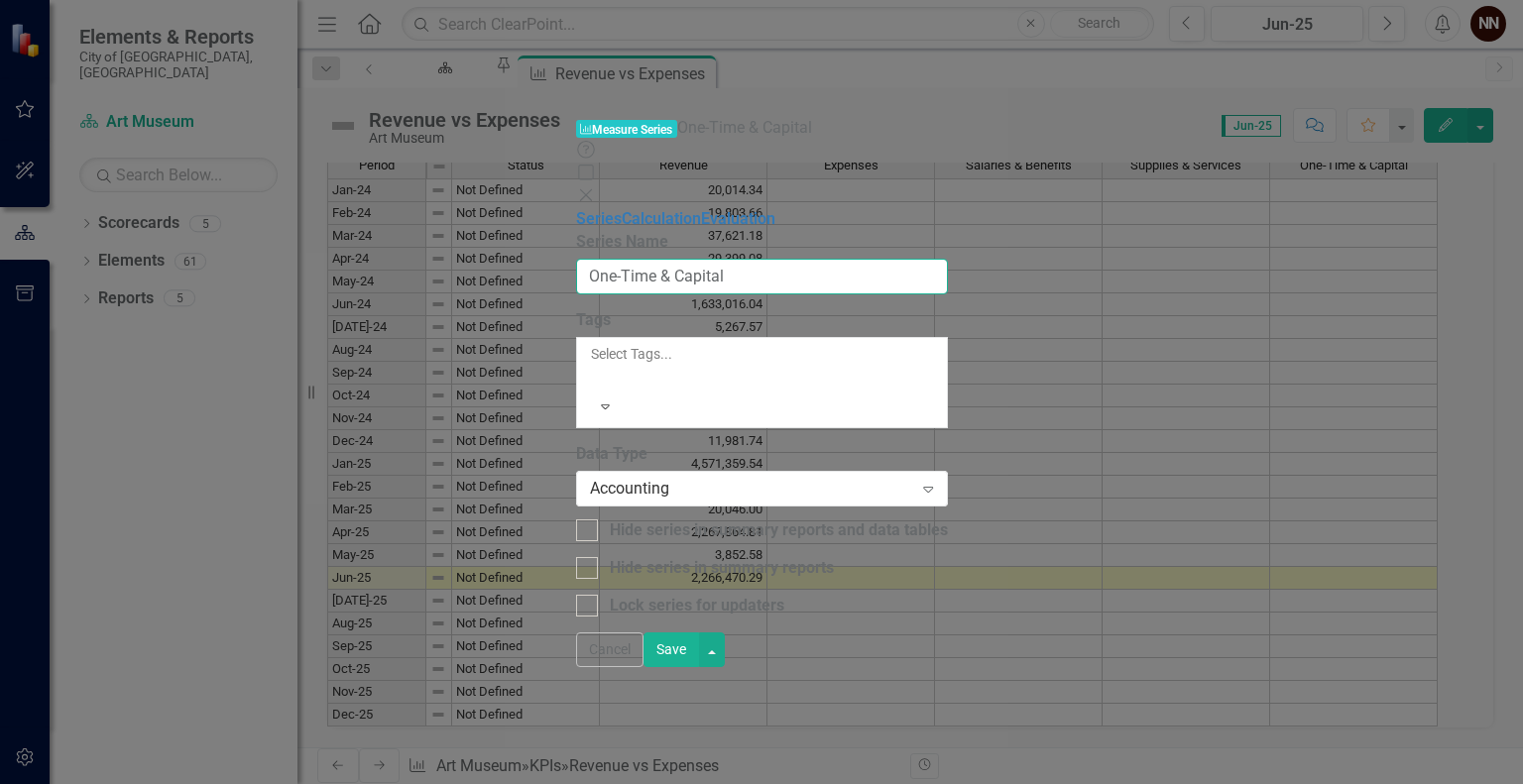 click on "One-Time & Capital" at bounding box center [762, 277] 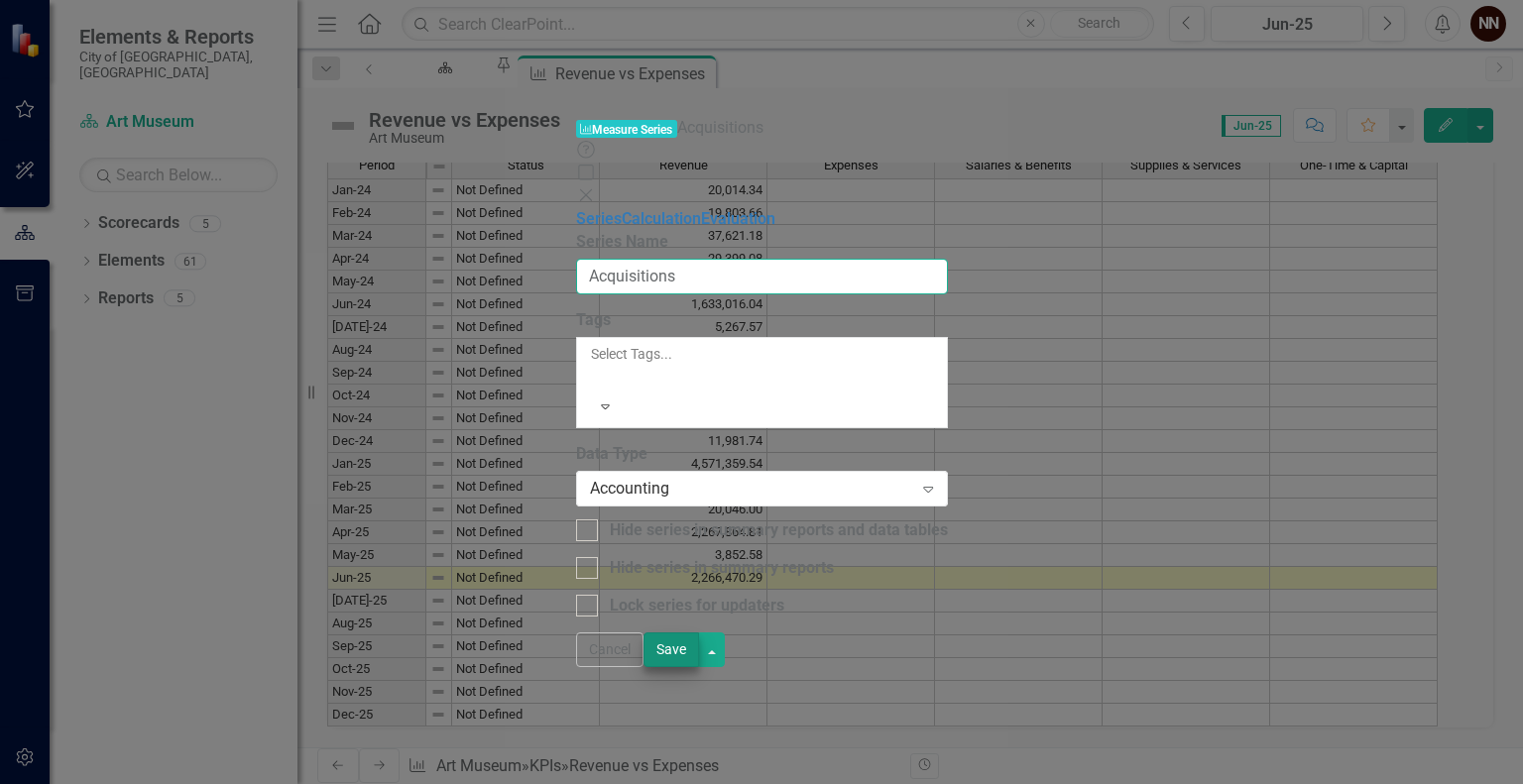 type on "Acquisitions" 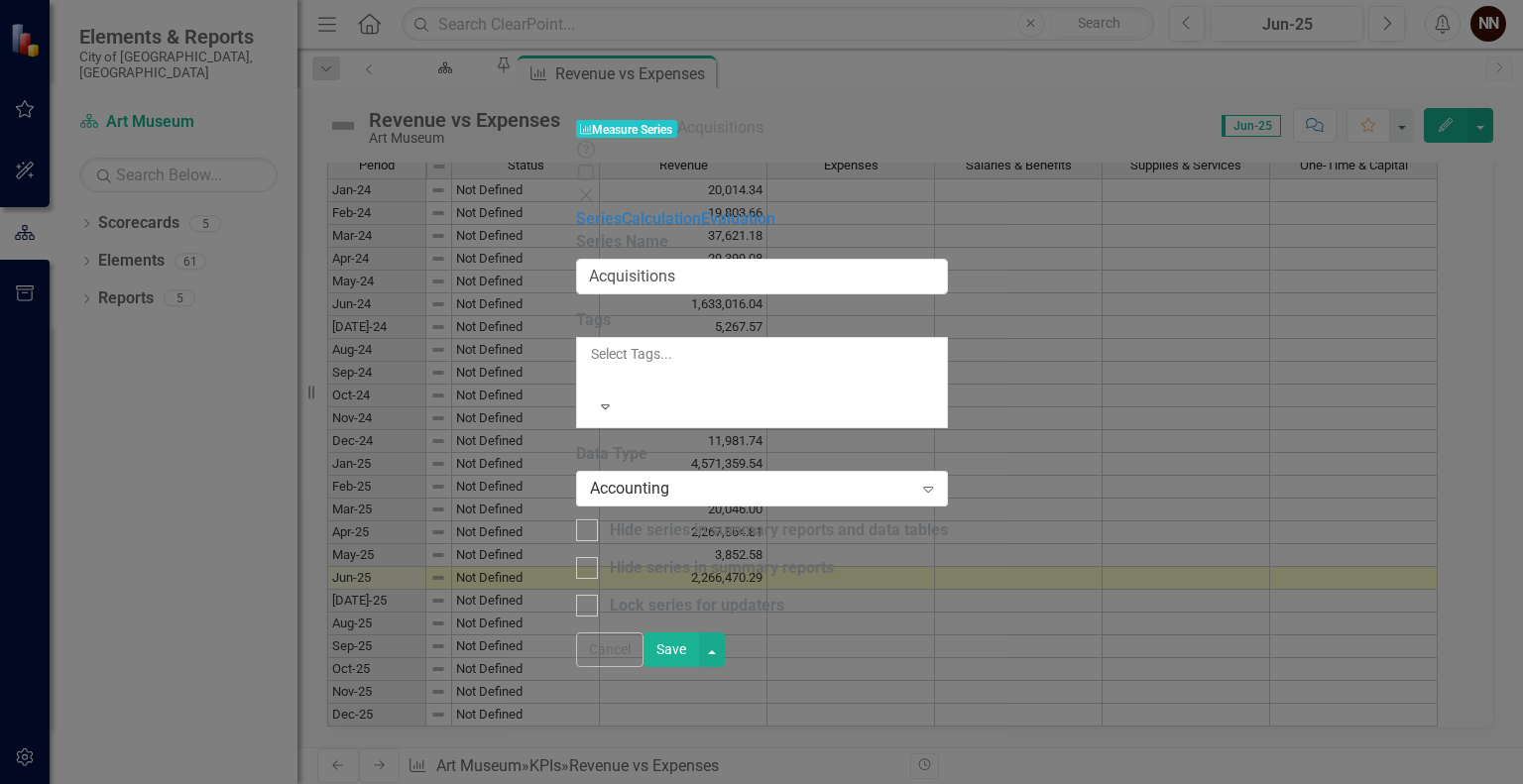 click on "Save" at bounding box center [671, 649] 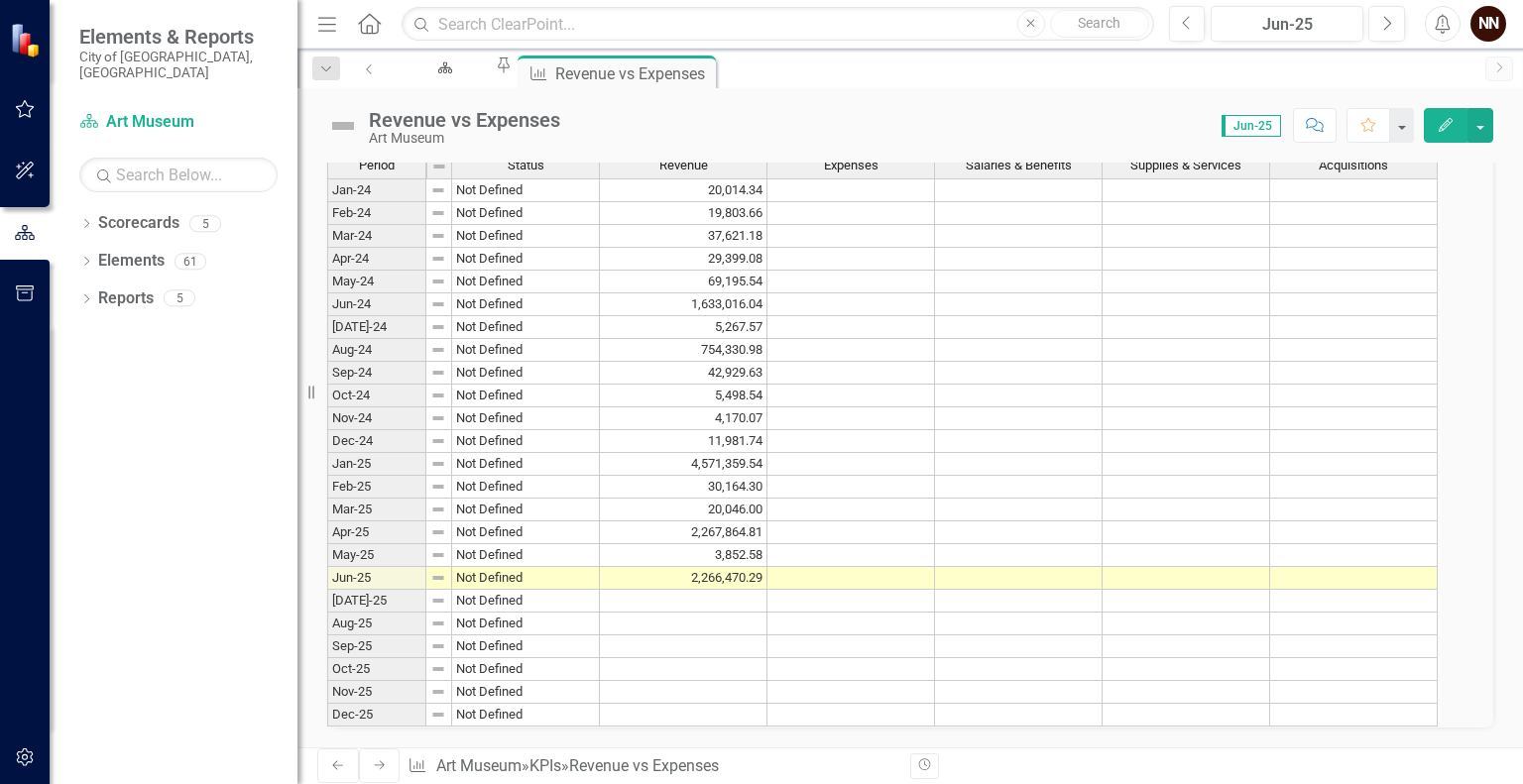 click on "Edit" at bounding box center [1446, 125] 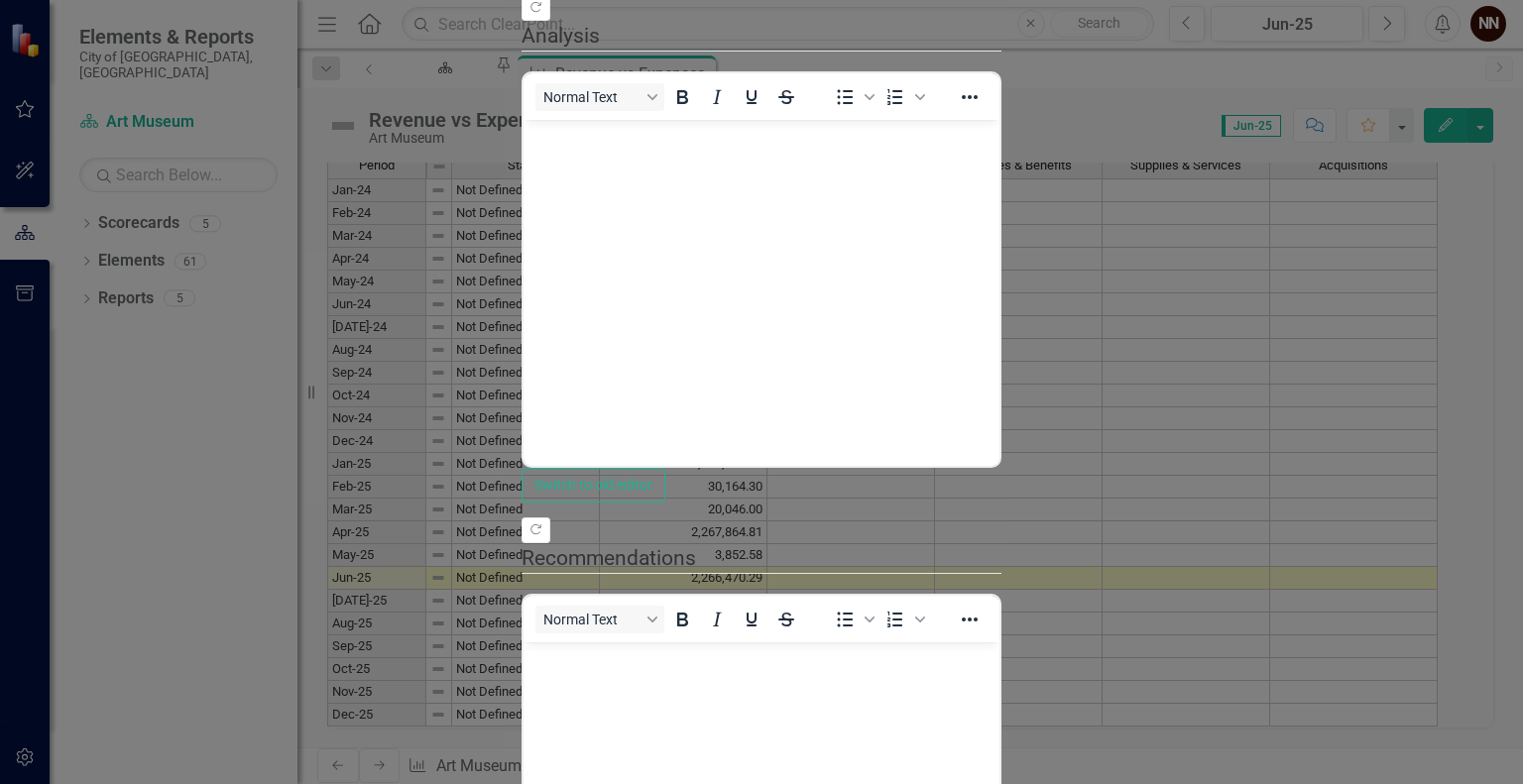 scroll, scrollTop: 0, scrollLeft: 0, axis: both 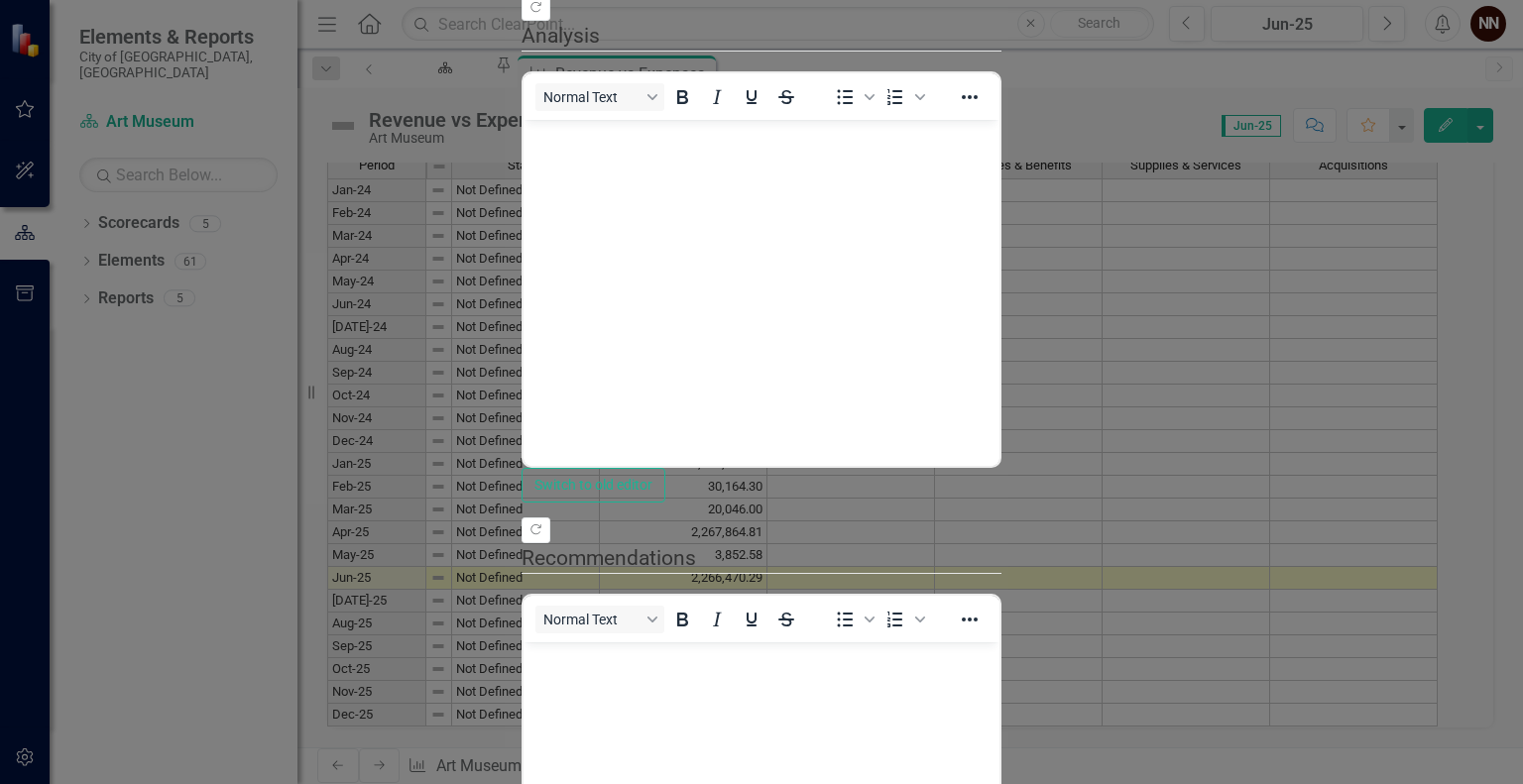 click on "Edit Fields" at bounding box center [656, -190] 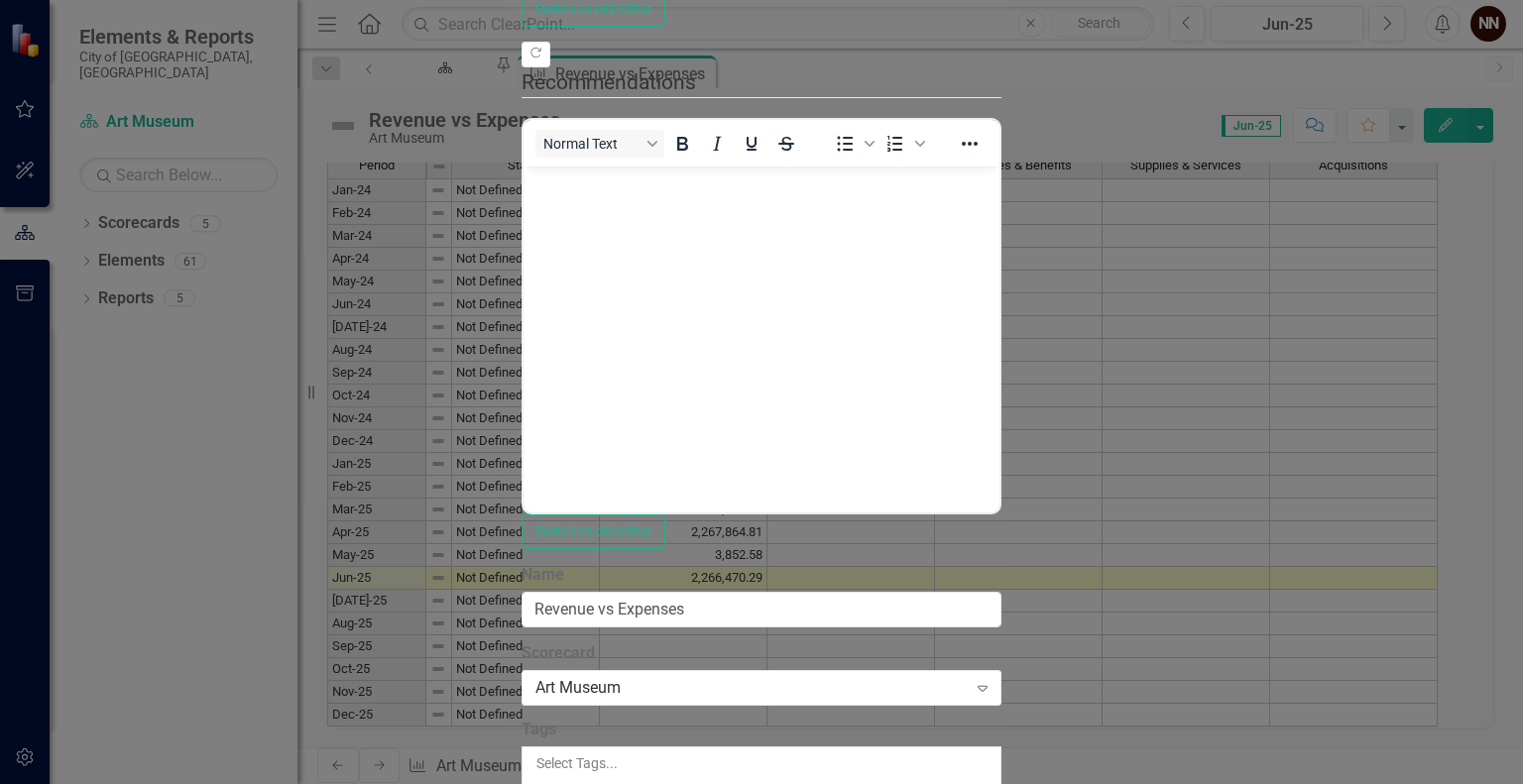click on "Cancel" at bounding box center (555, 1533) 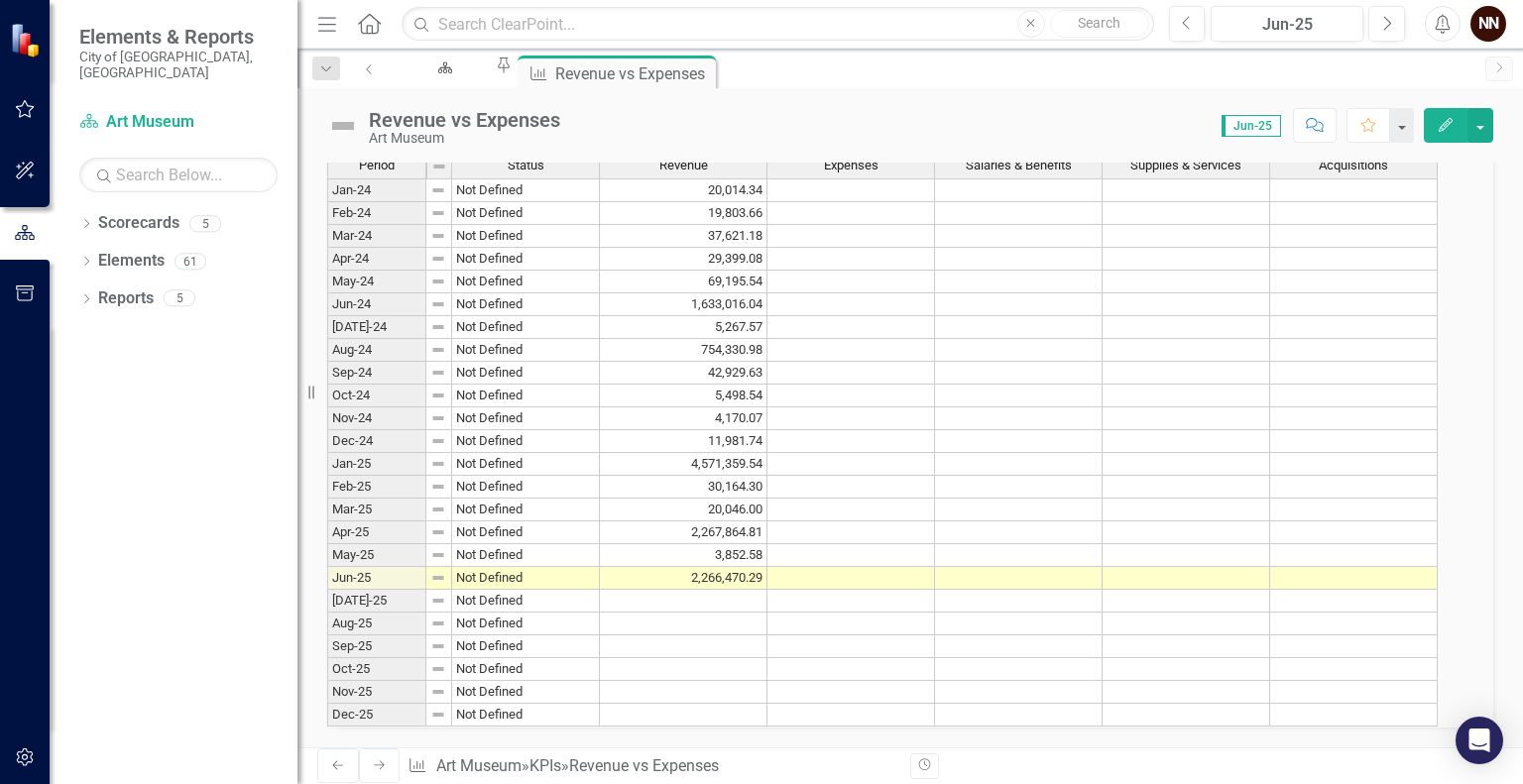 click on "KPI Data" at bounding box center (910, 137) 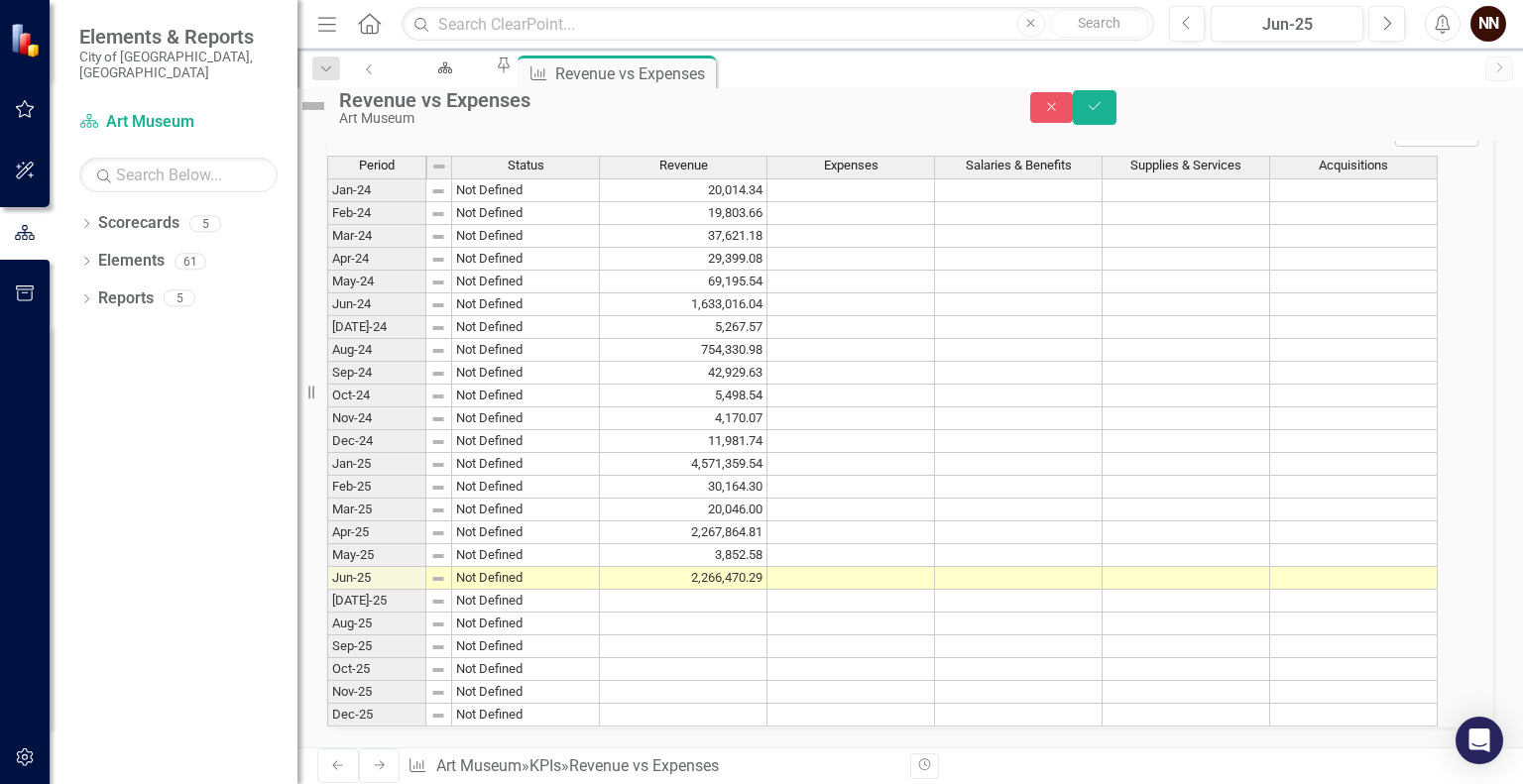click on "Add  Add Series" at bounding box center [1437, 136] 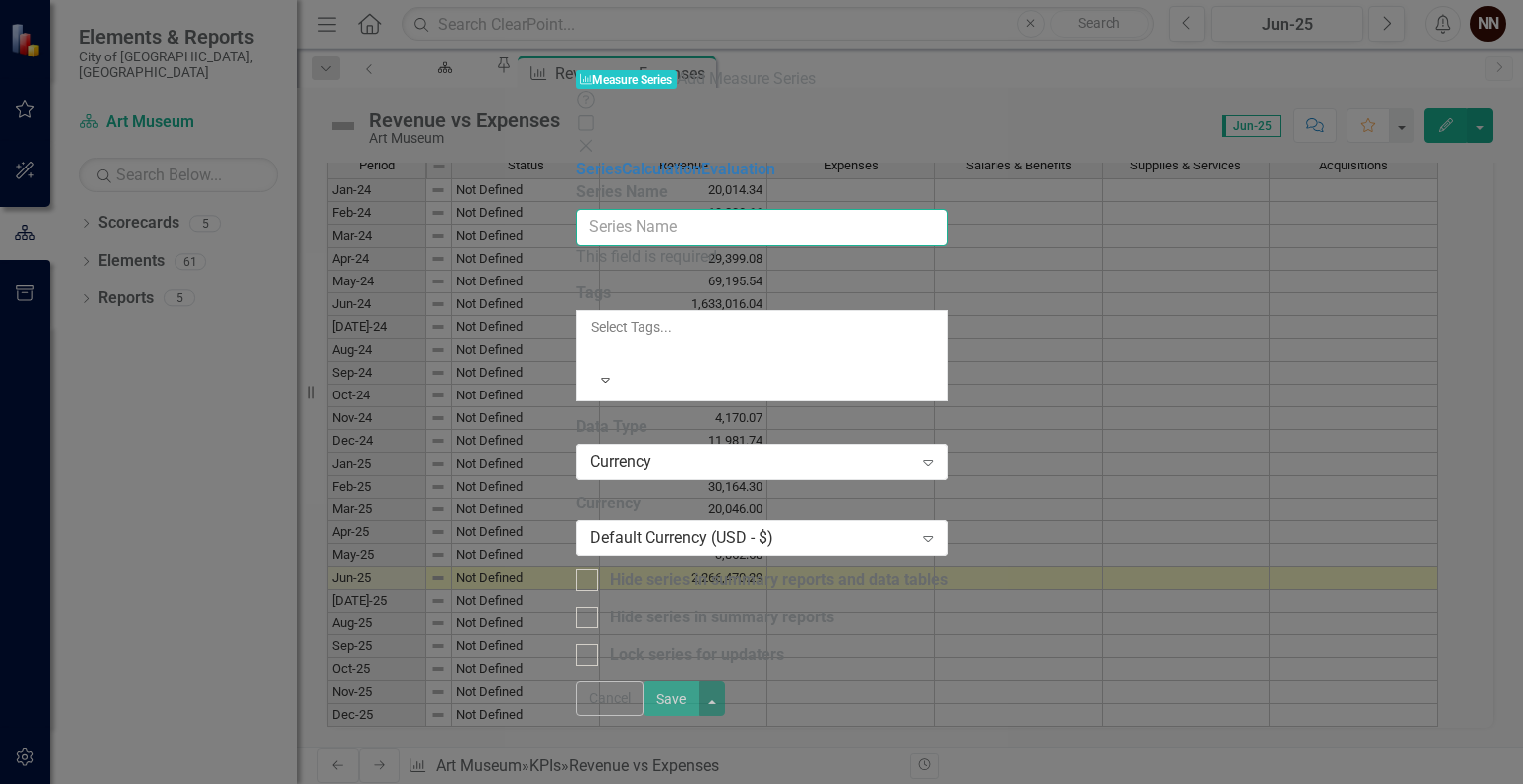 click on "Series Name" at bounding box center (762, 227) 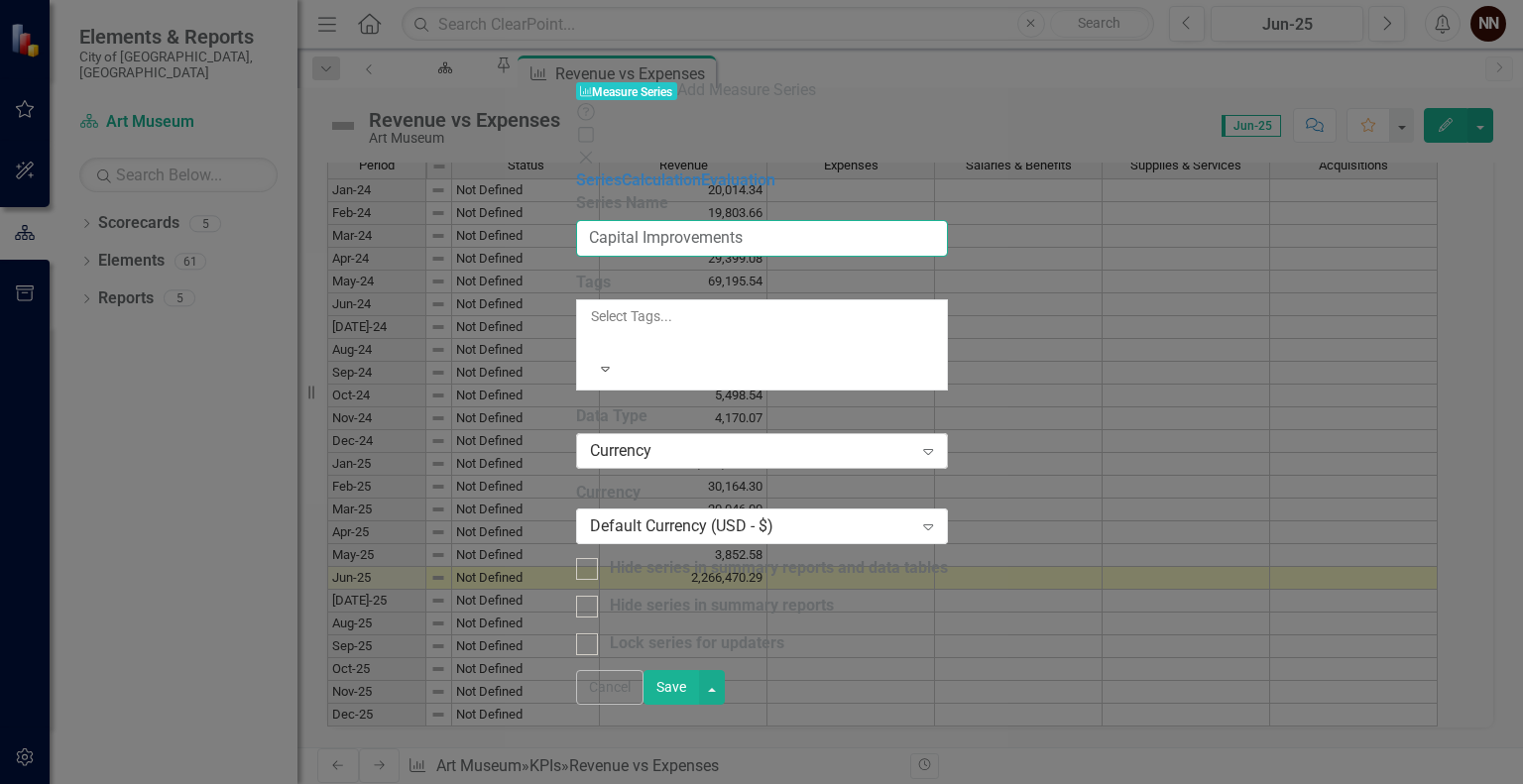 type on "Capital Improvements" 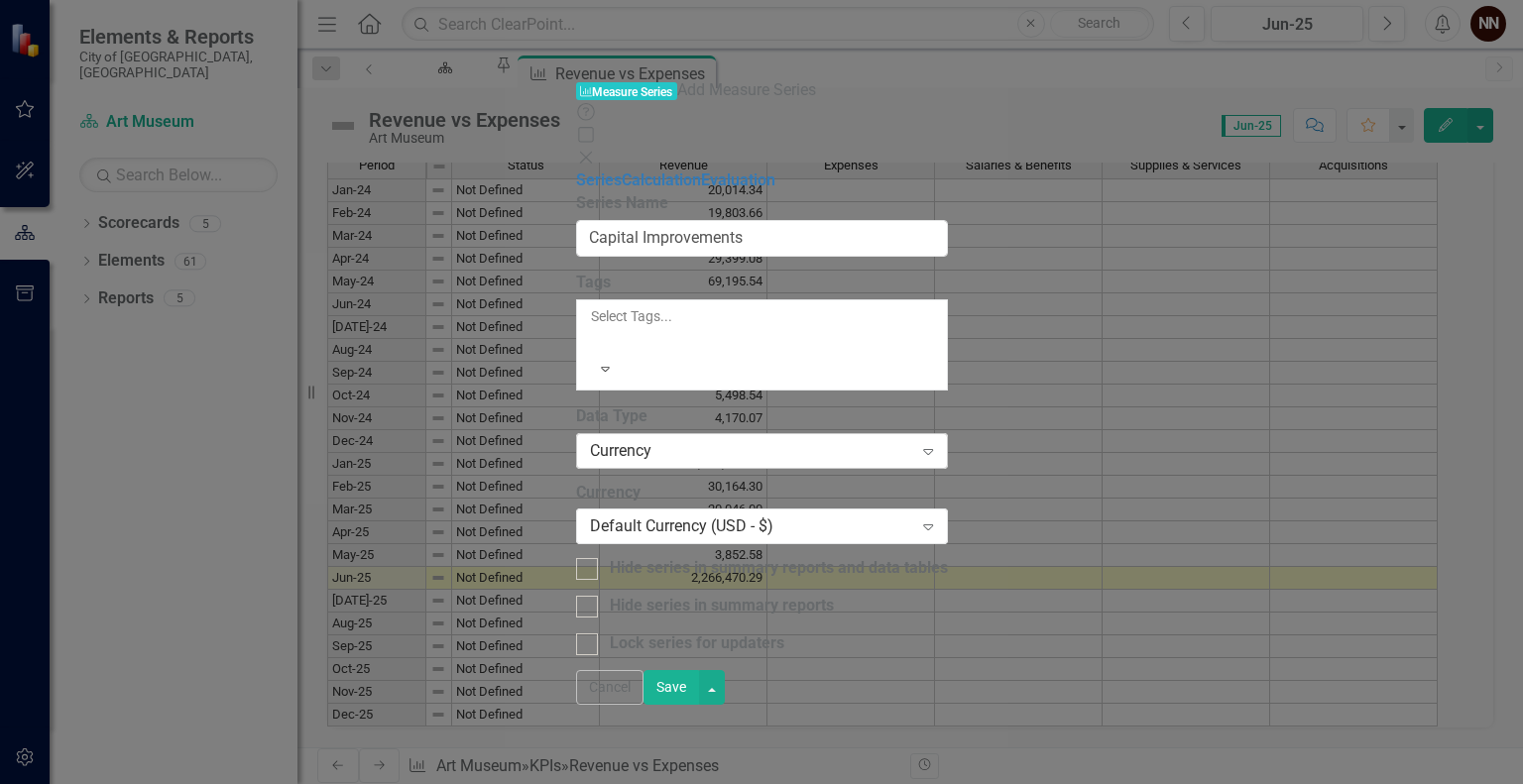 click on "Currency" at bounding box center (752, 450) 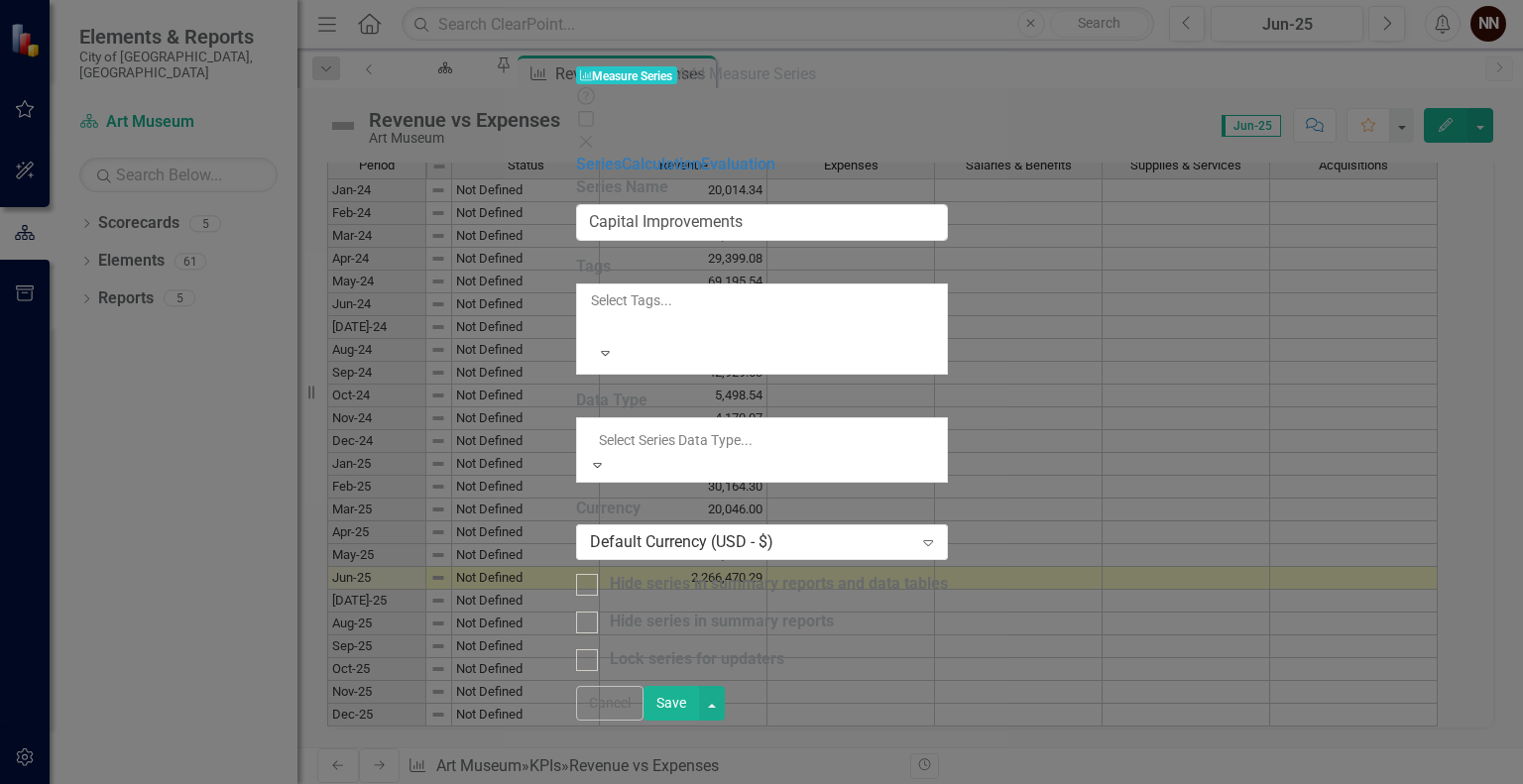 click on "Accounting" at bounding box center [762, 863] 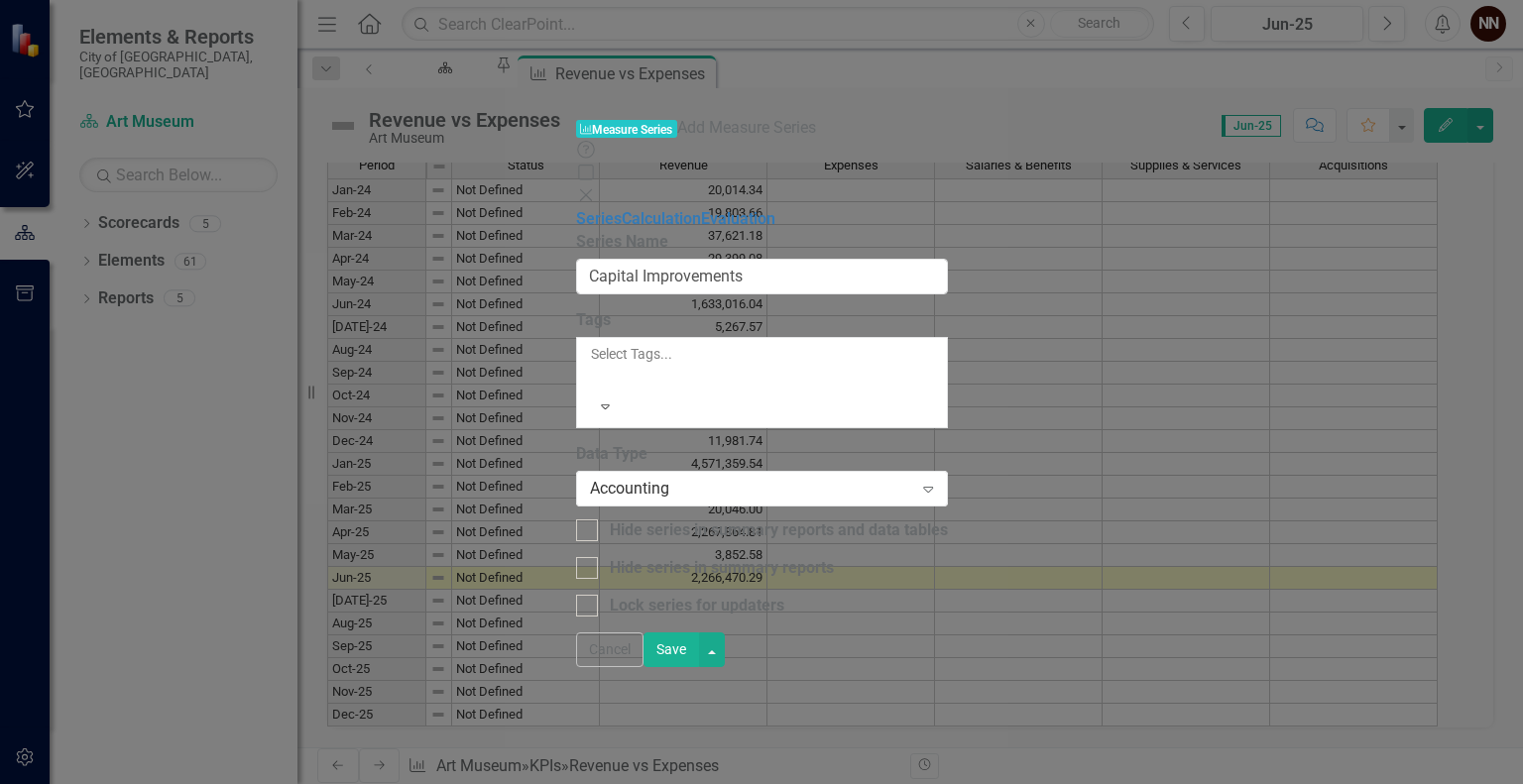 click on "Save" at bounding box center [671, 649] 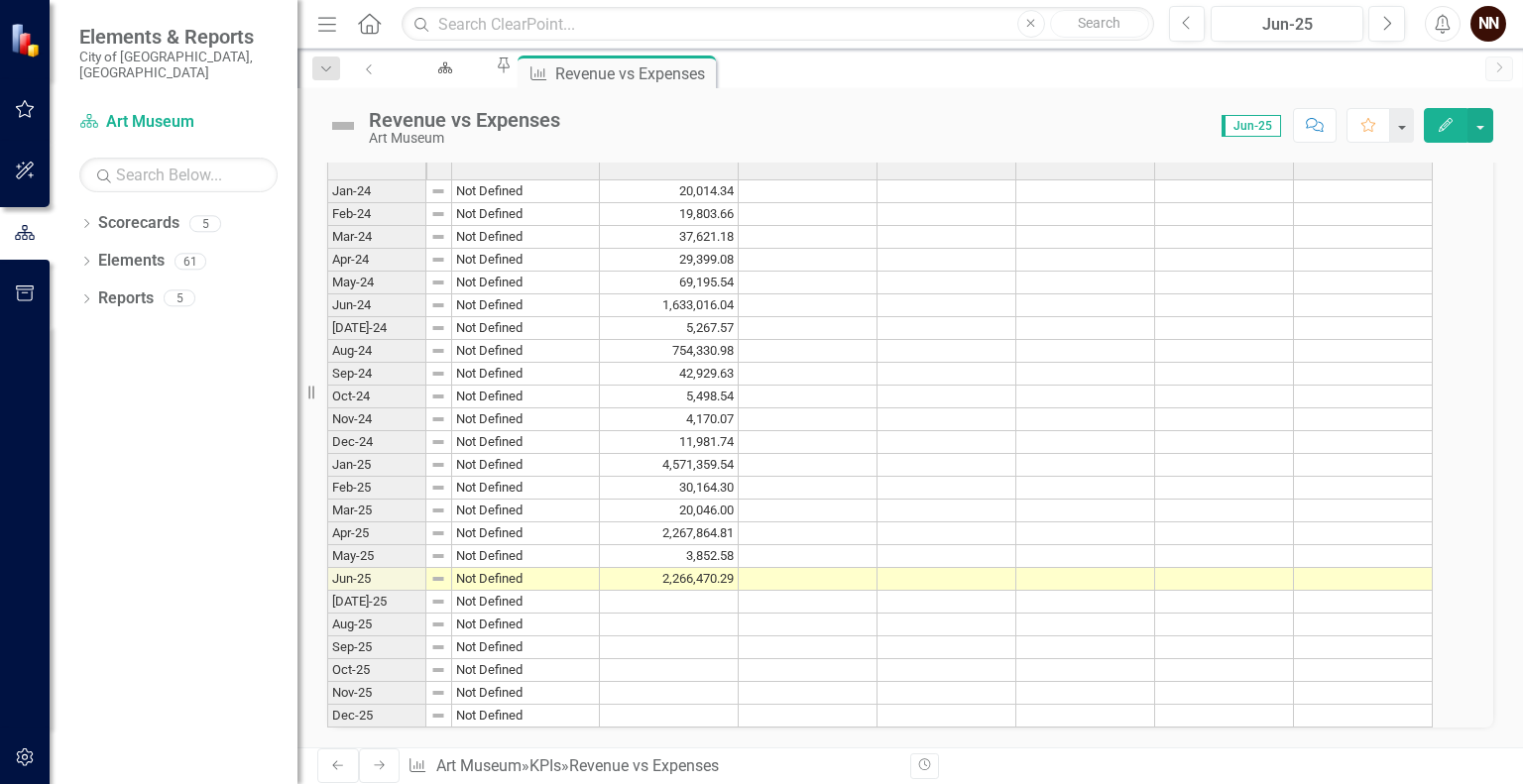 drag, startPoint x: 1452, startPoint y: 118, endPoint x: 1465, endPoint y: 166, distance: 50 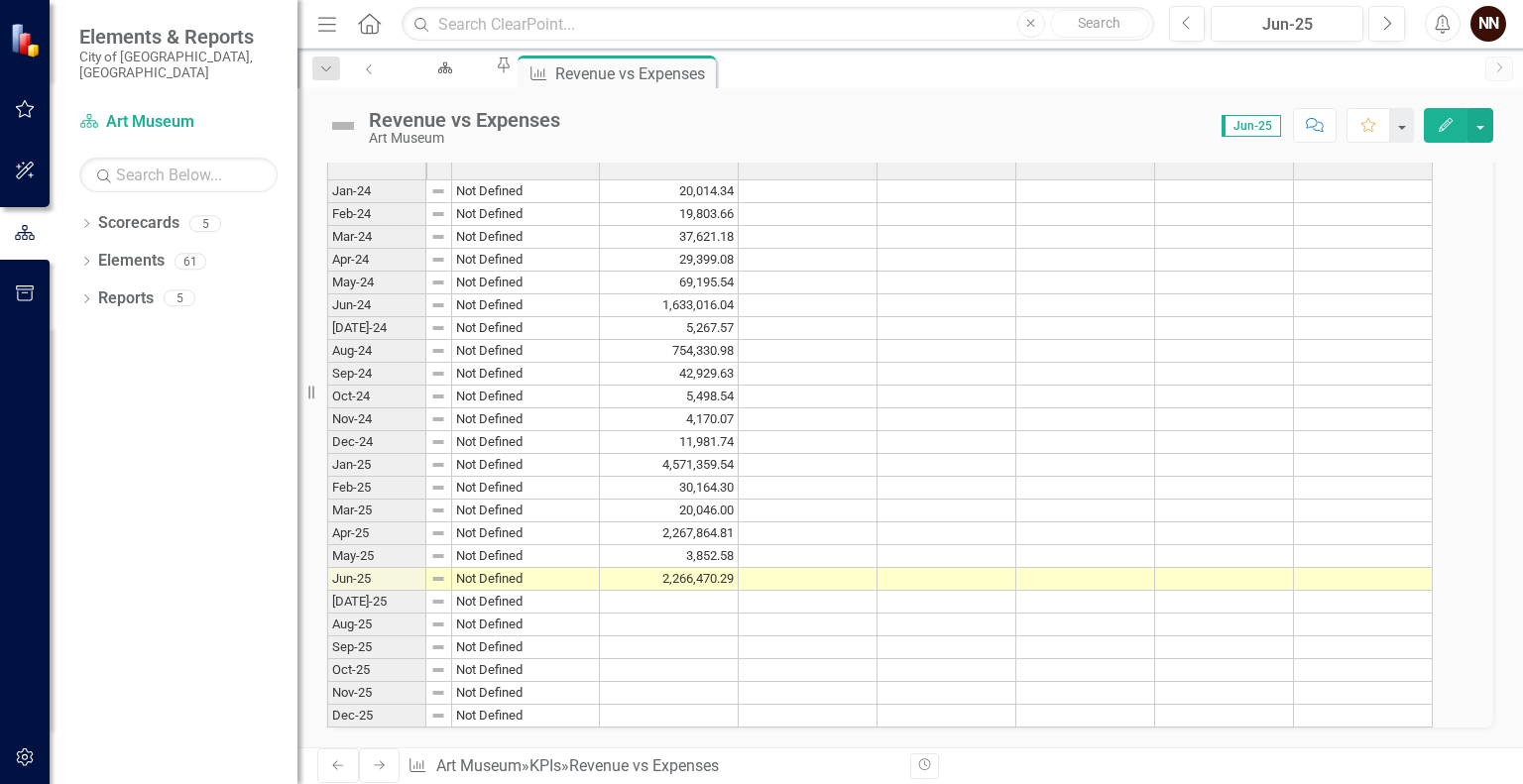 click on "Revenue vs Expenses Art Museum Score: N/A Jun-25 Completed  Comment Favorite Edit Analysis Jun-25 Recommendations Jun-25 Unit Reporting Frequency Monthly Why Limitations and Notes Responsibility NN Nick Nelson Collaborators Revenue vs Expenses Chart Line chart with 2 lines. The chart has 1 X axis displaying categories.  The chart has 1 Y axis displaying values. Data ranges from 3852.58 to 4571359.54. Created with Highcharts 11.4.8 Chart context menu Revenue Expenses Jan-24 Mar-24 May-24 Jul-24 Sep-24 Nov-24 Jan-25 Mar-25 May-25 Jul-25 Sep-25 Nov-25 $ 0.00 $ 2,000,000.00 $ 4,000,000.00 $ 6,000,000.00 End of interactive chart. KPI Data Last Calculated  Period Status Revenue Expenses Salaries & Benefits Supplies & Services Acquisitions Capital Improvements Jan-24 Not Defined  20,014.34 Feb-24 Not Defined  19,803.66 Mar-24 Not Defined  37,621.18 Apr-24 Not Defined  29,399.08 May-24 Not Defined  69,195.54 Jun-24 Not Defined  1,633,016.04 Jul-24 Not Defined  5,267.57 Aug-24 Not Defined  754,330.98 Sep-24  42,929.63" at bounding box center (910, 417) 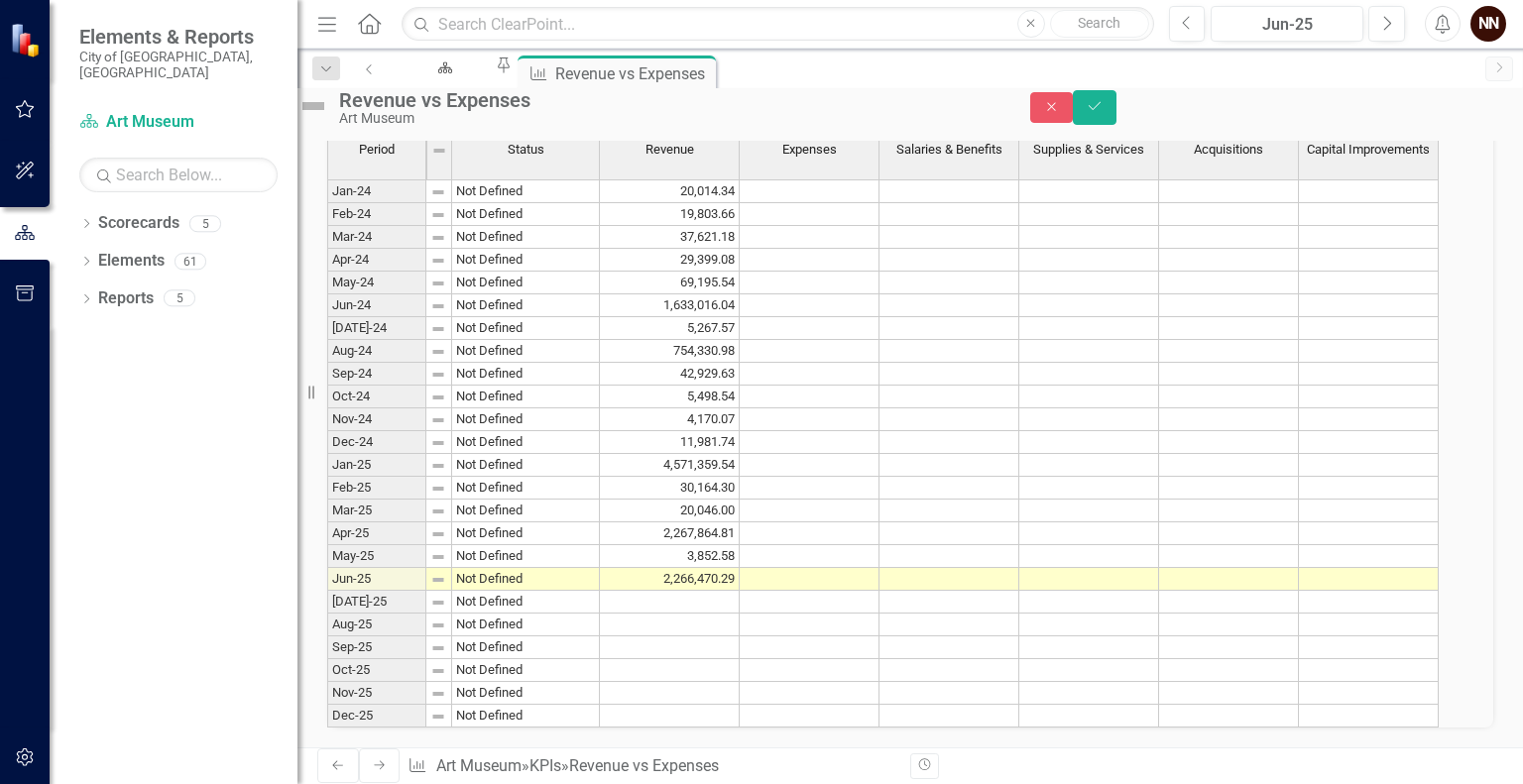 click on "Add  Add Series" at bounding box center [1437, 120] 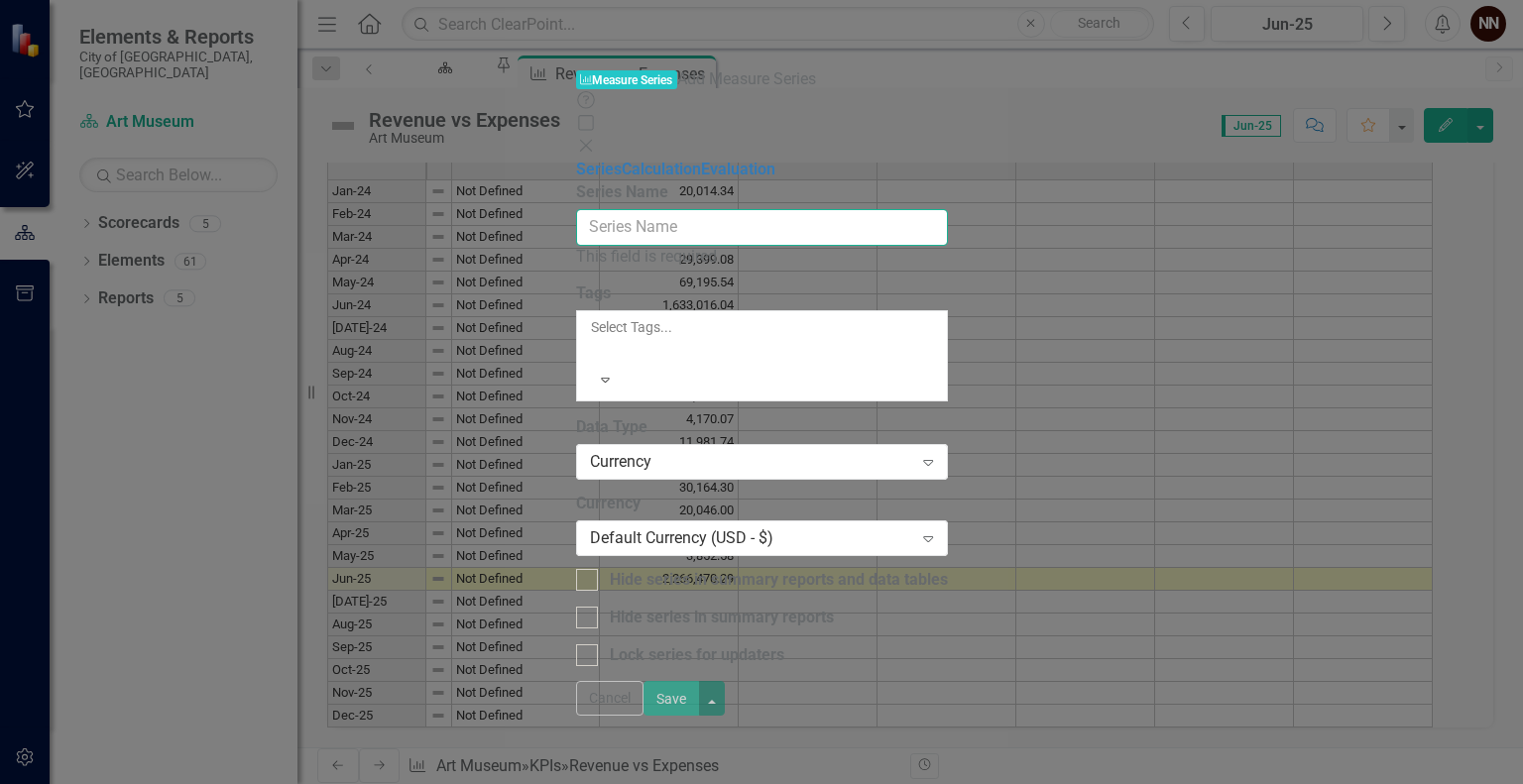 click on "Series Name" at bounding box center [762, 227] 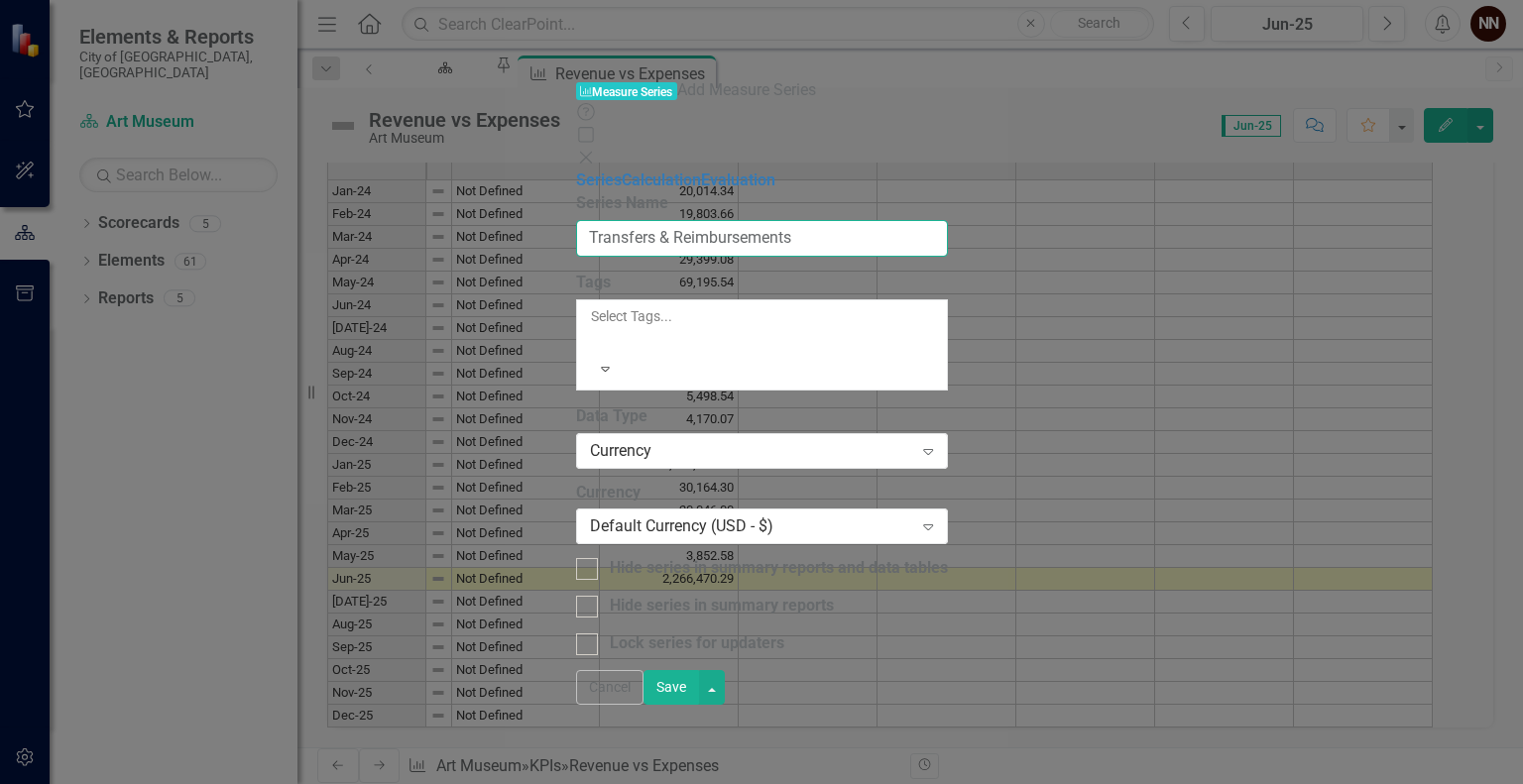 drag, startPoint x: 654, startPoint y: 114, endPoint x: 793, endPoint y: 117, distance: 139.03237 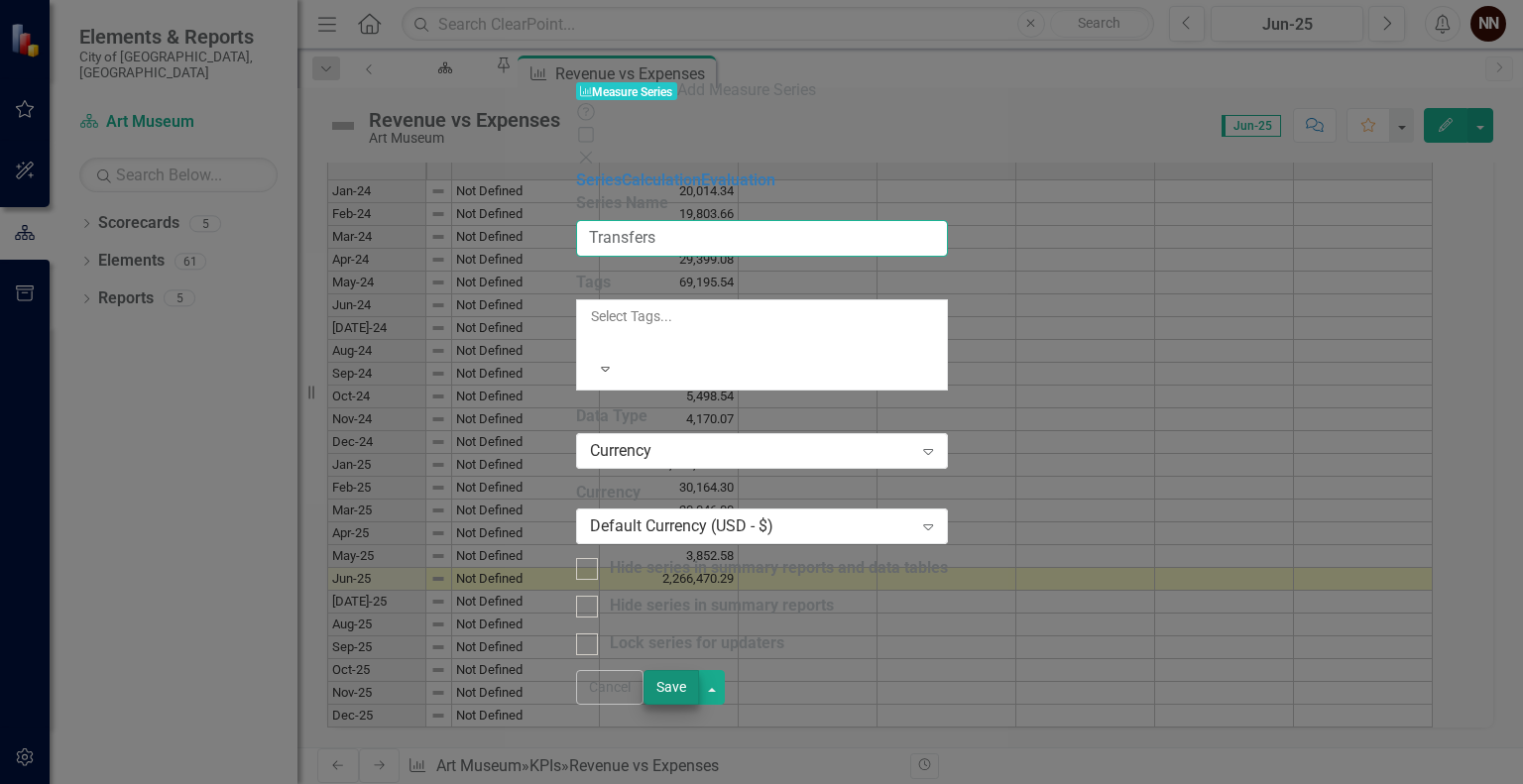 type on "Transfers" 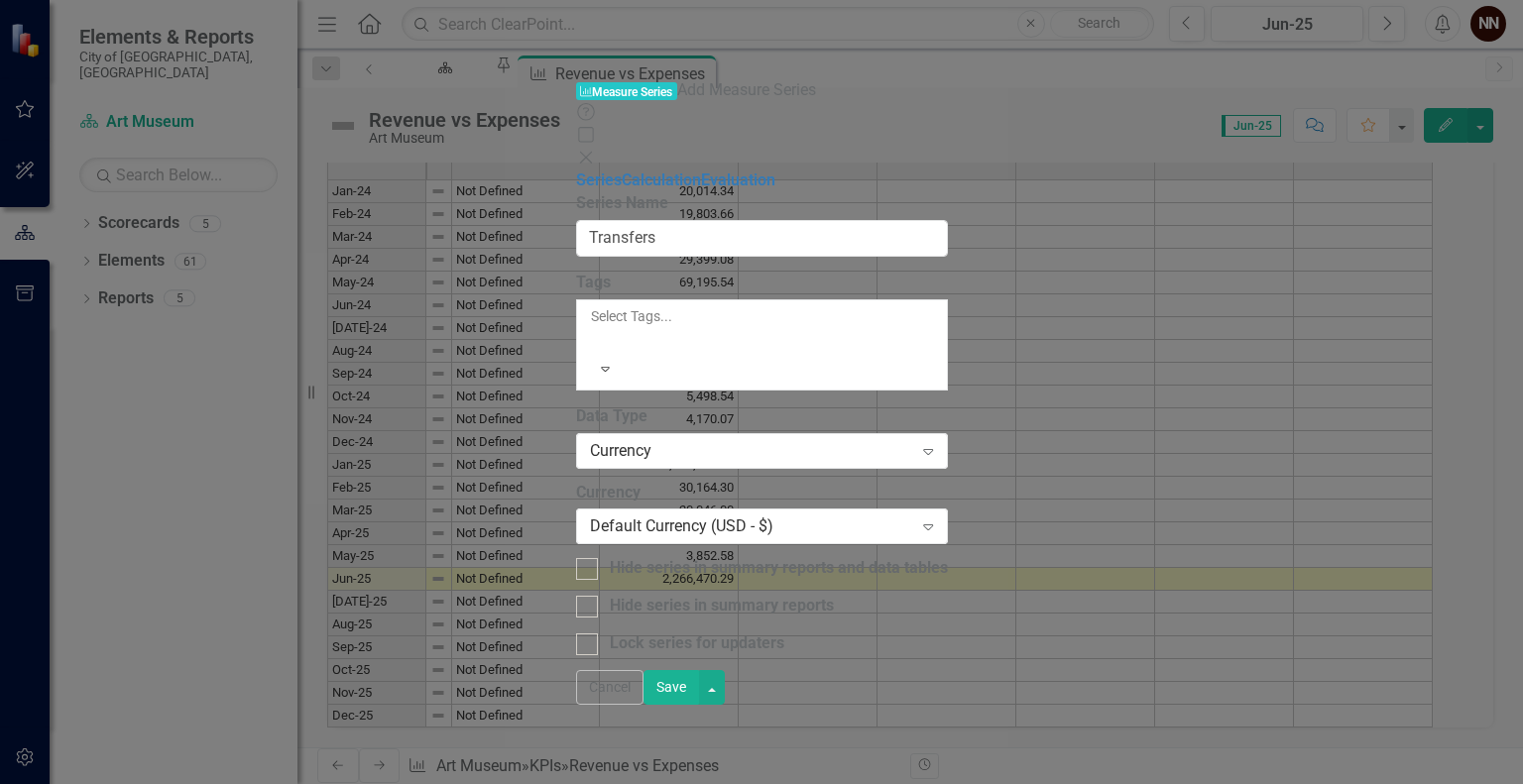 click on "Save" at bounding box center (671, 687) 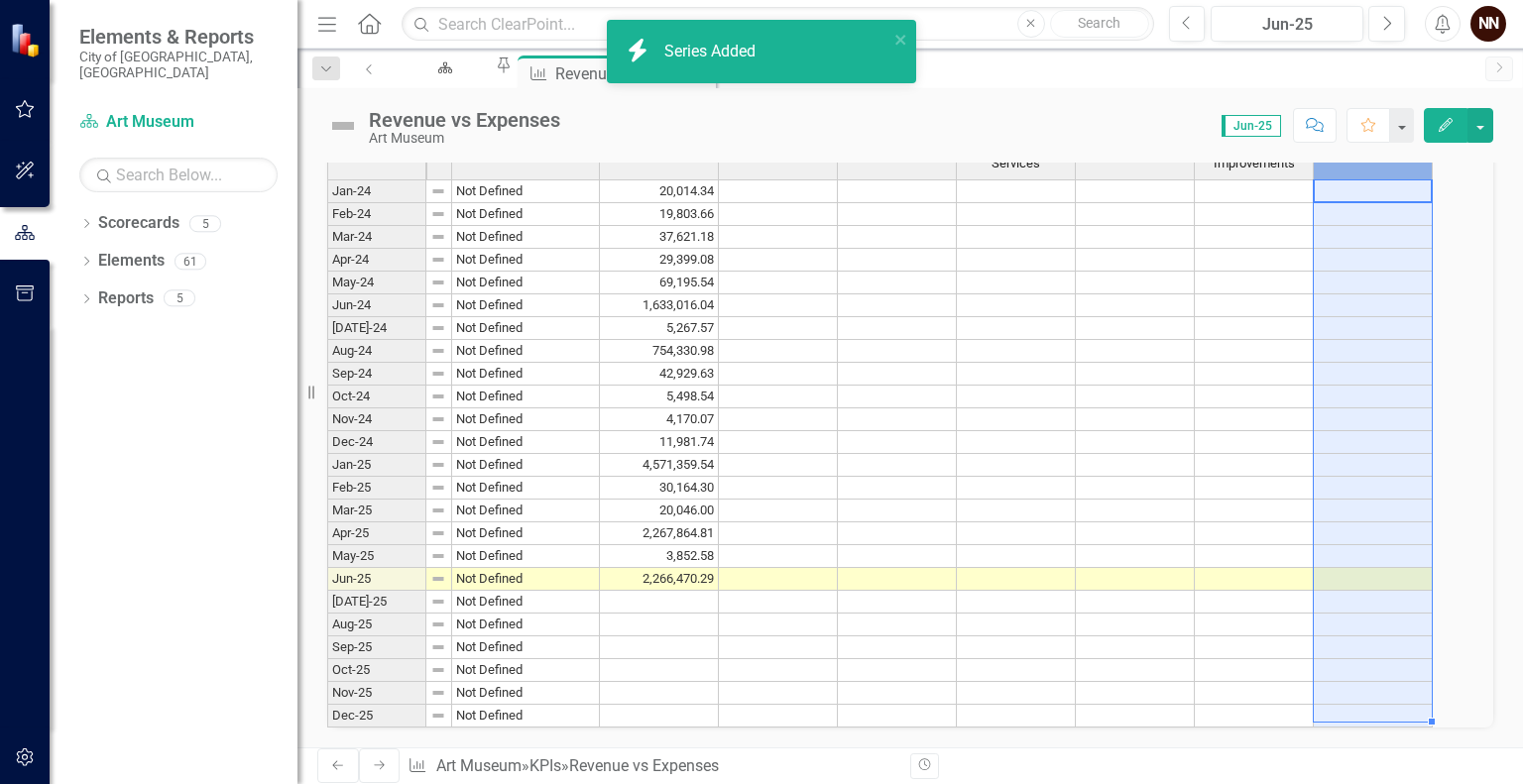 click on "Transfers" at bounding box center (1373, 160) 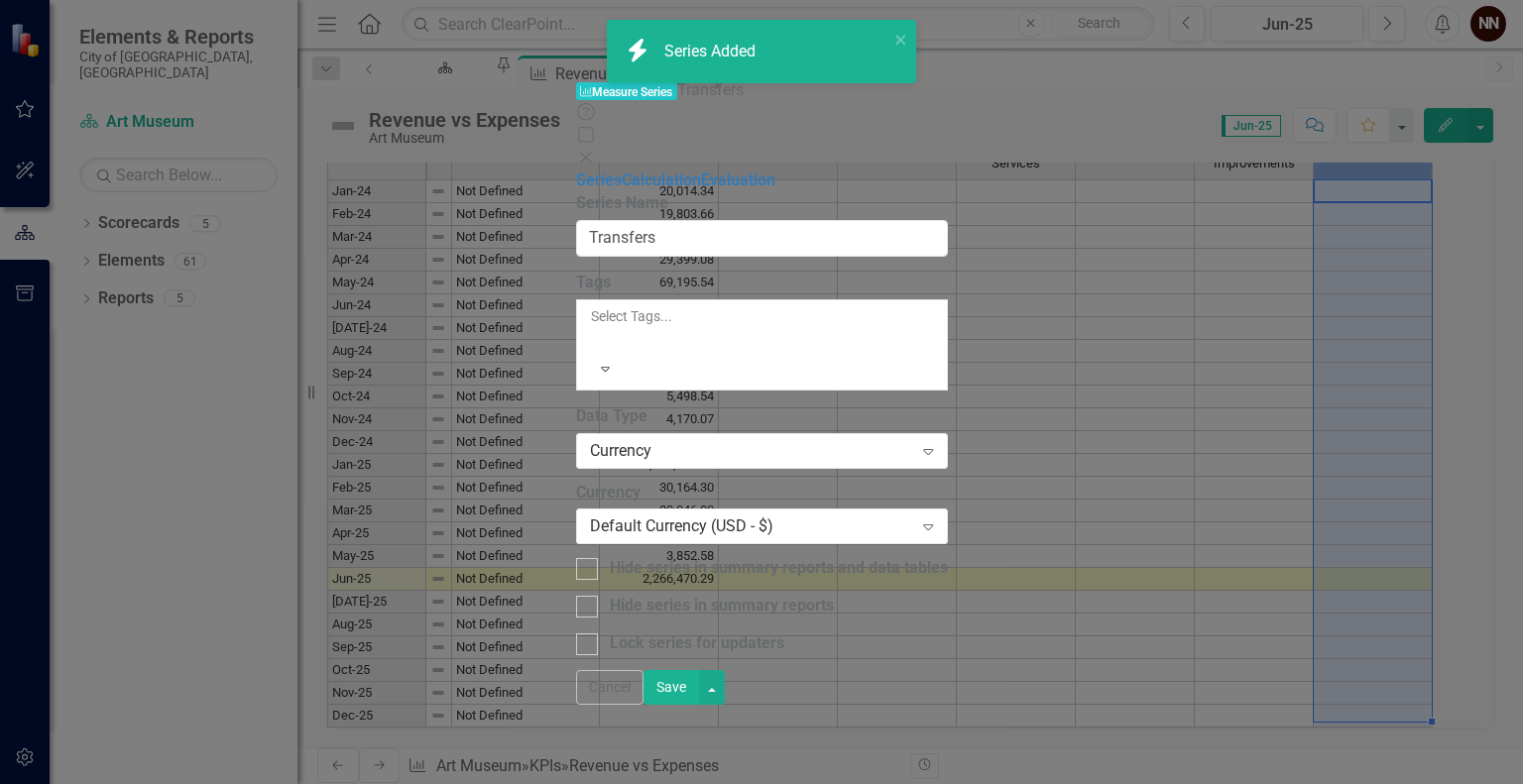 type on "Transfers" 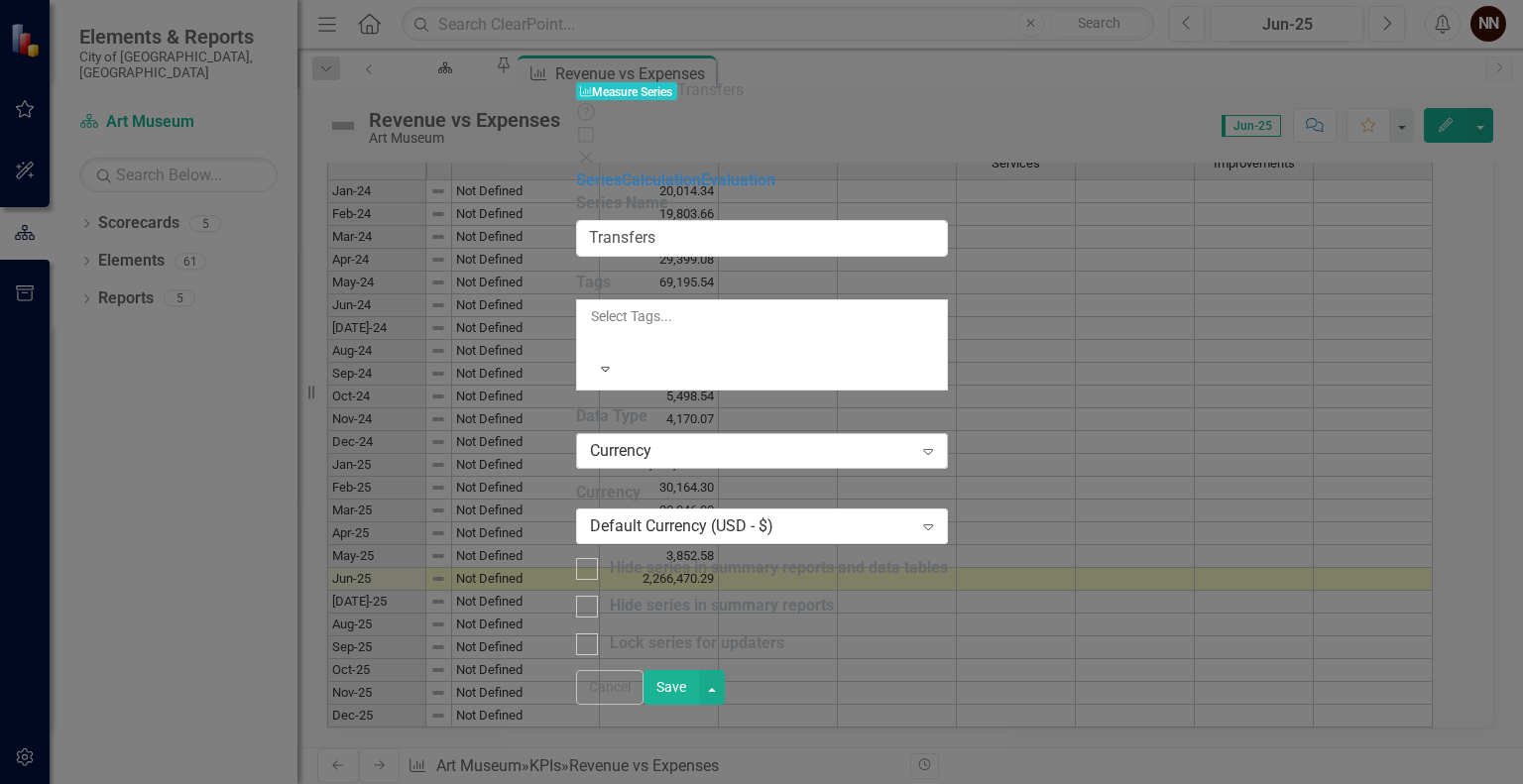 click on "Currency" at bounding box center (752, 450) 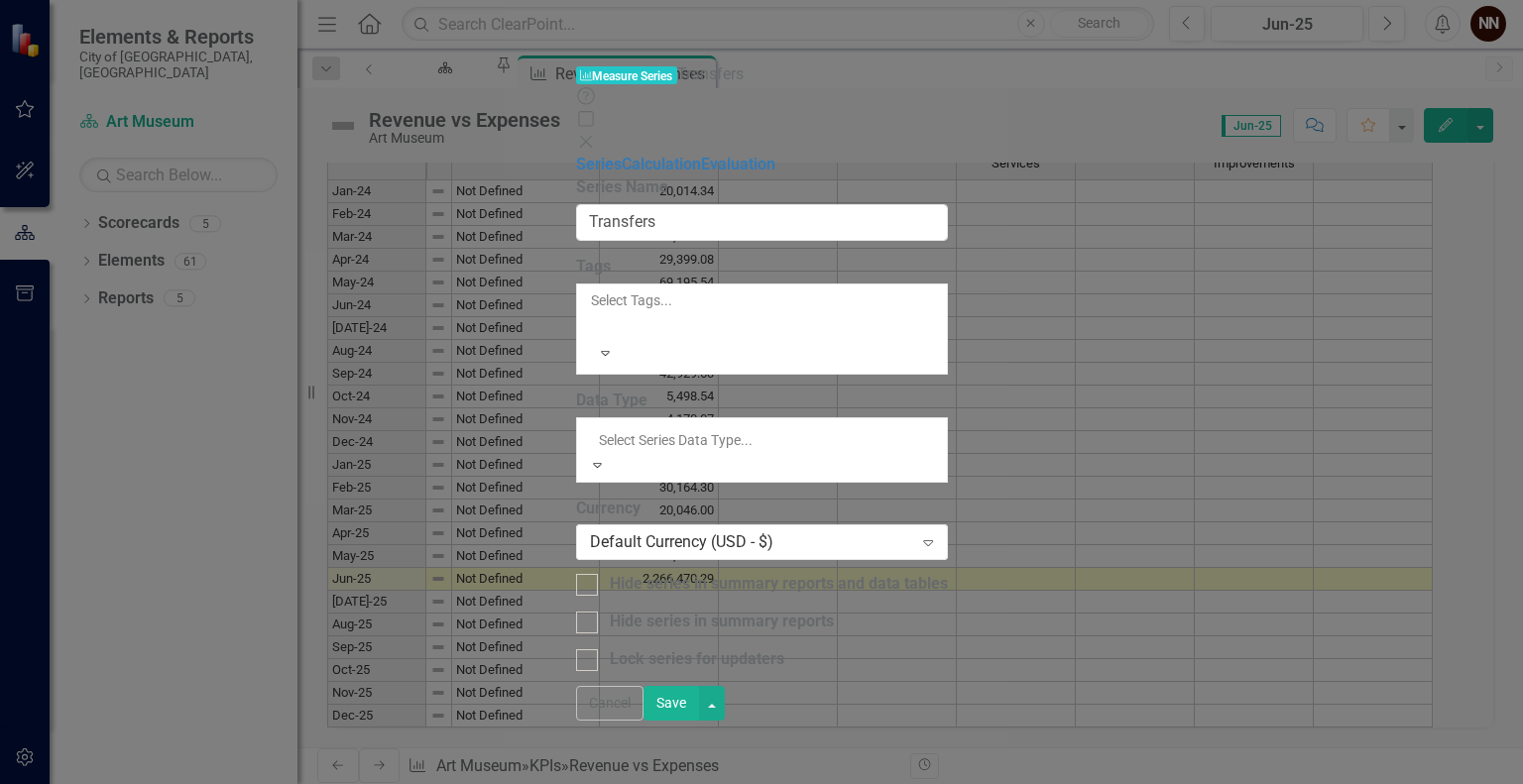 click on "Accounting" at bounding box center [762, 863] 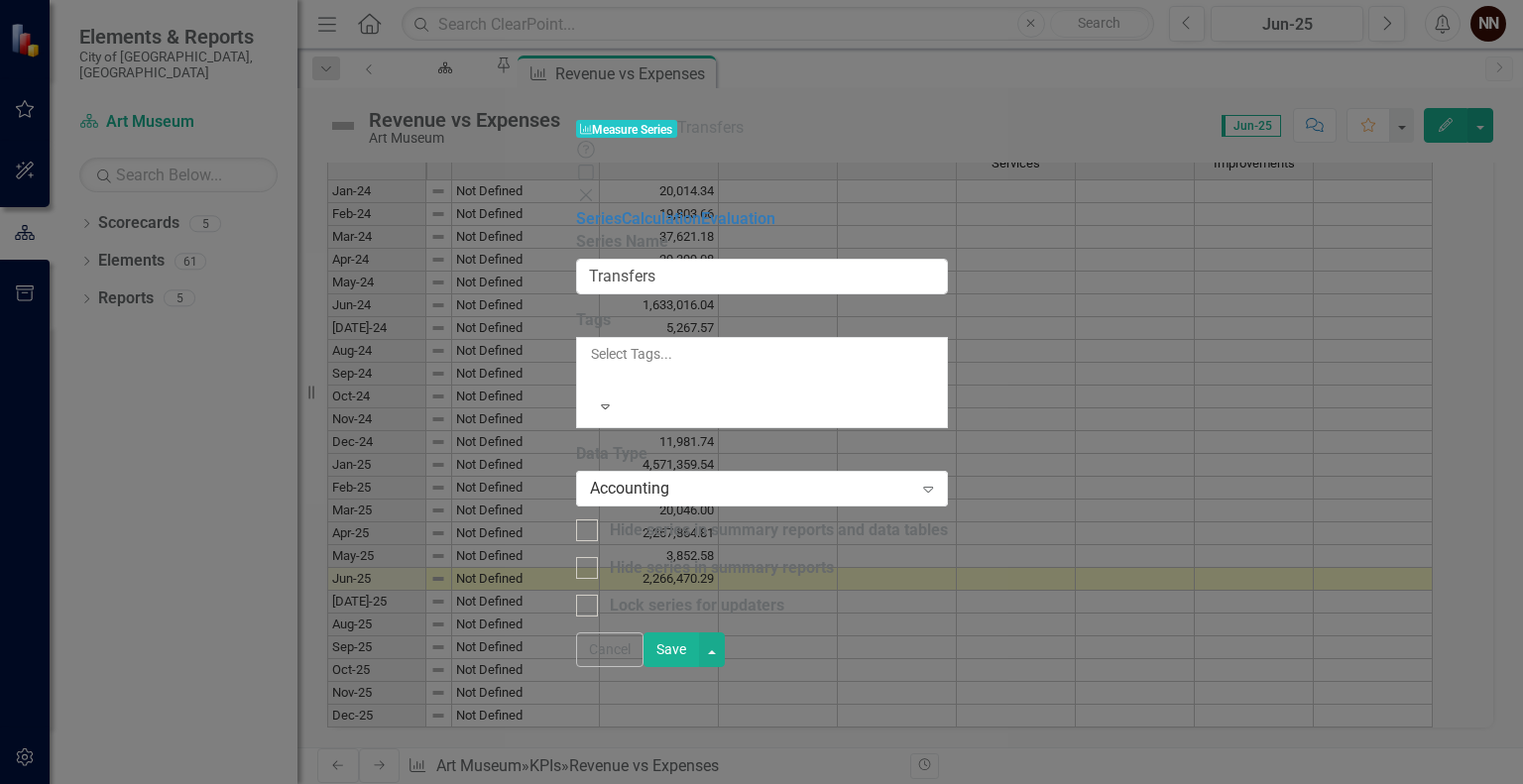 click on "Save" at bounding box center [671, 649] 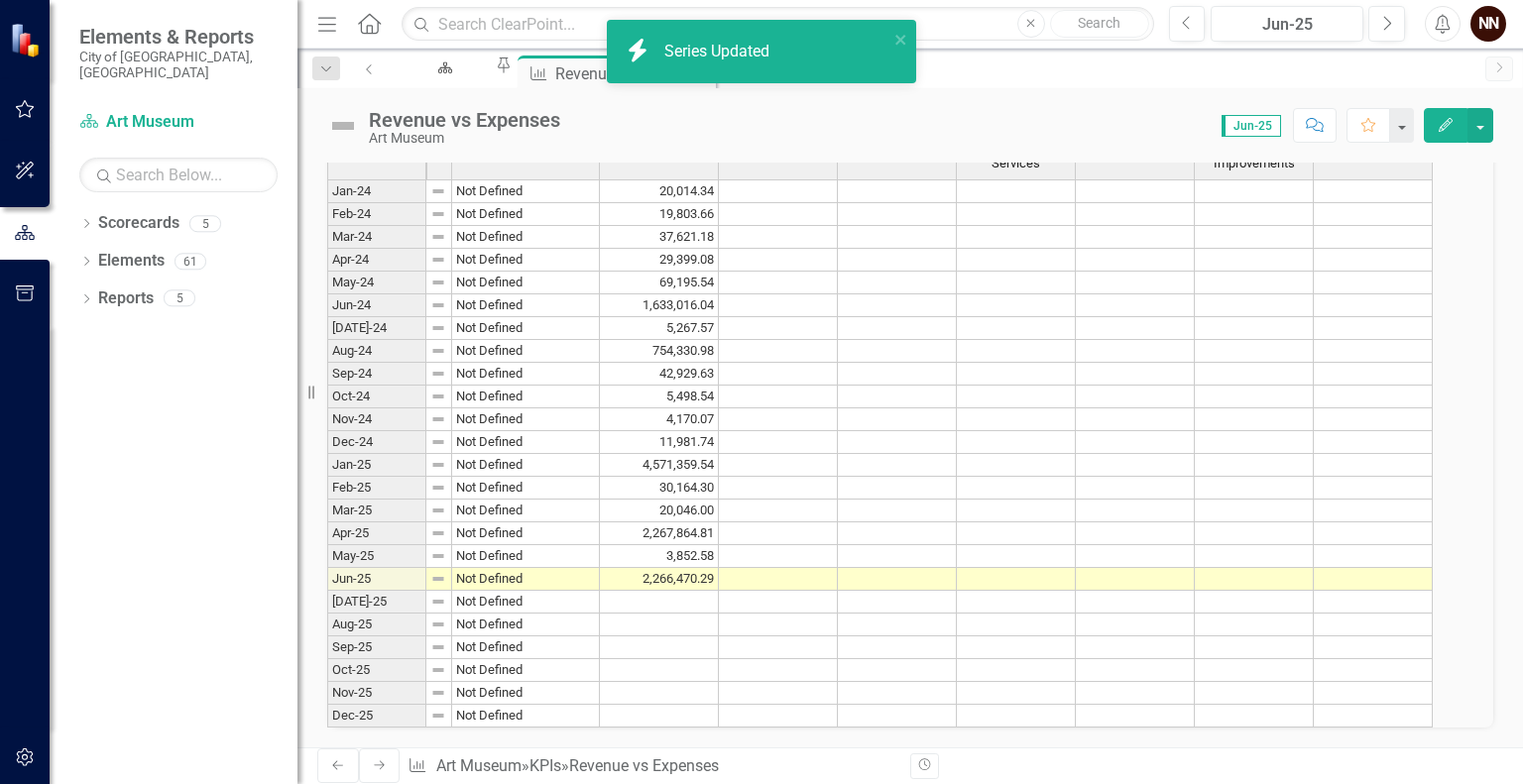 click on "KPI Data" at bounding box center [910, 121] 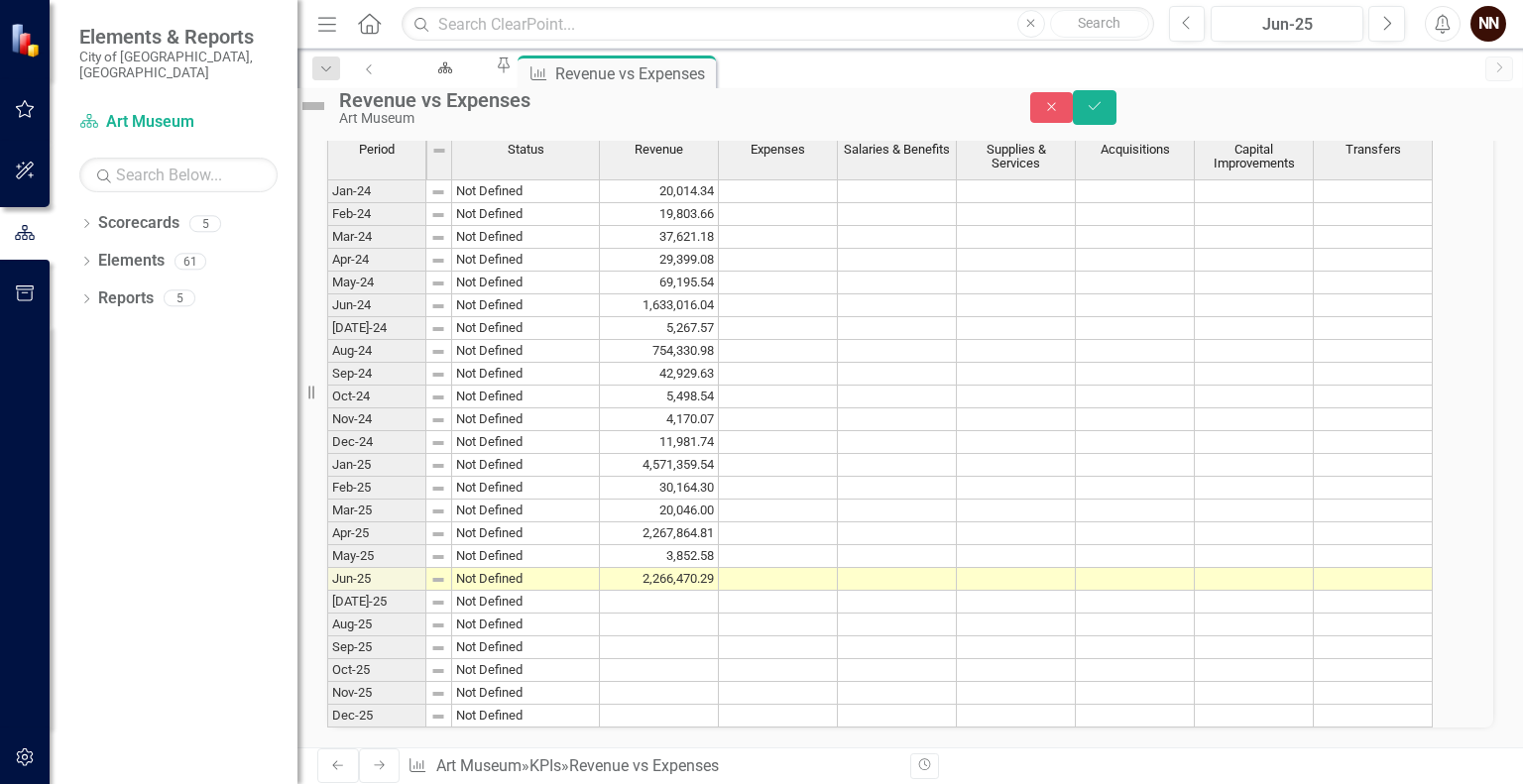 click on "Add  Add Series" at bounding box center (1437, 120) 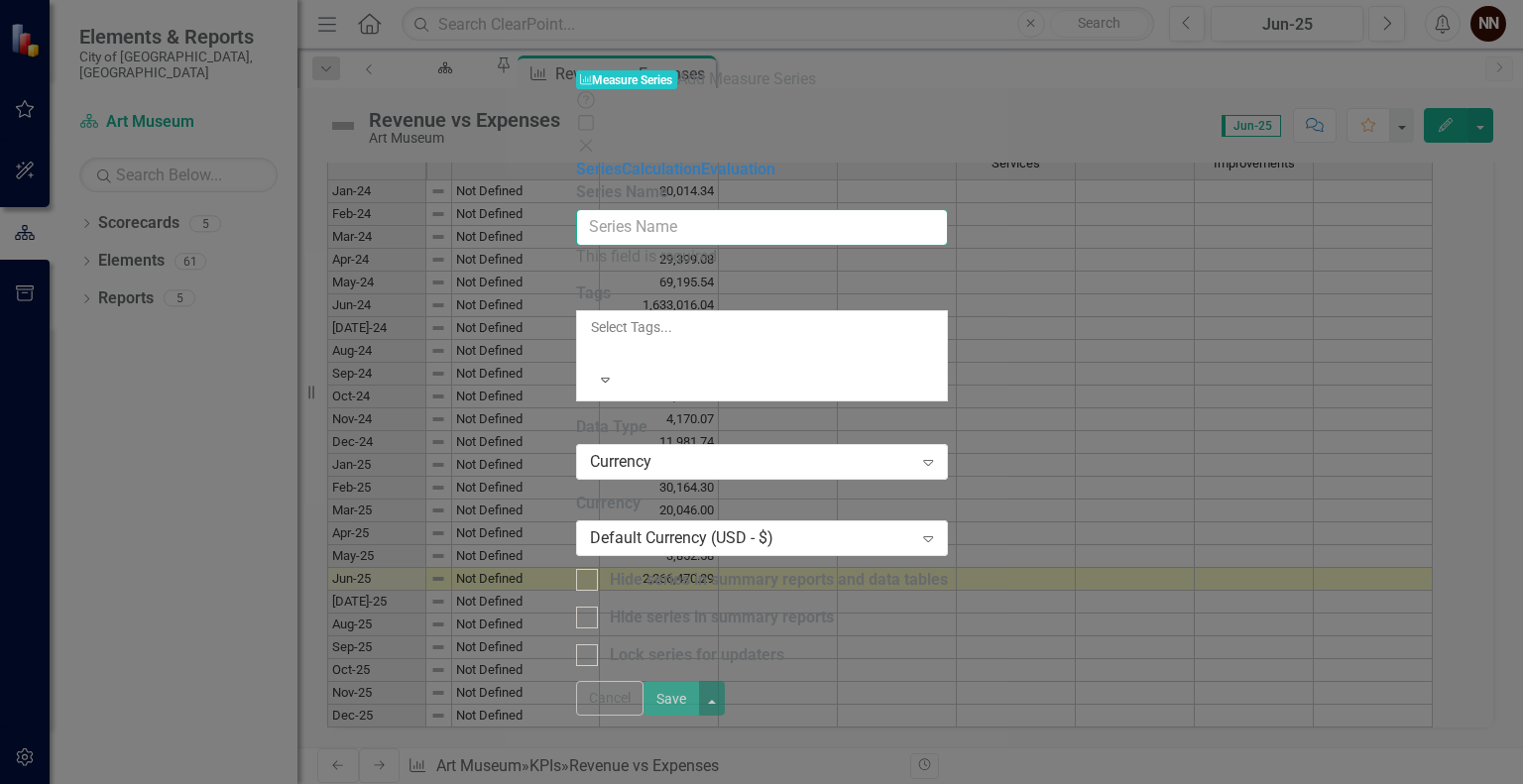 click on "Series Name" at bounding box center [762, 227] 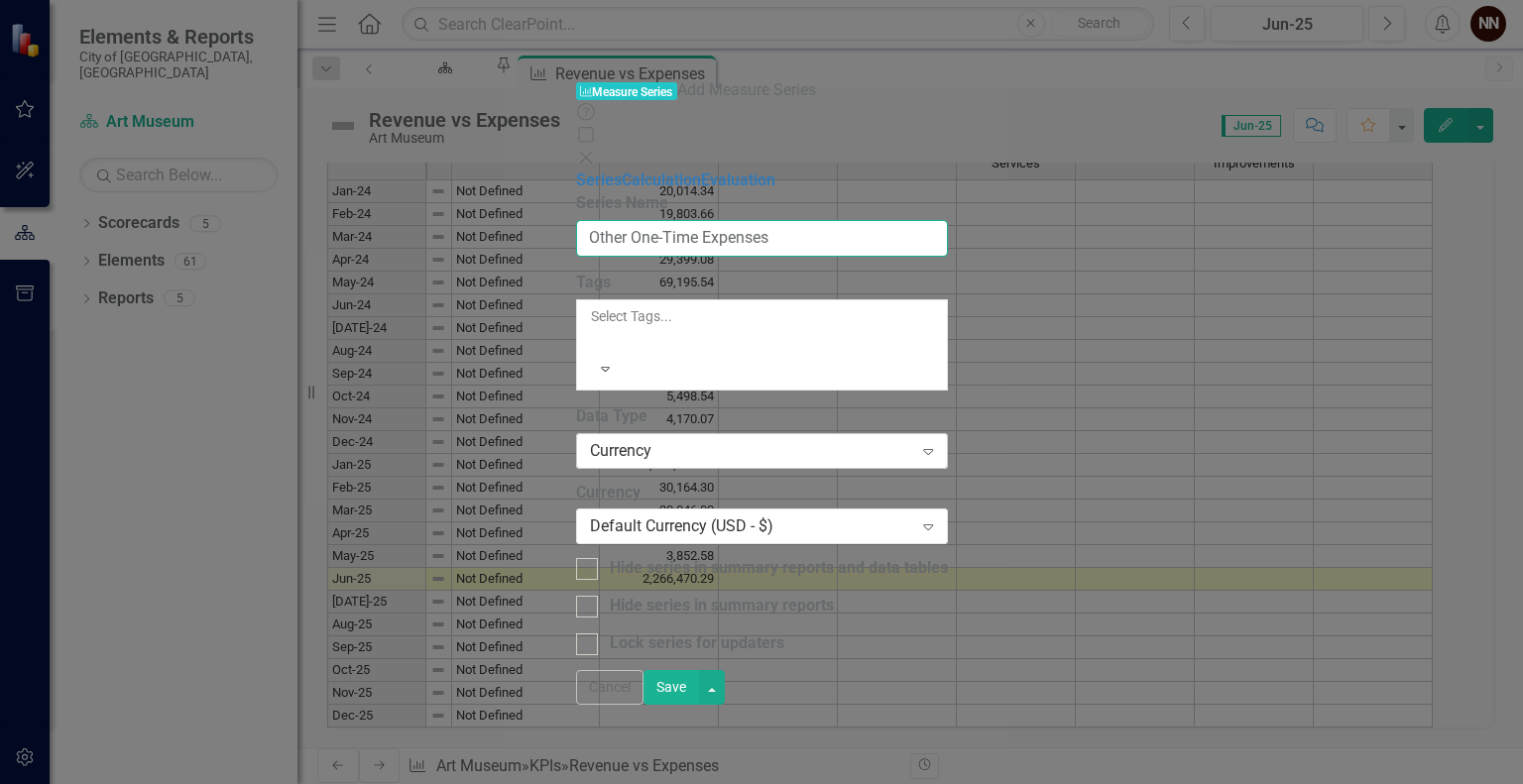 type on "Other One-Time Expenses" 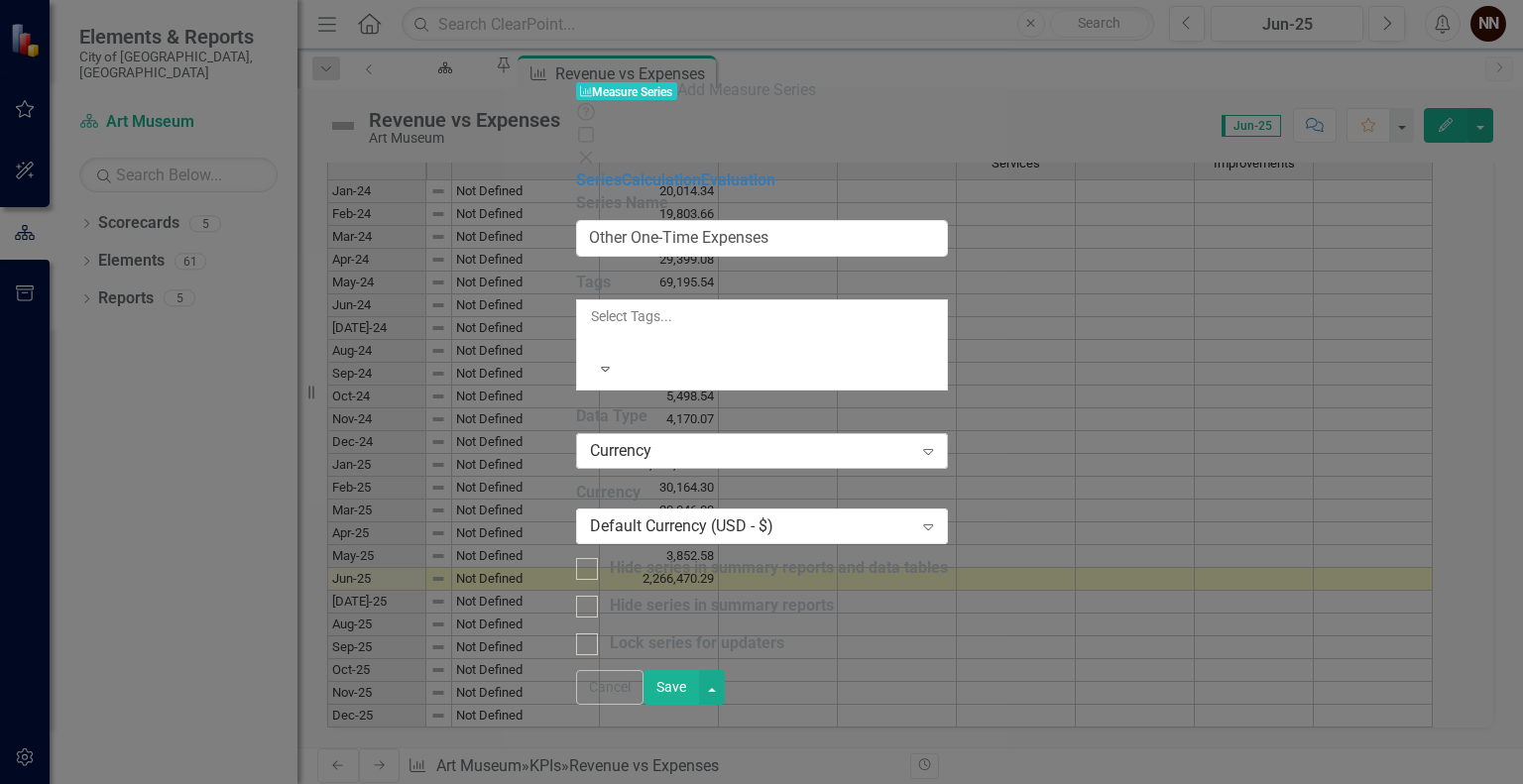 click on "Currency" at bounding box center (752, 450) 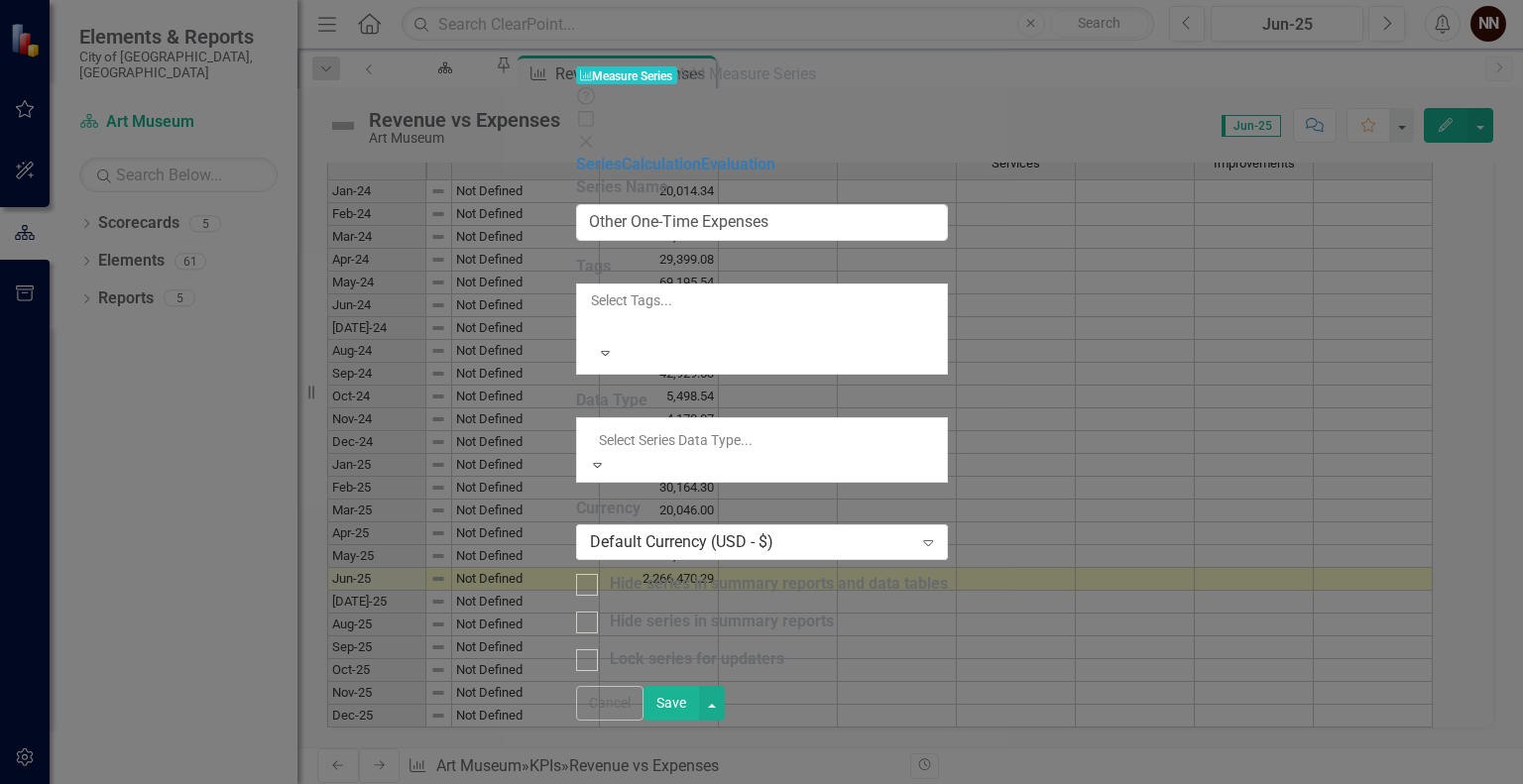 click on "Accounting" at bounding box center [762, 863] 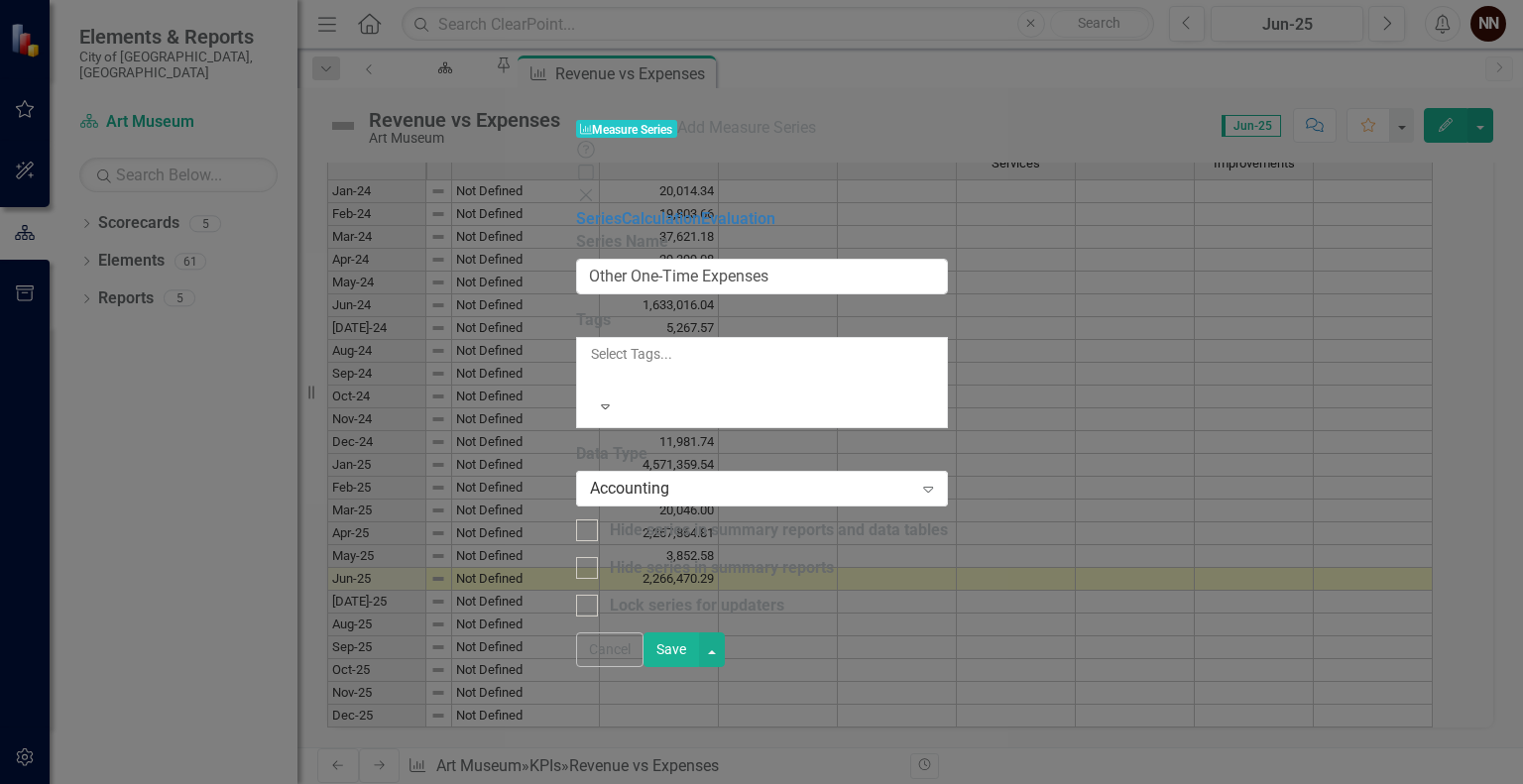 click on "Save" at bounding box center [671, 649] 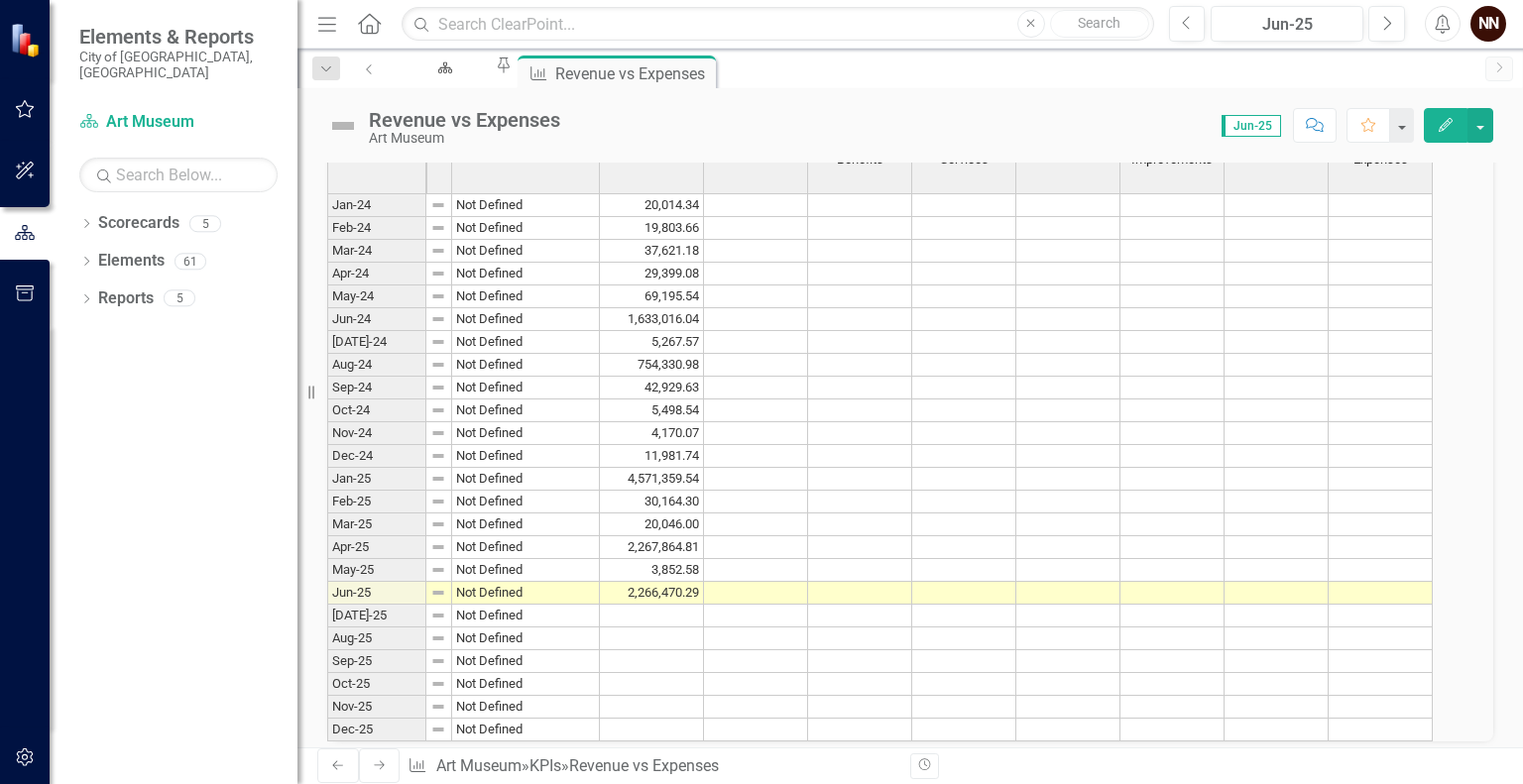 click on "Revenue" at bounding box center (651, 146) 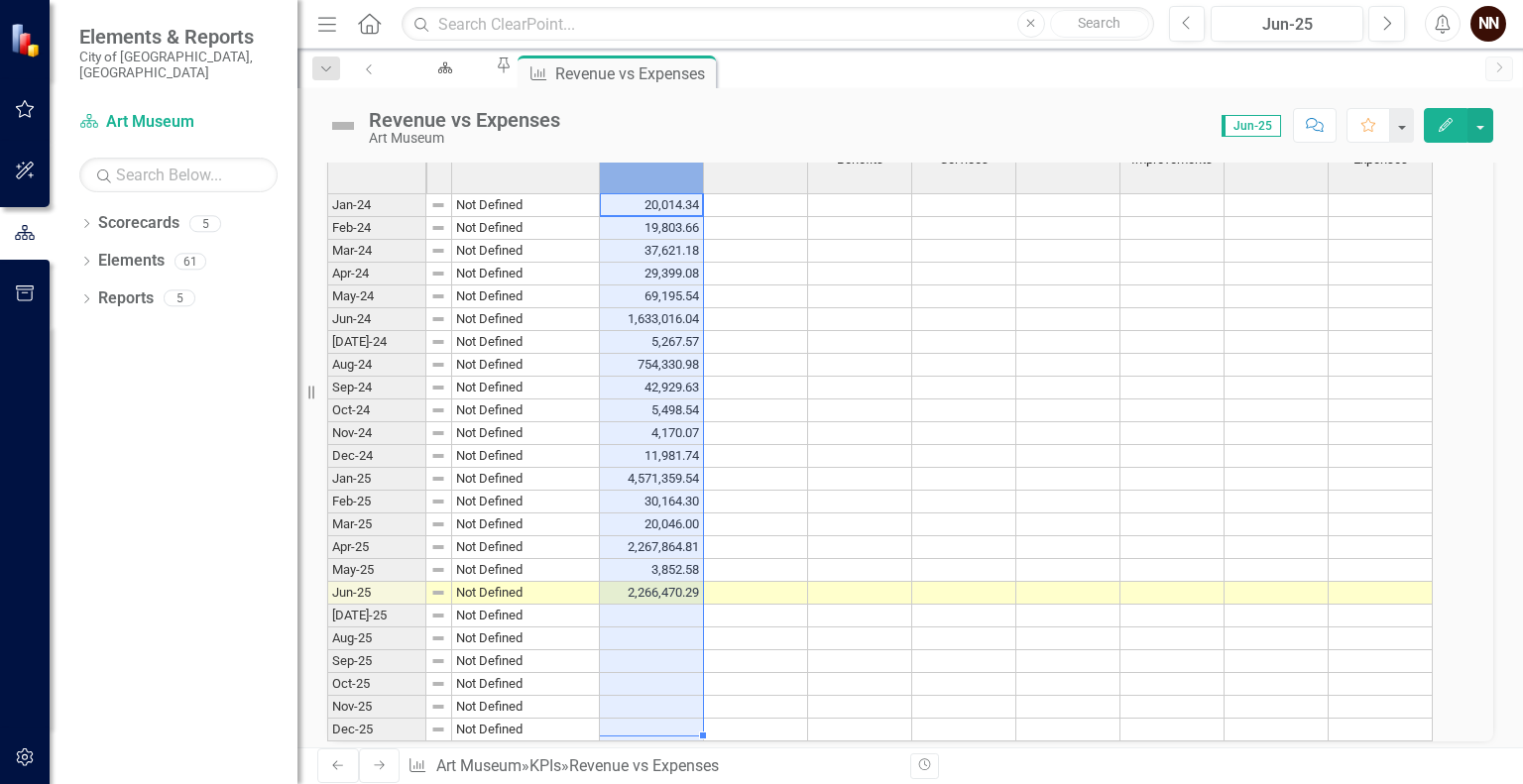 click on "Revenue" at bounding box center [651, 146] 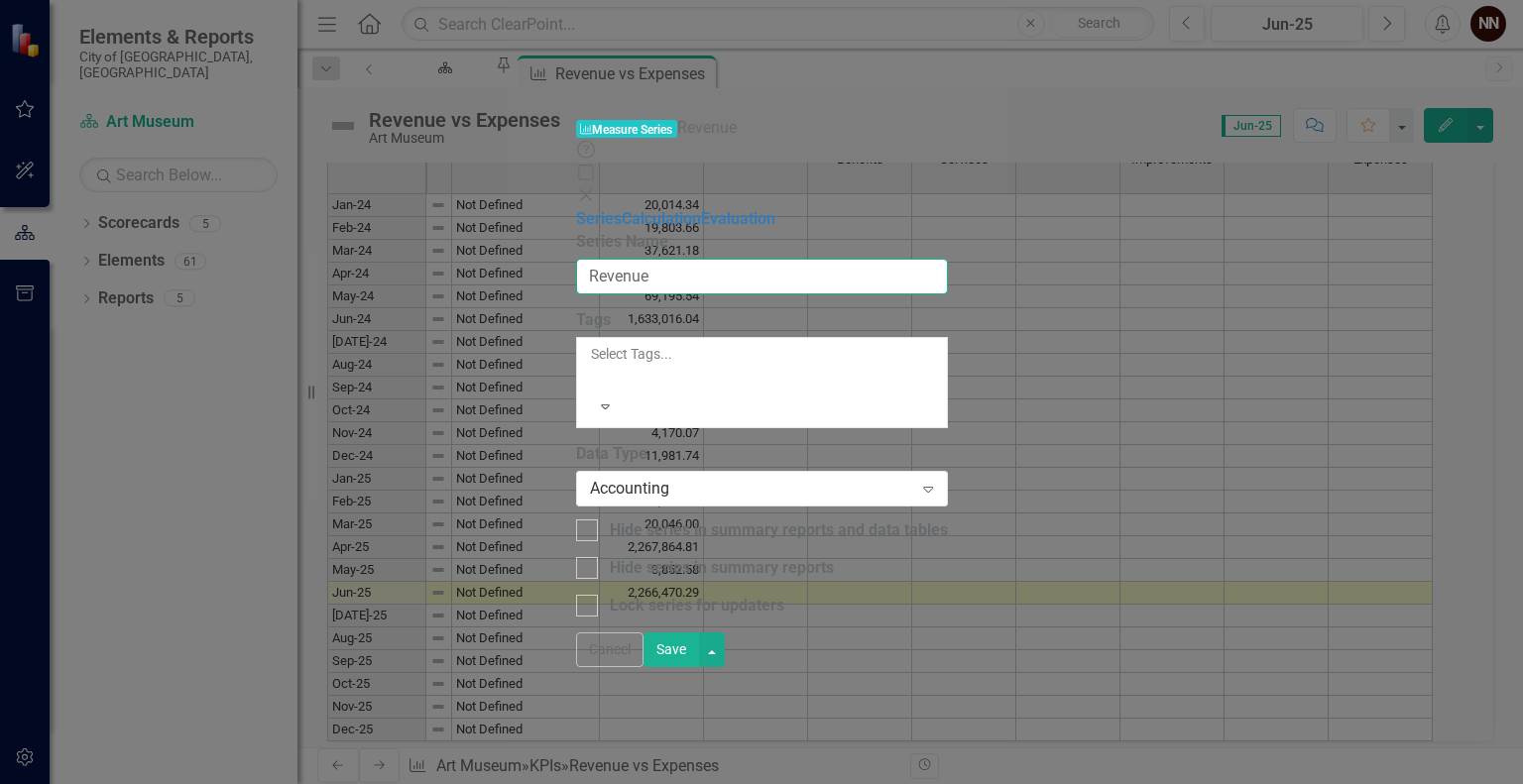 click on "Revenue" at bounding box center [762, 277] 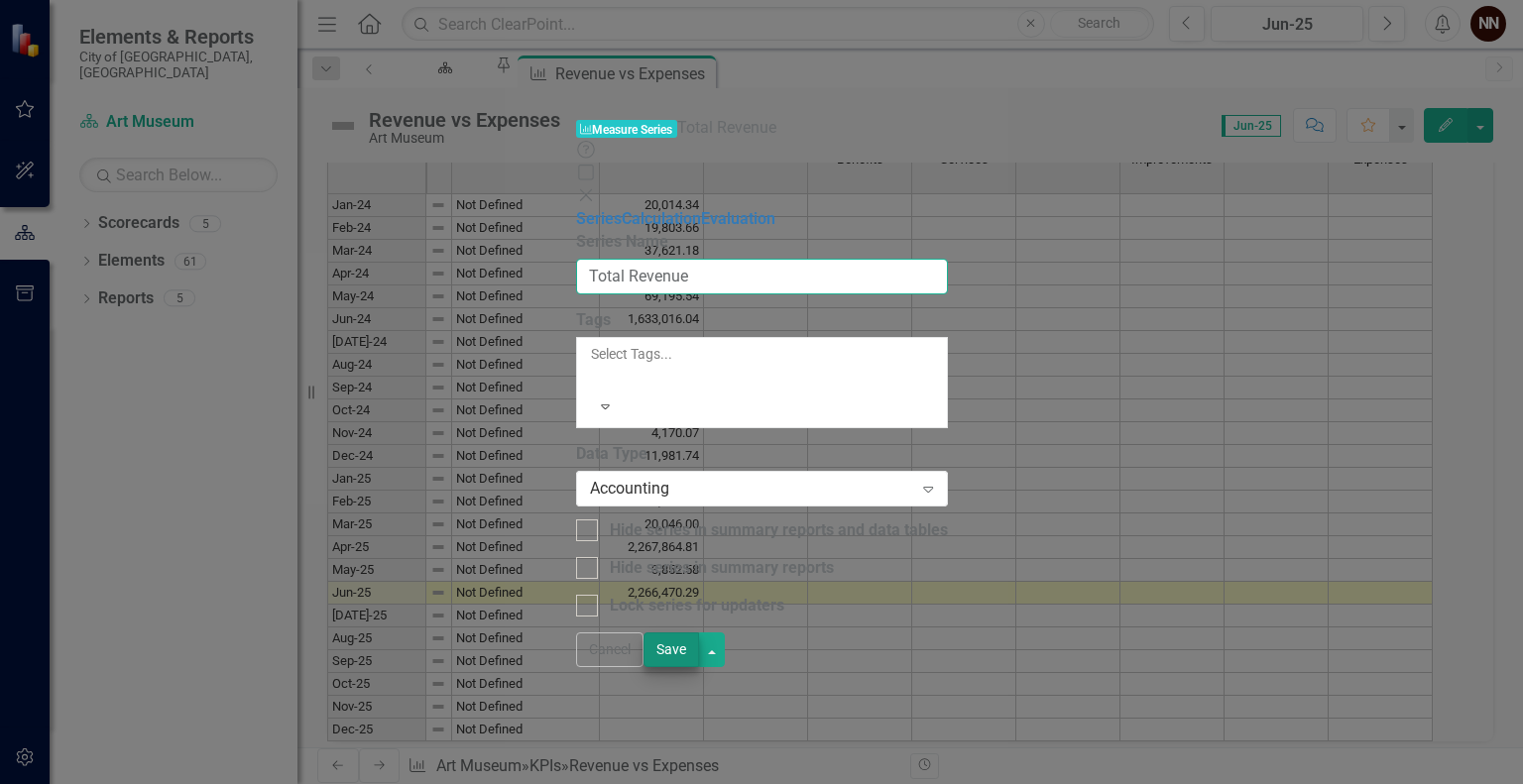 type on "Total Revenue" 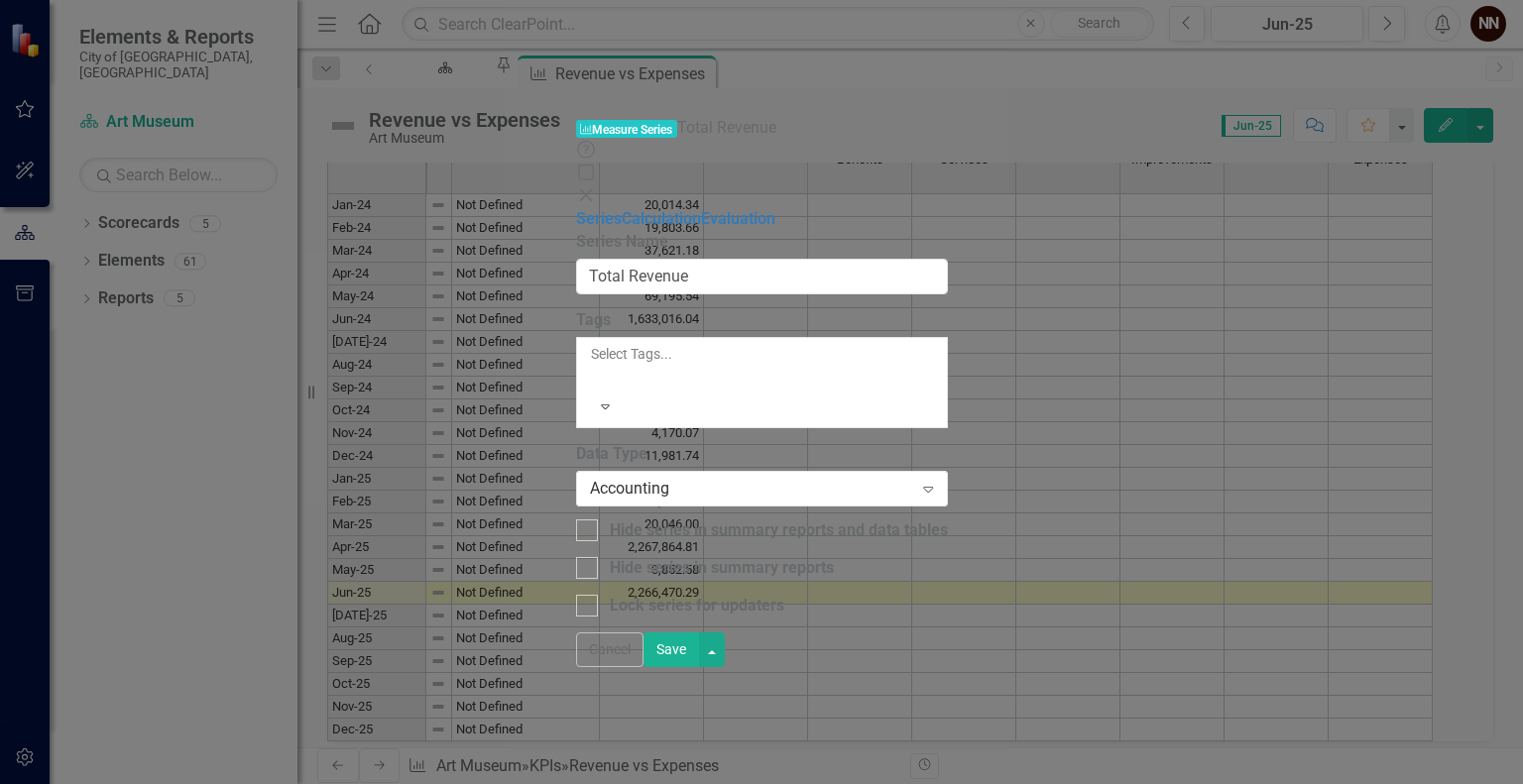 click on "Save" at bounding box center (671, 649) 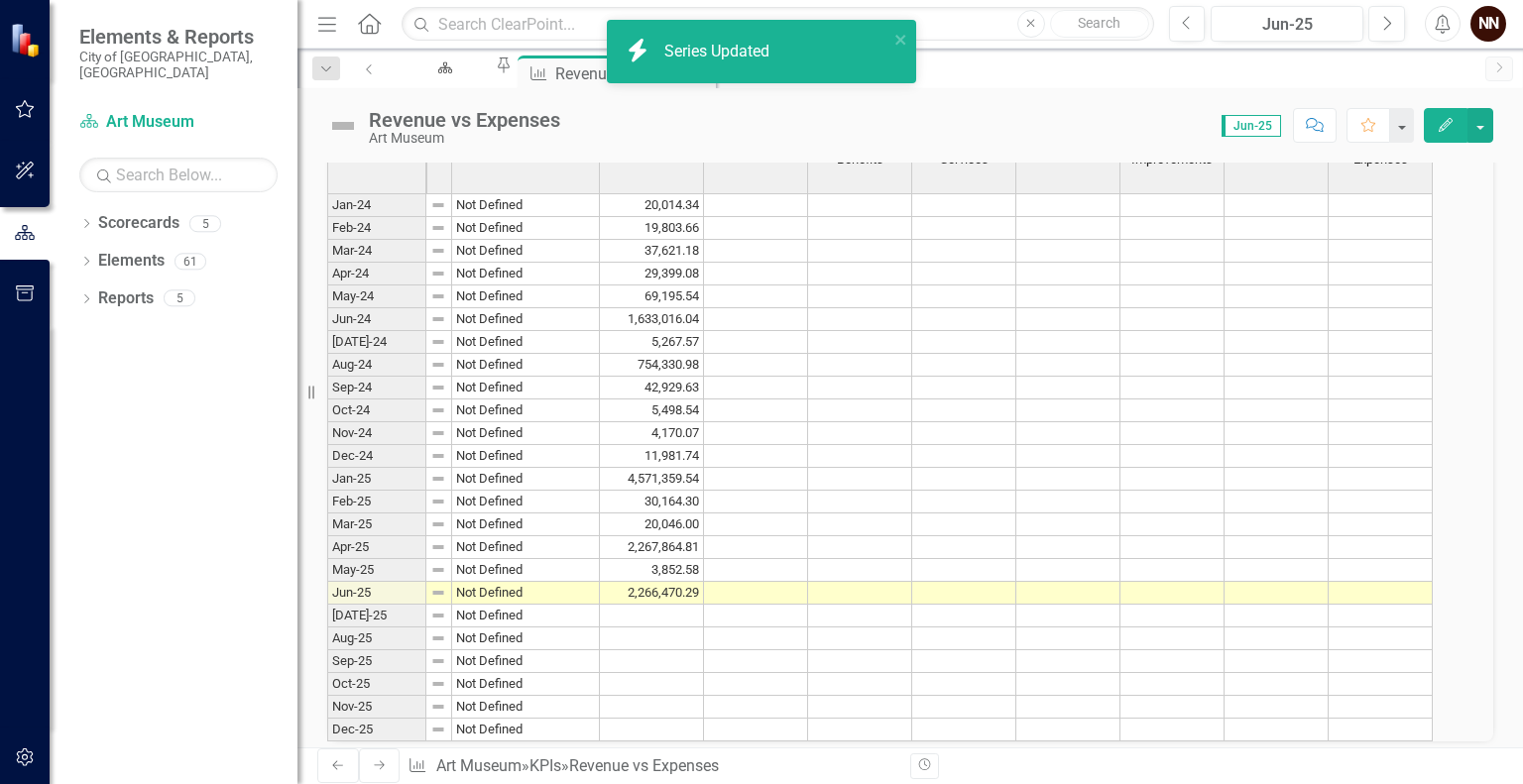click on "Expenses" at bounding box center [756, 146] 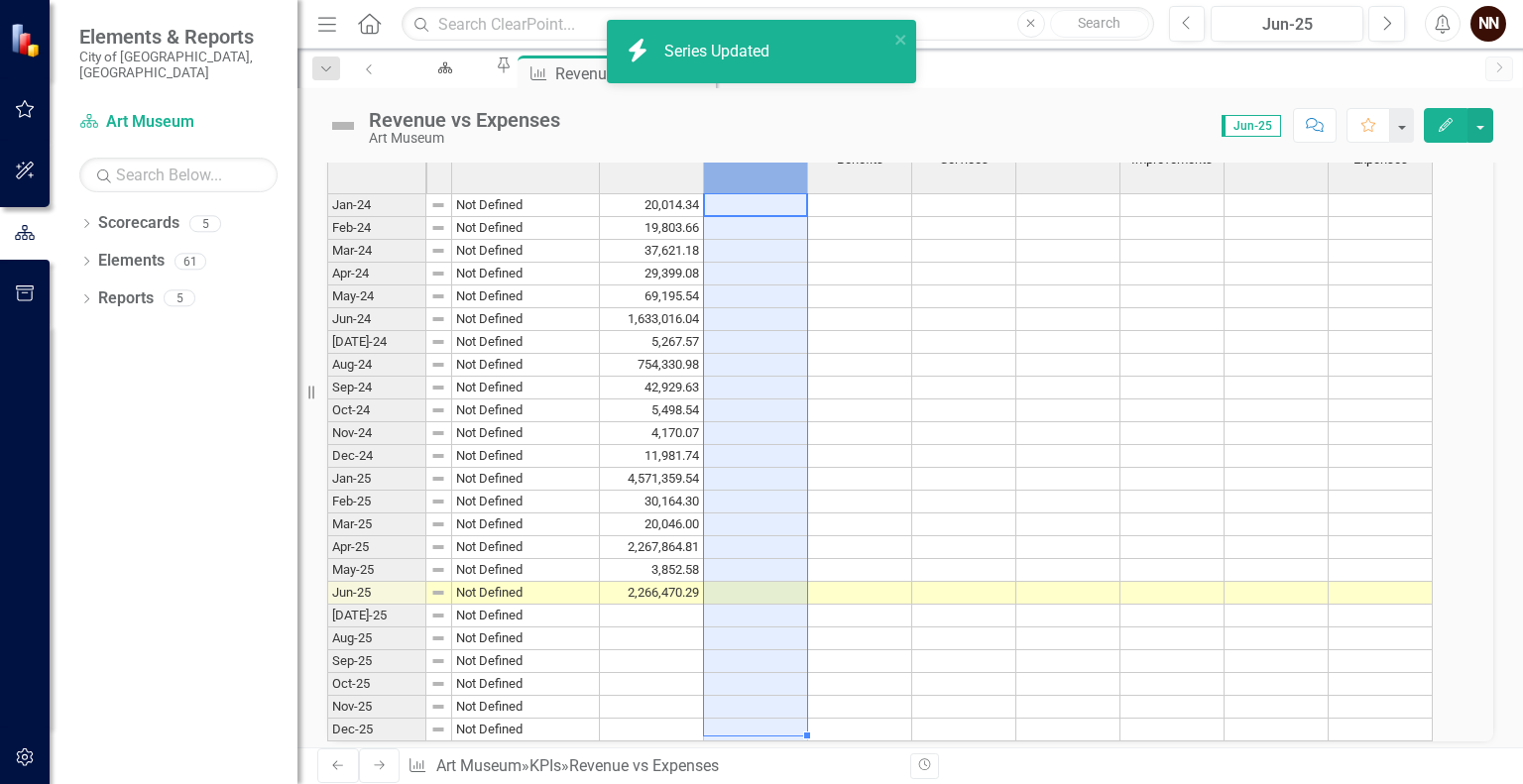 click on "Expenses" at bounding box center (756, 146) 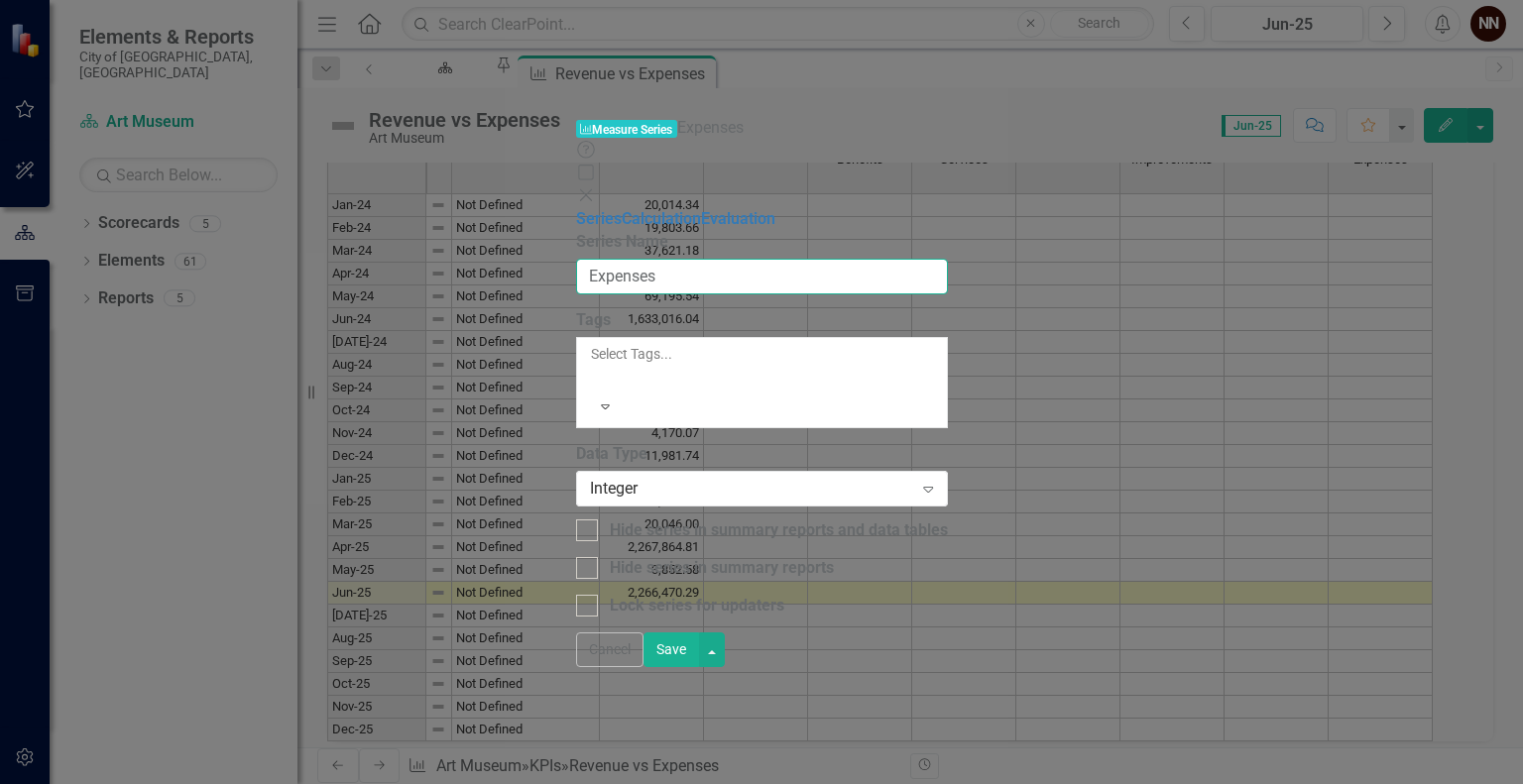 click on "Expenses" at bounding box center [762, 277] 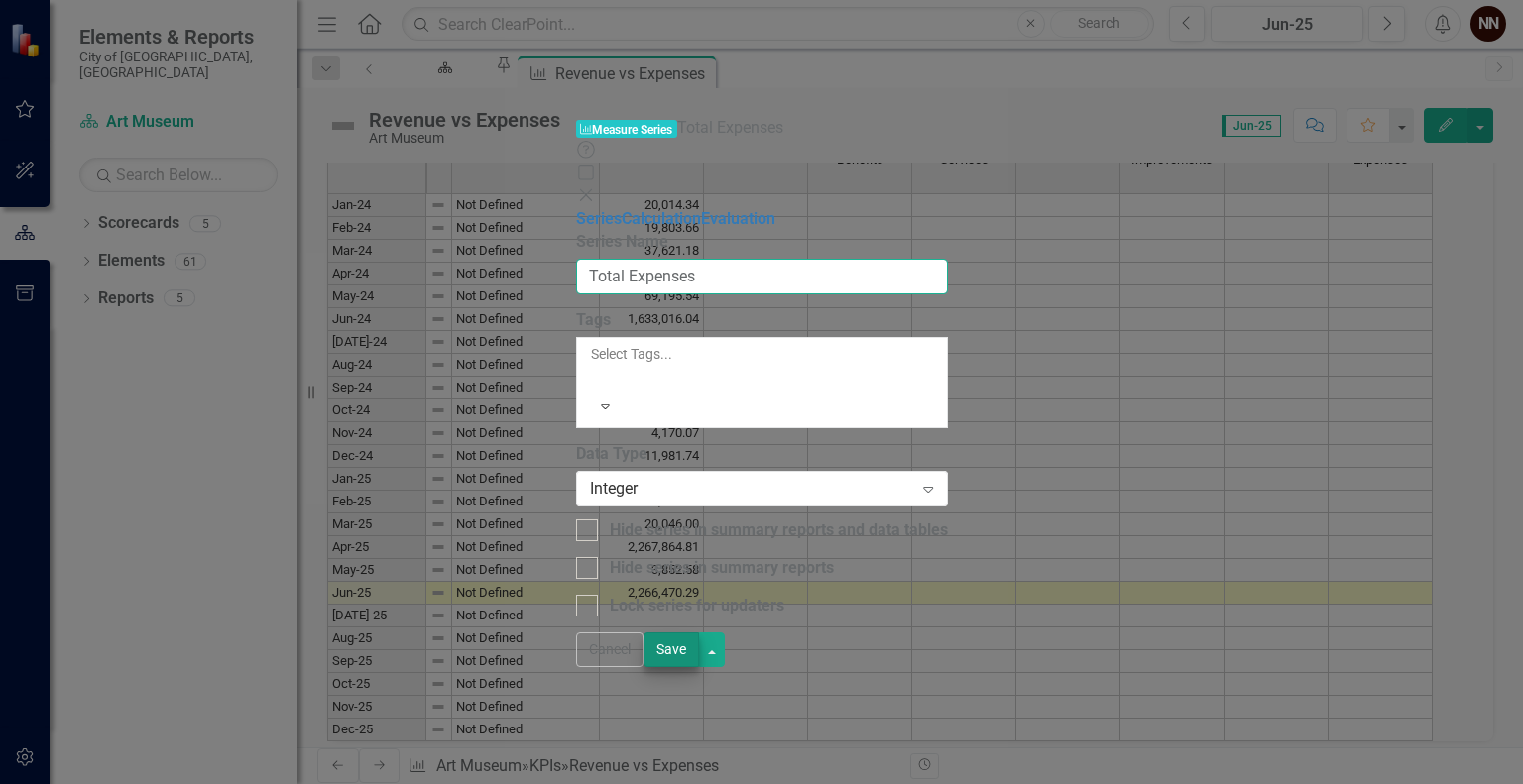 type on "Total Expenses" 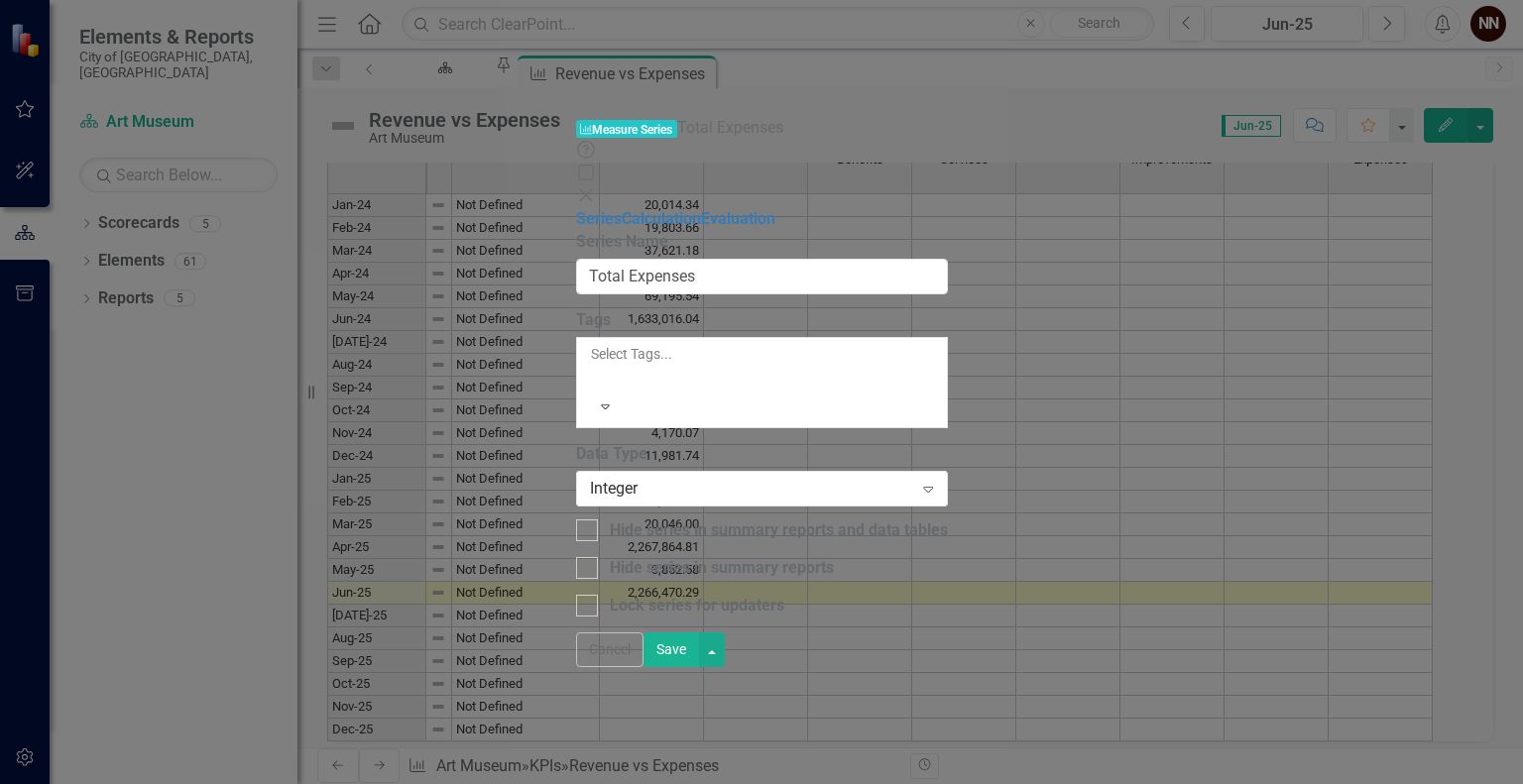 click on "Save" at bounding box center [671, 649] 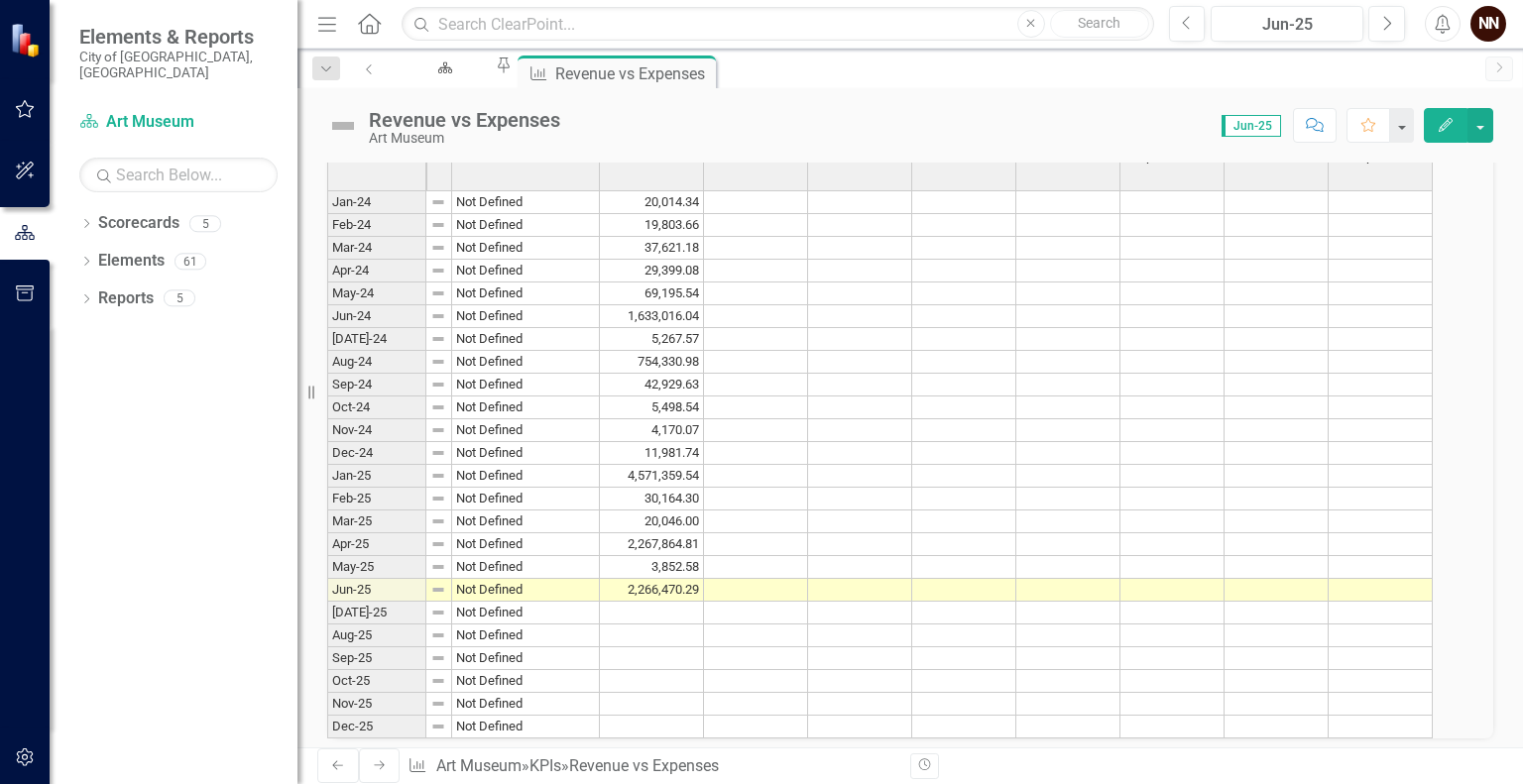 scroll, scrollTop: 594, scrollLeft: 0, axis: vertical 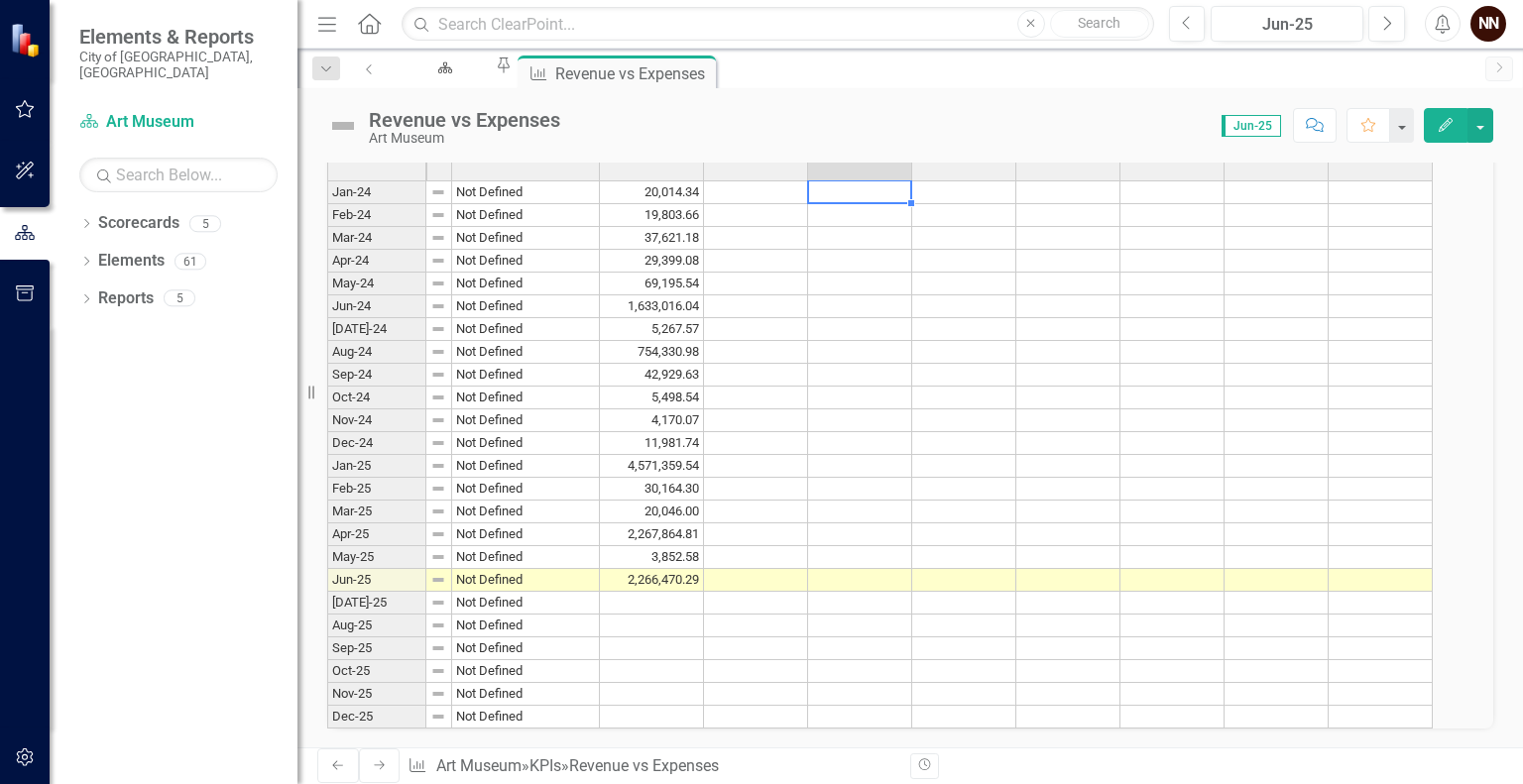 click at bounding box center [860, 192] 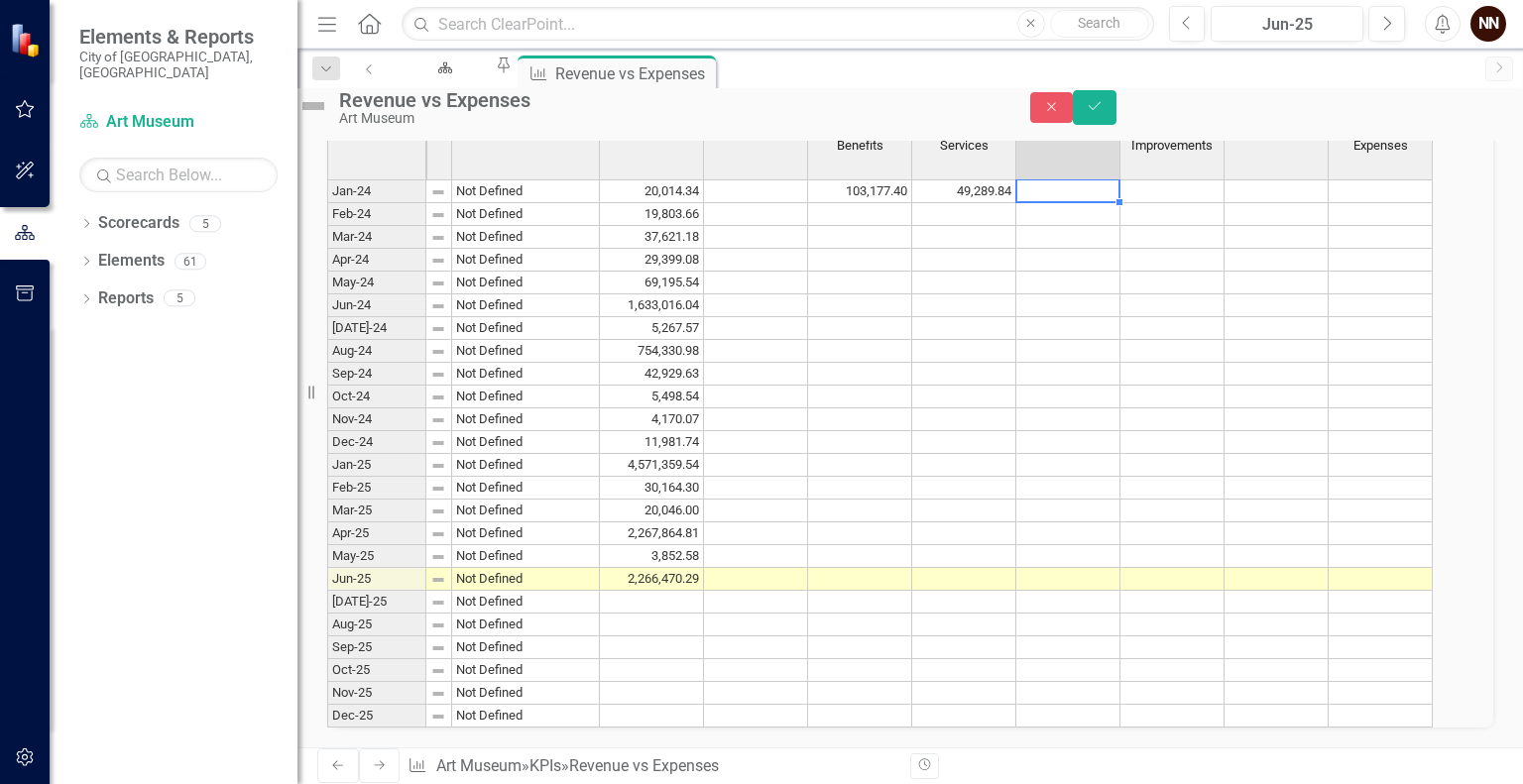 type on "0" 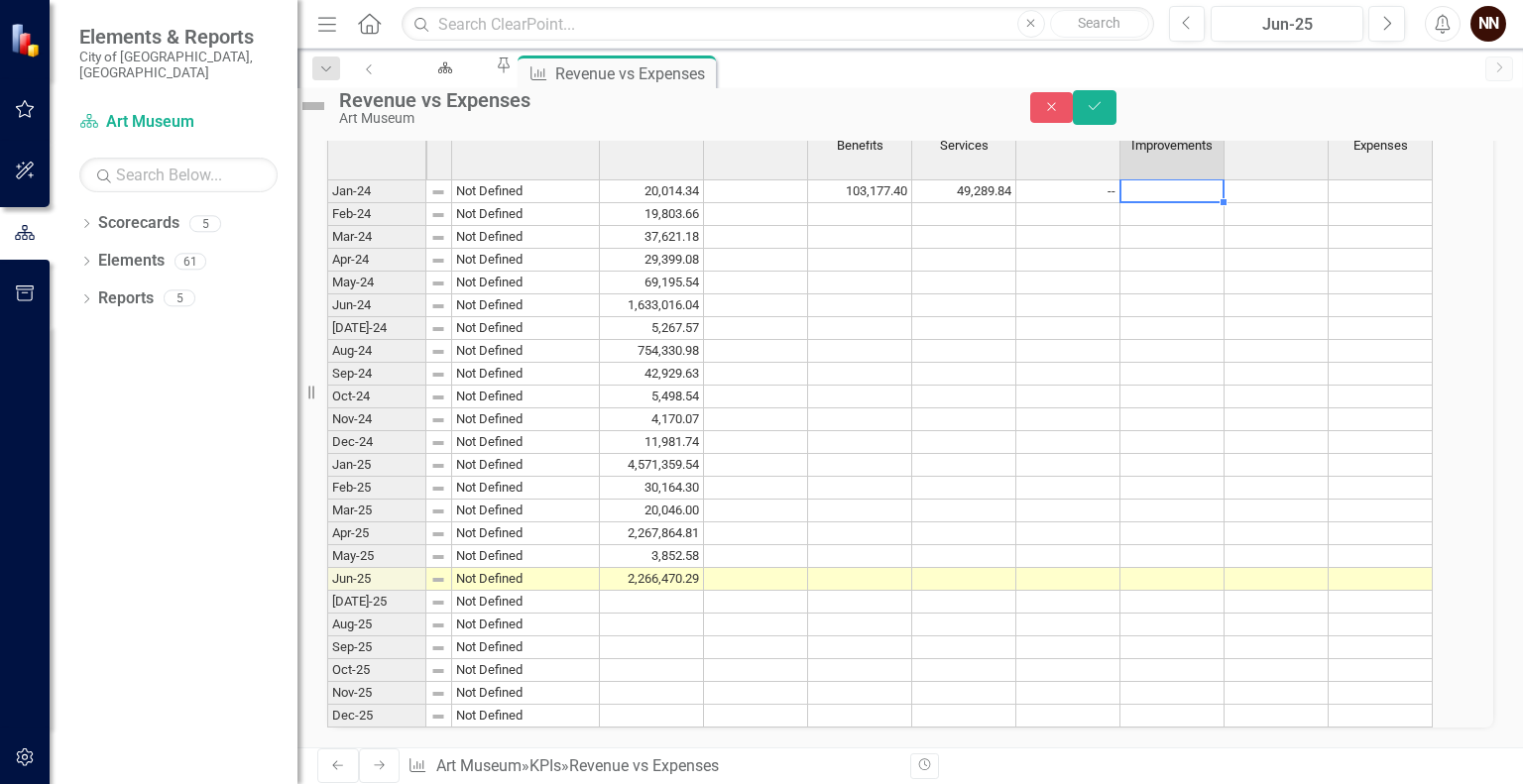 type on "0" 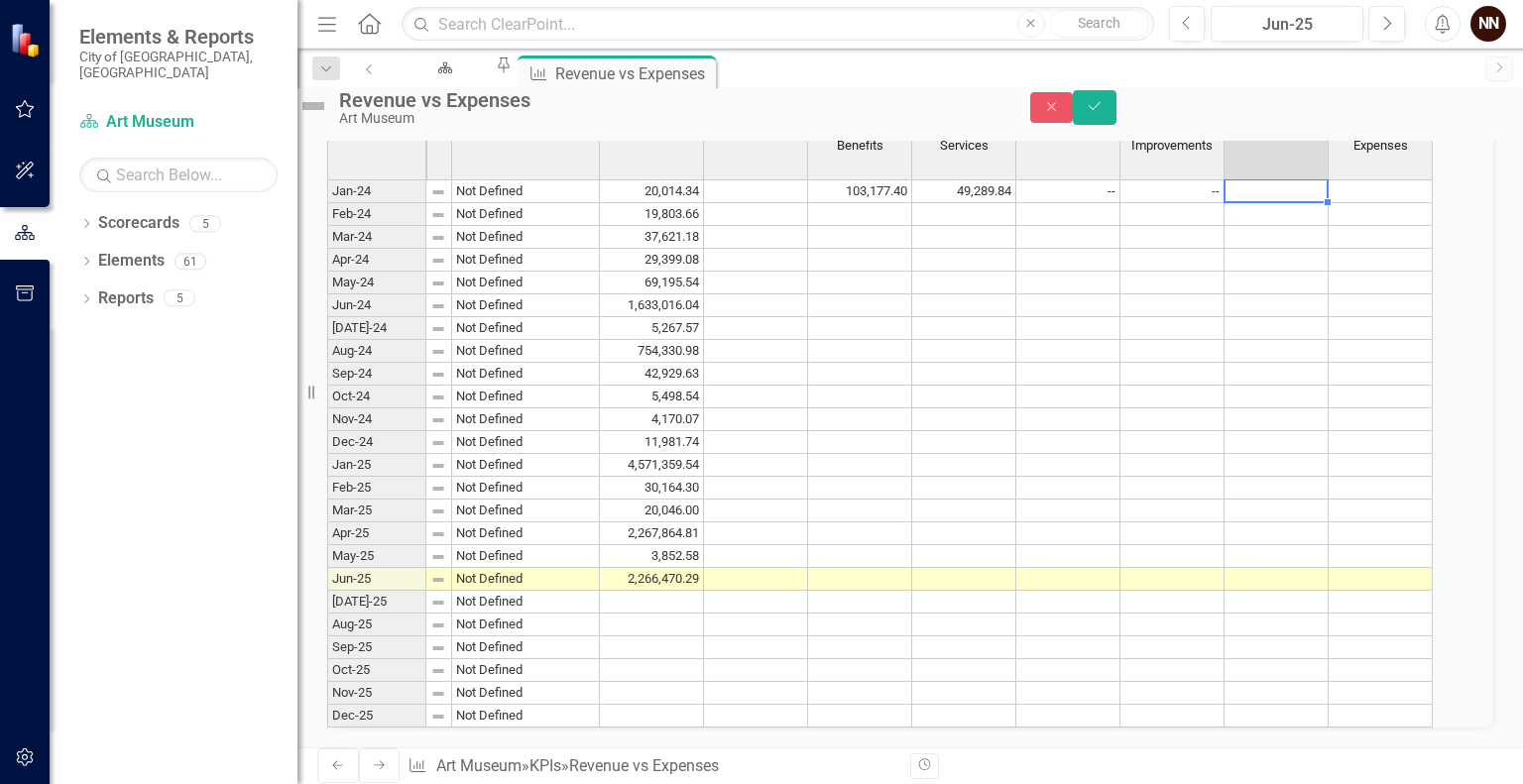 type on "0" 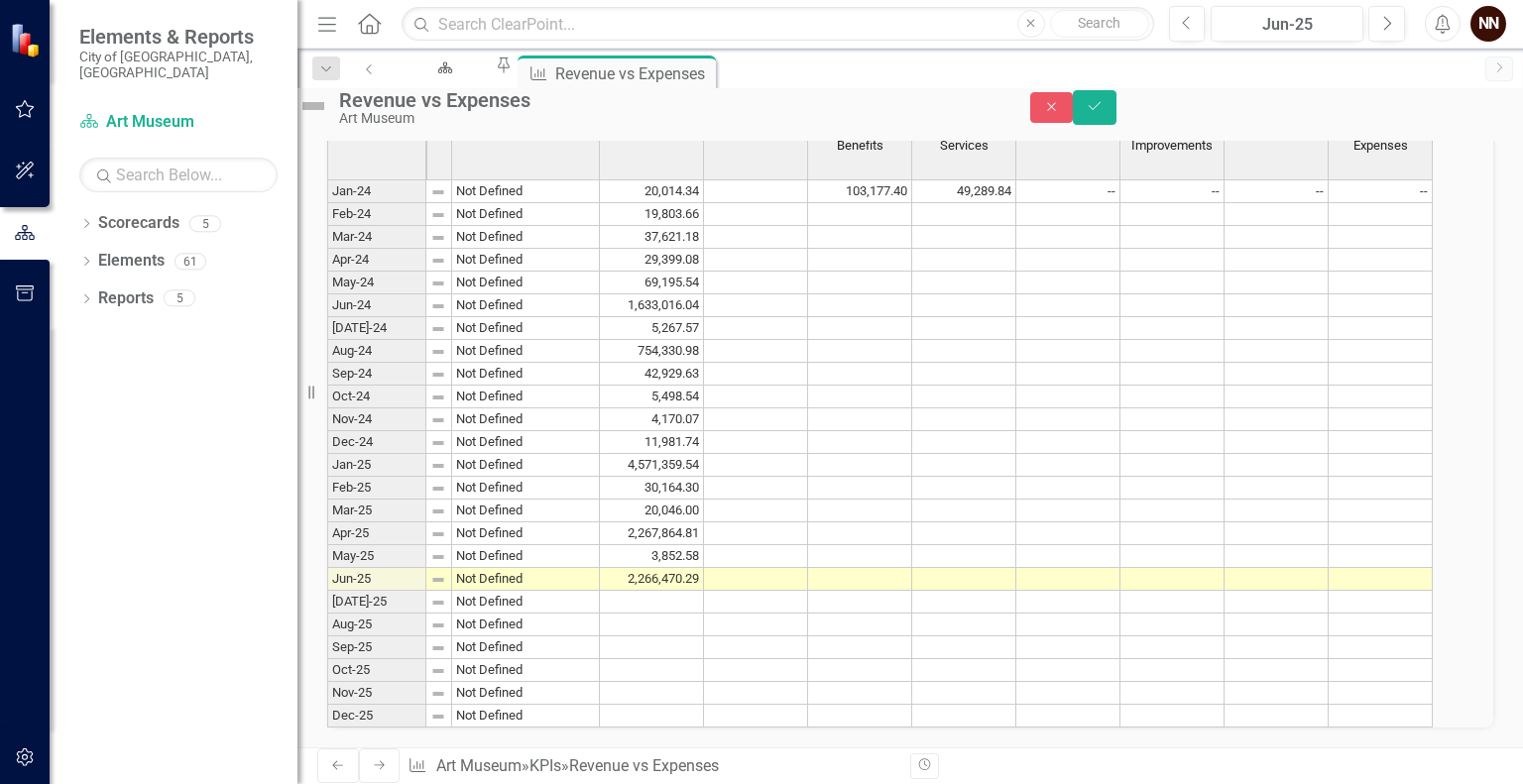 type on "0" 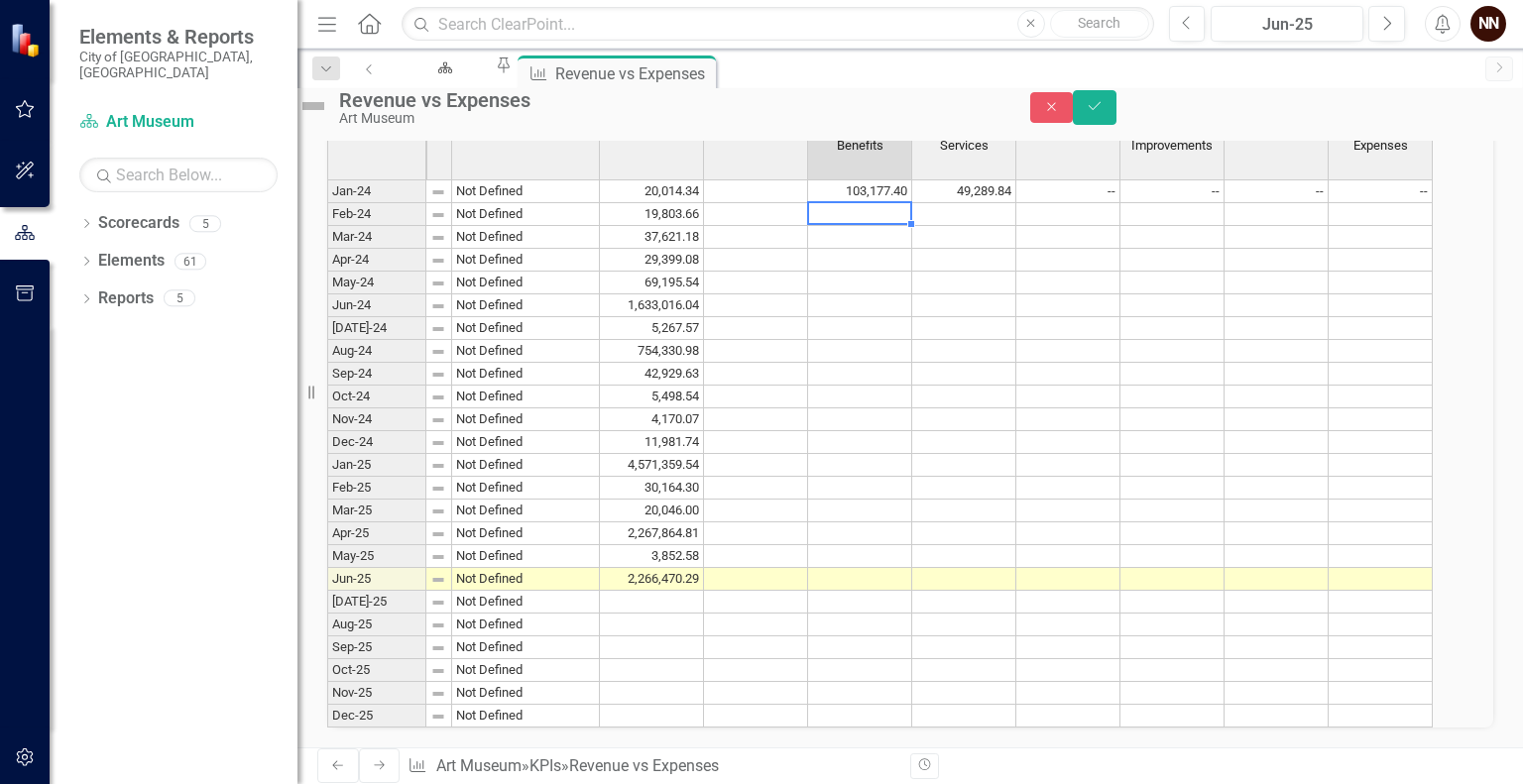 click at bounding box center (860, 214) 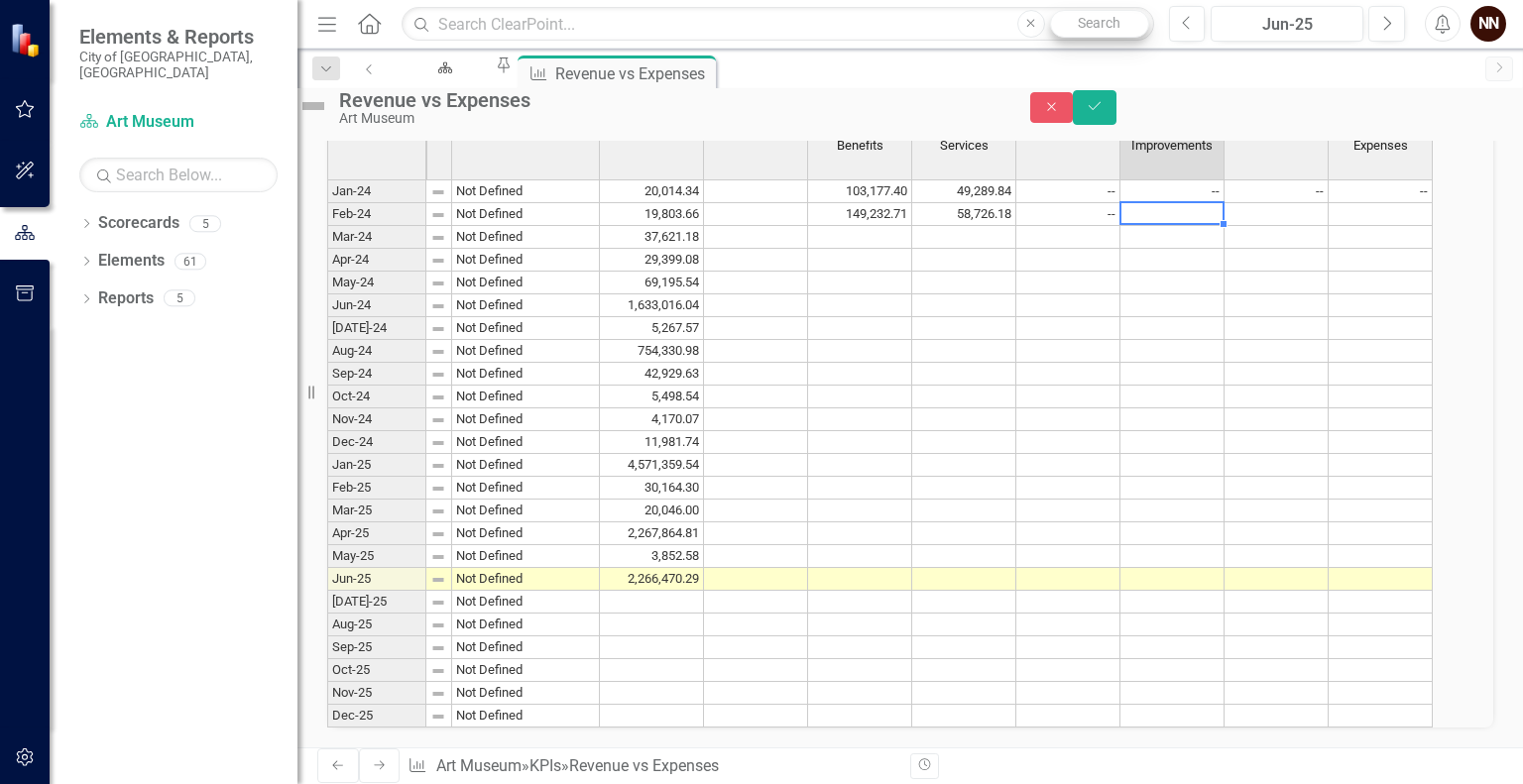 type on "0" 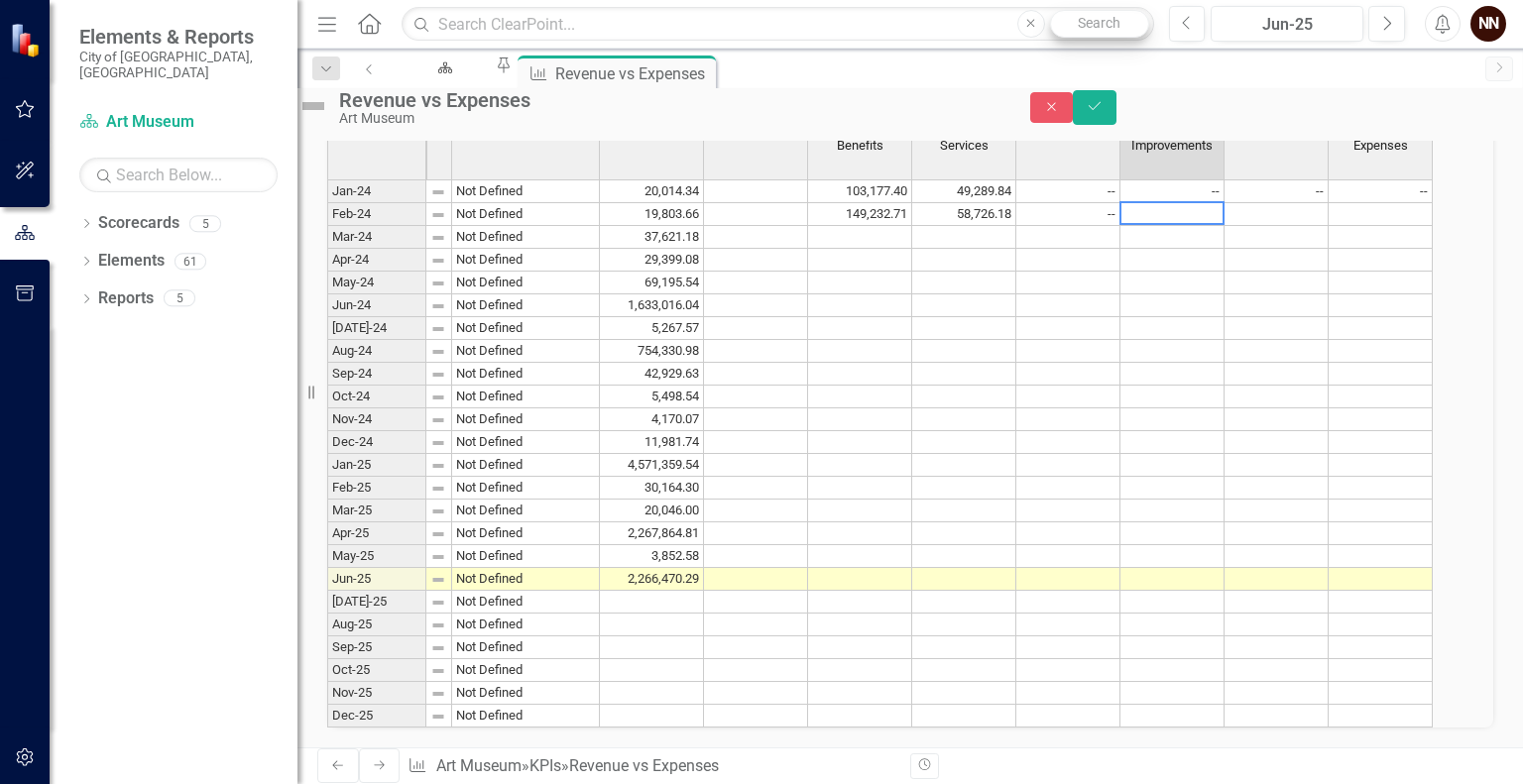 type on "0" 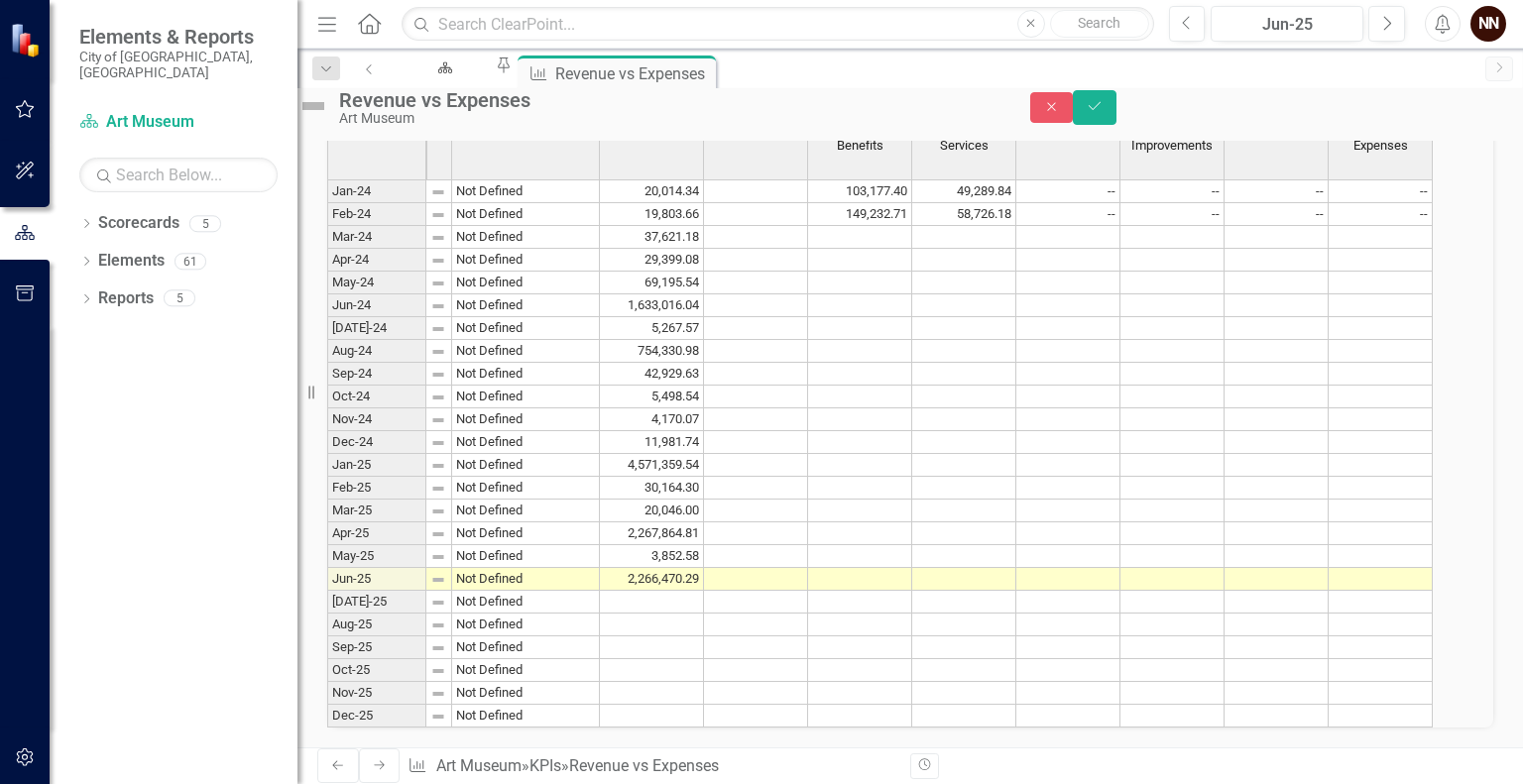 click at bounding box center [860, 237] 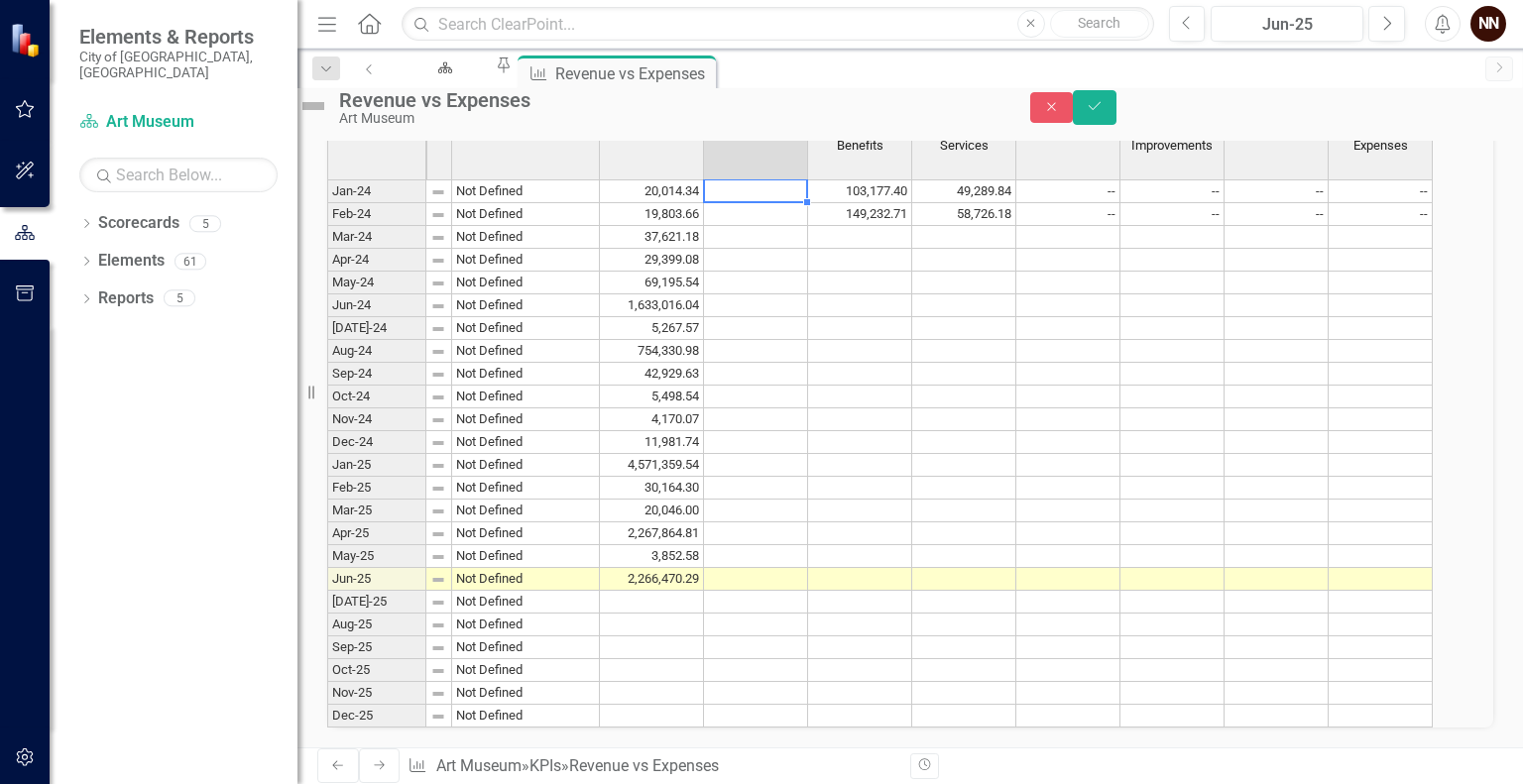 click at bounding box center (756, 191) 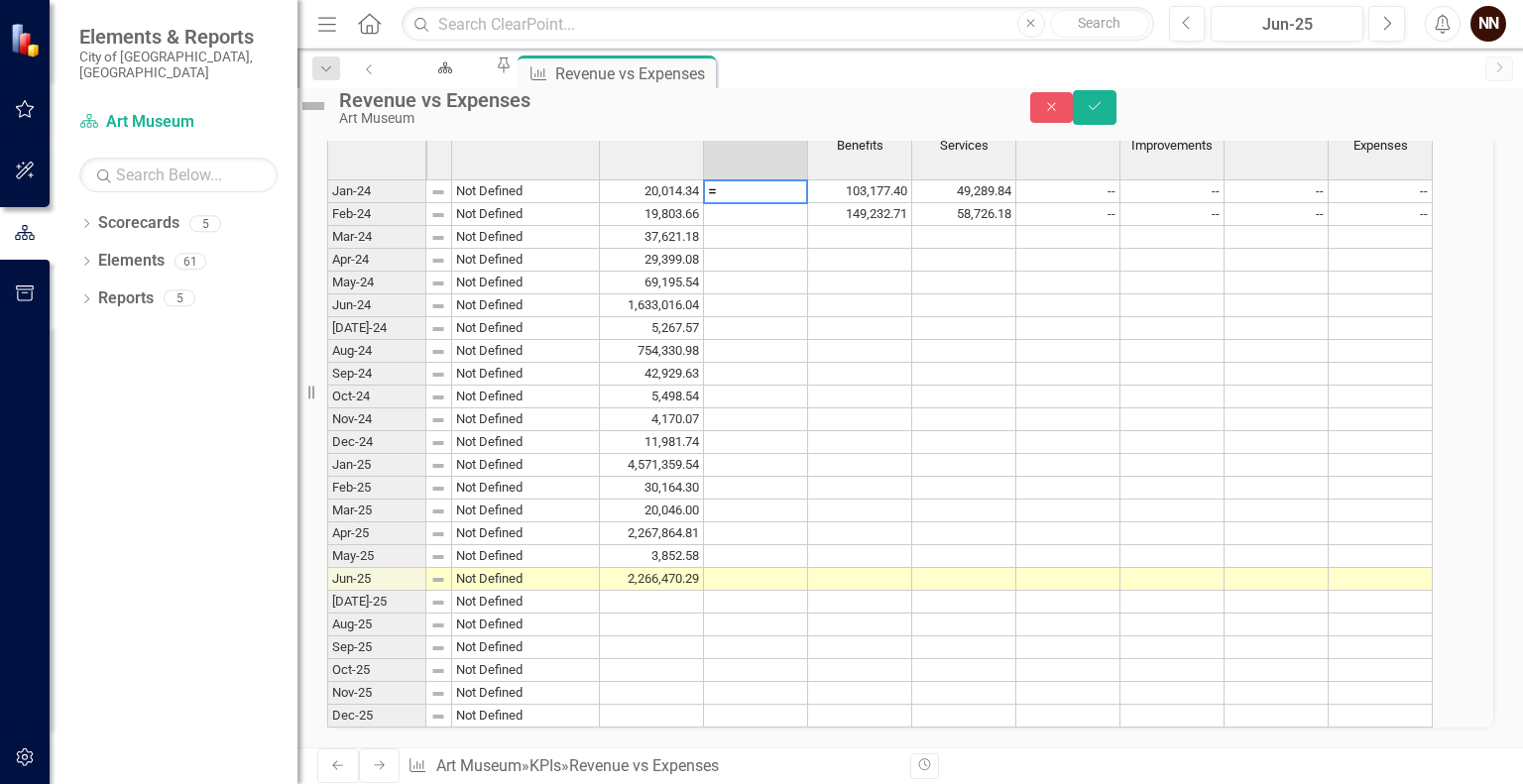 type on "=" 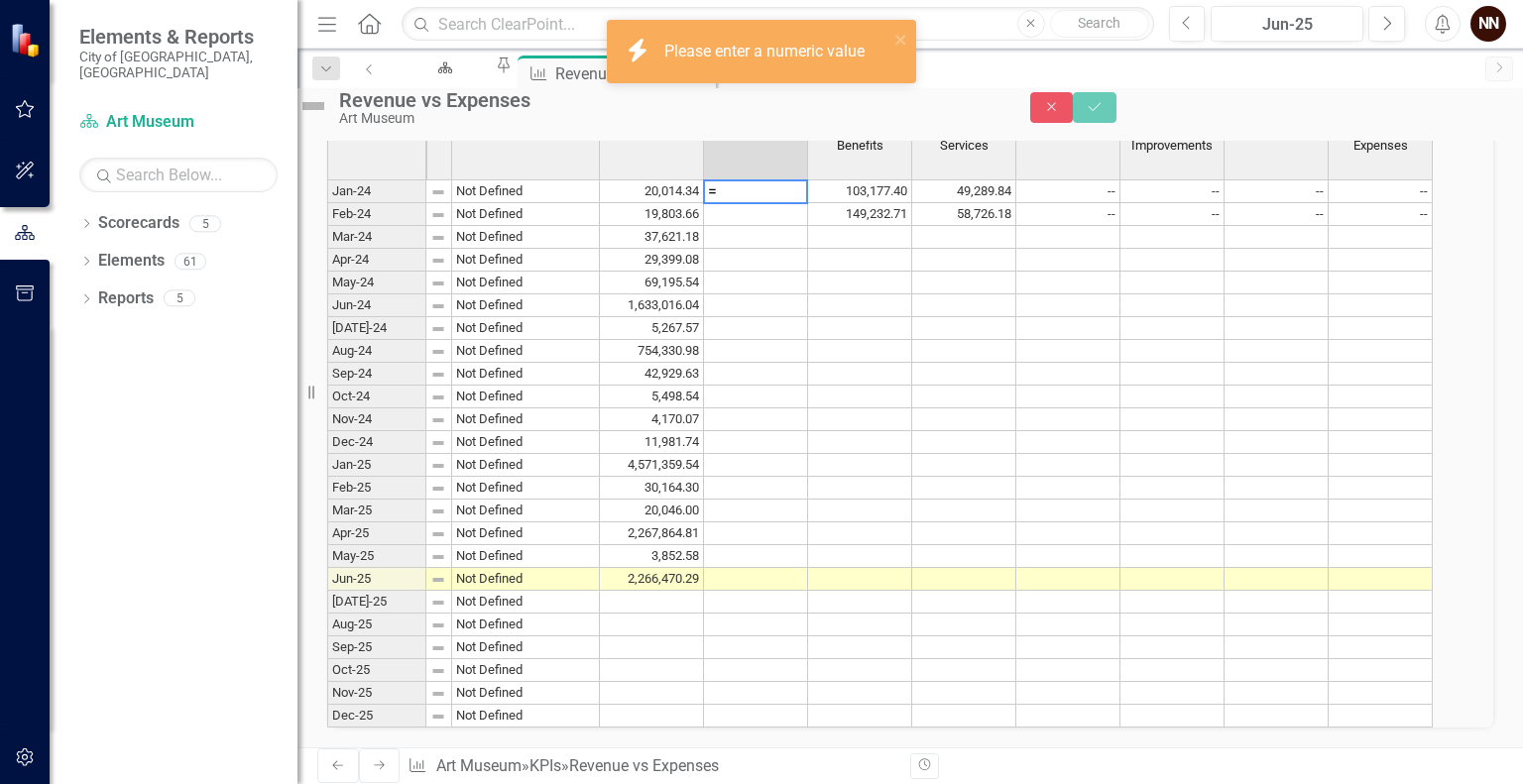 type 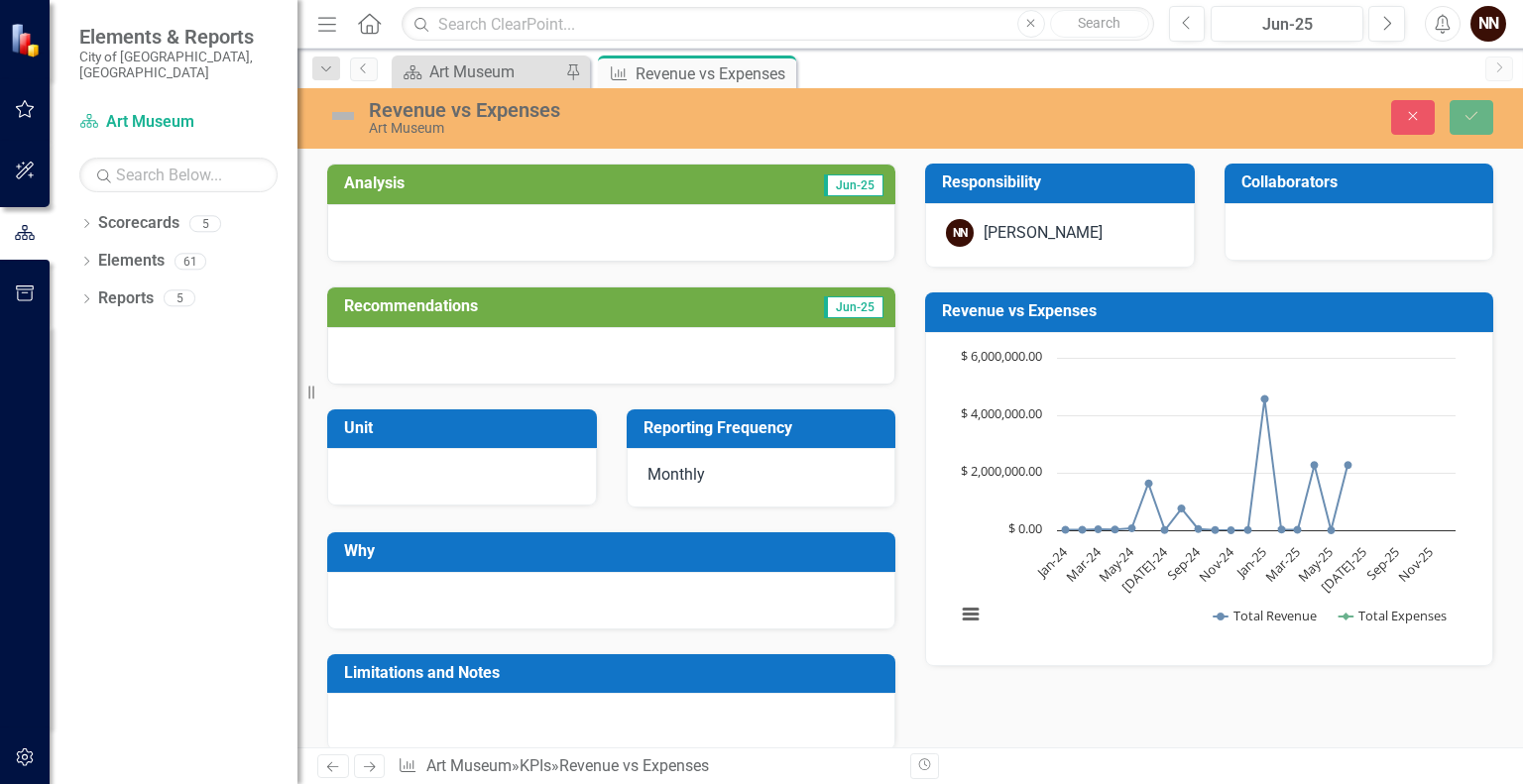 scroll, scrollTop: 0, scrollLeft: 0, axis: both 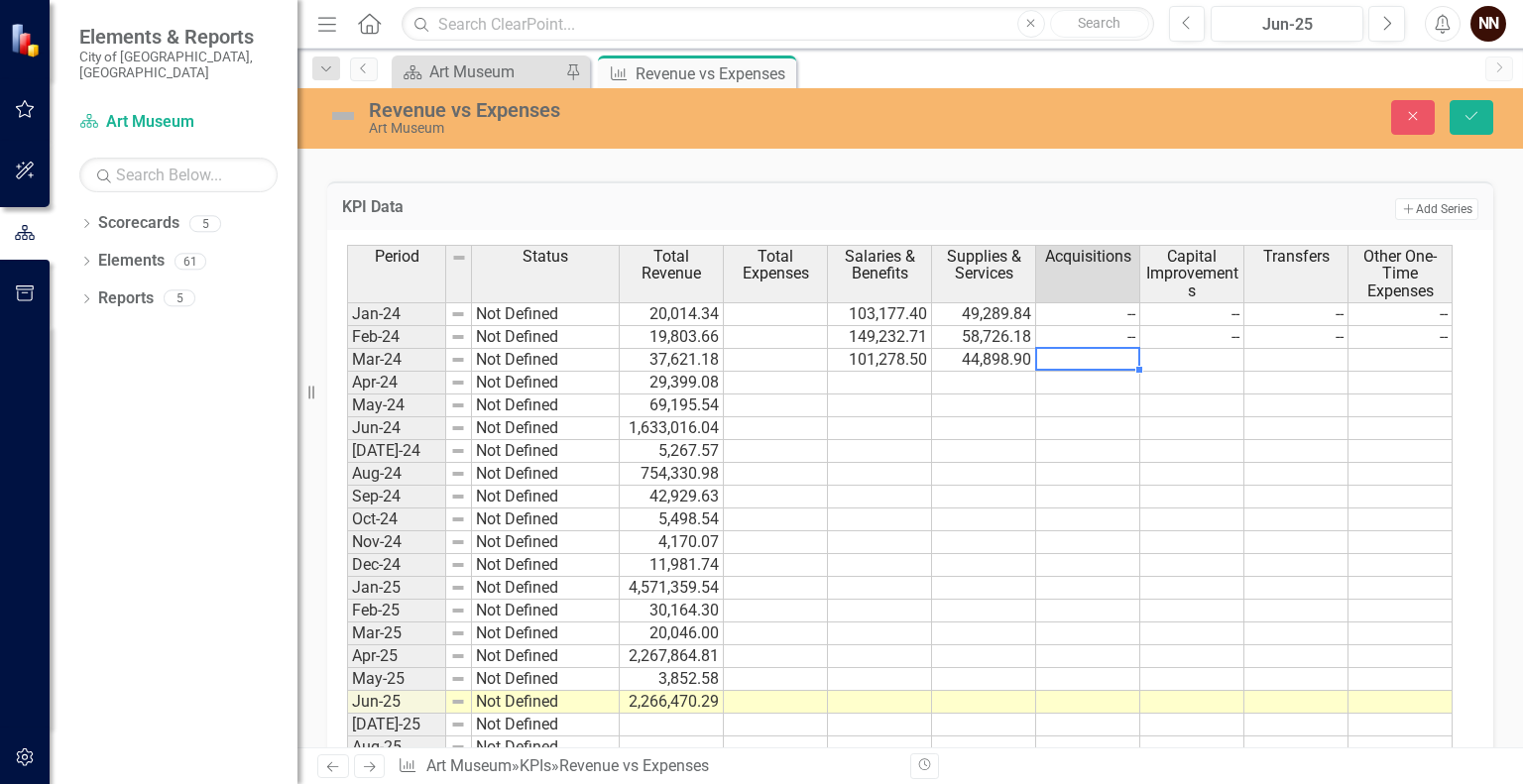 type on "0" 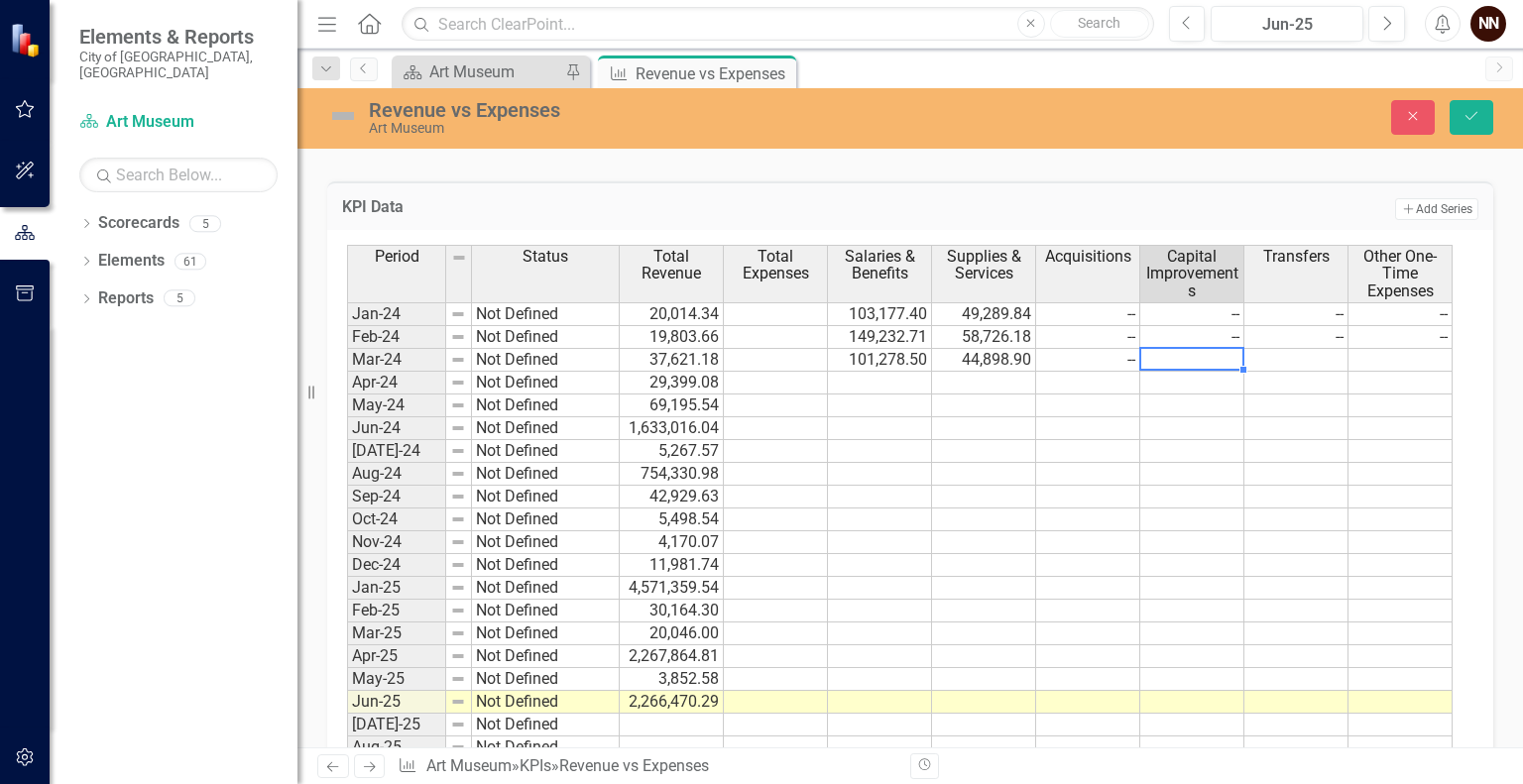 type on "0" 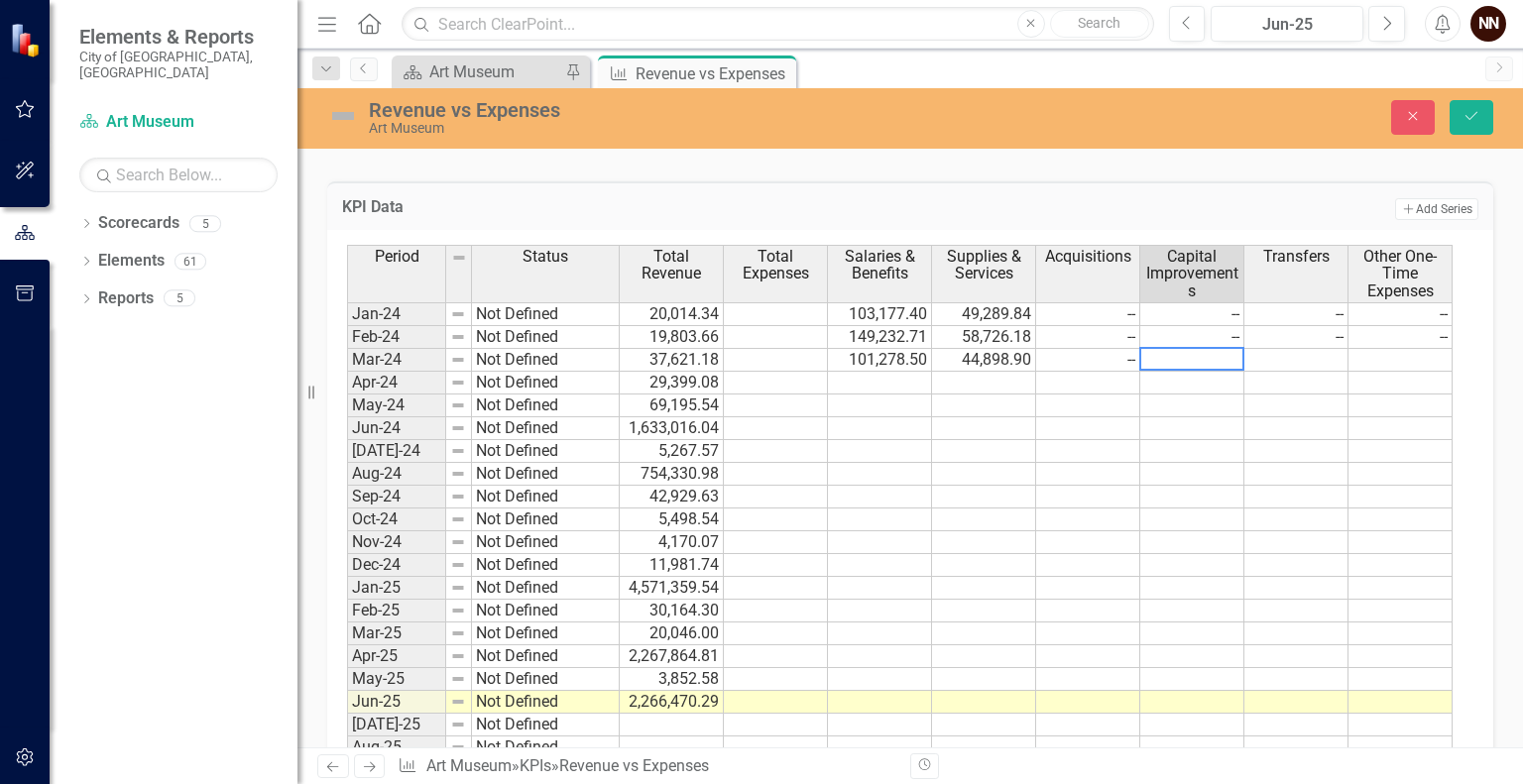 type on "0" 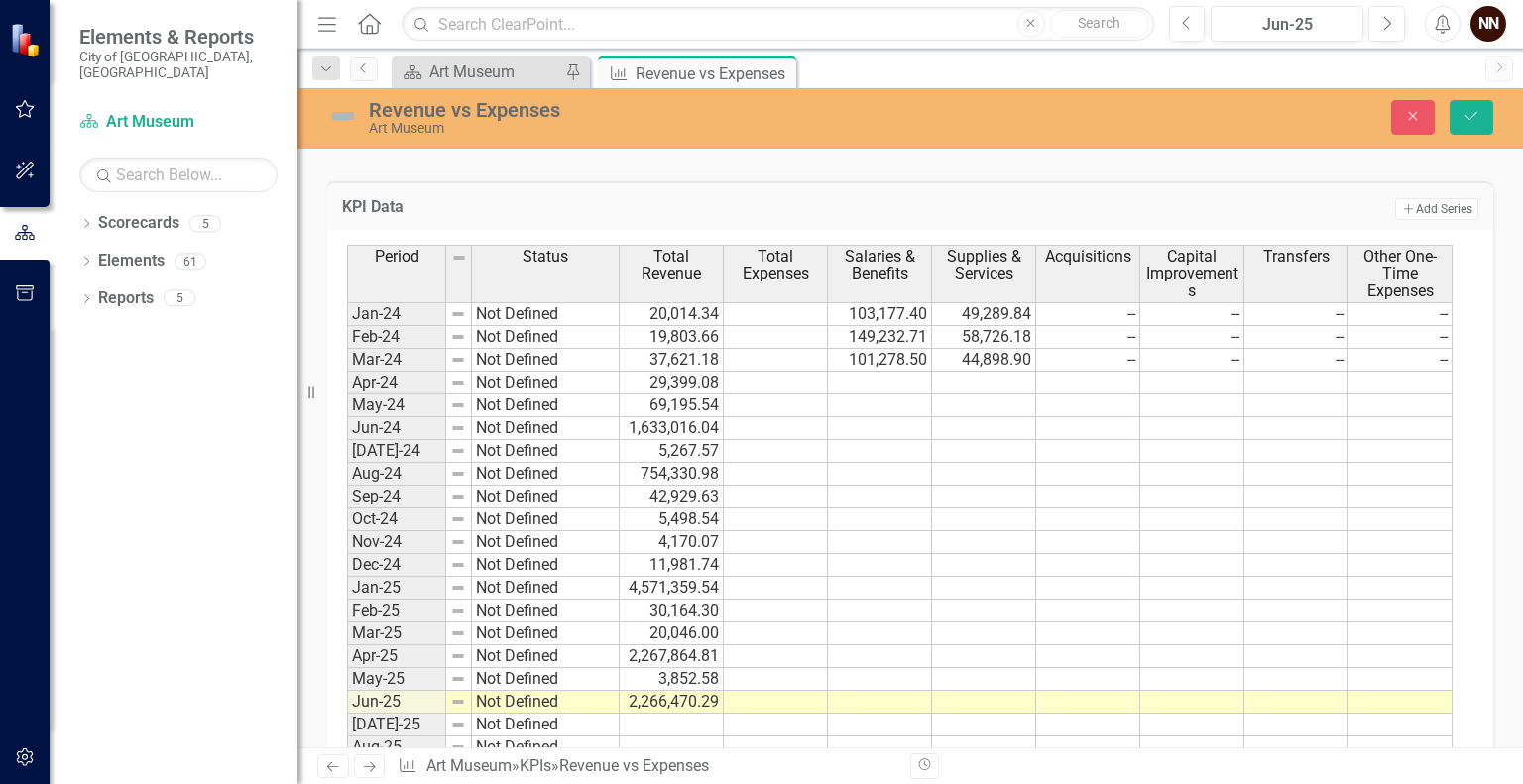type on "0" 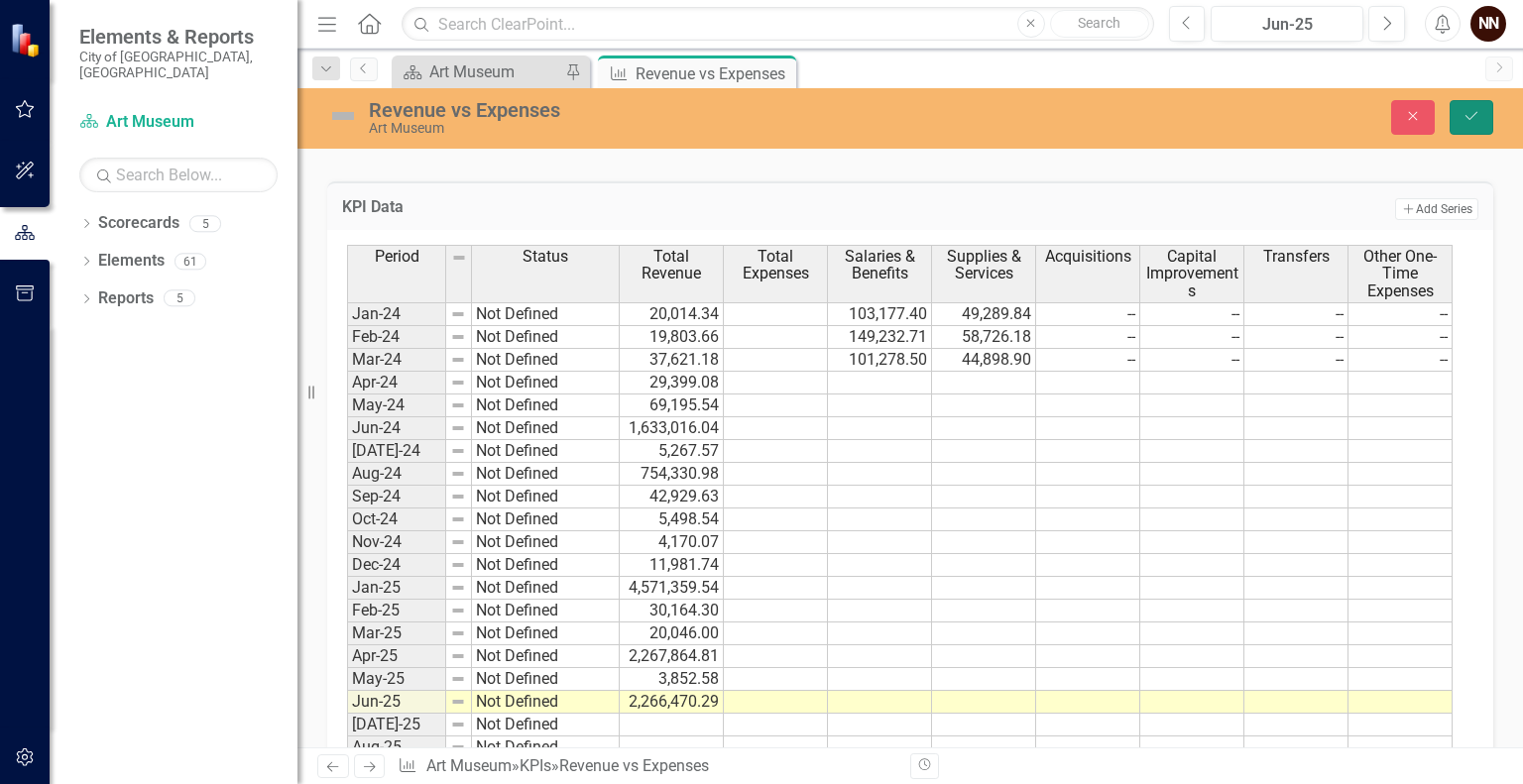 click on "Save" 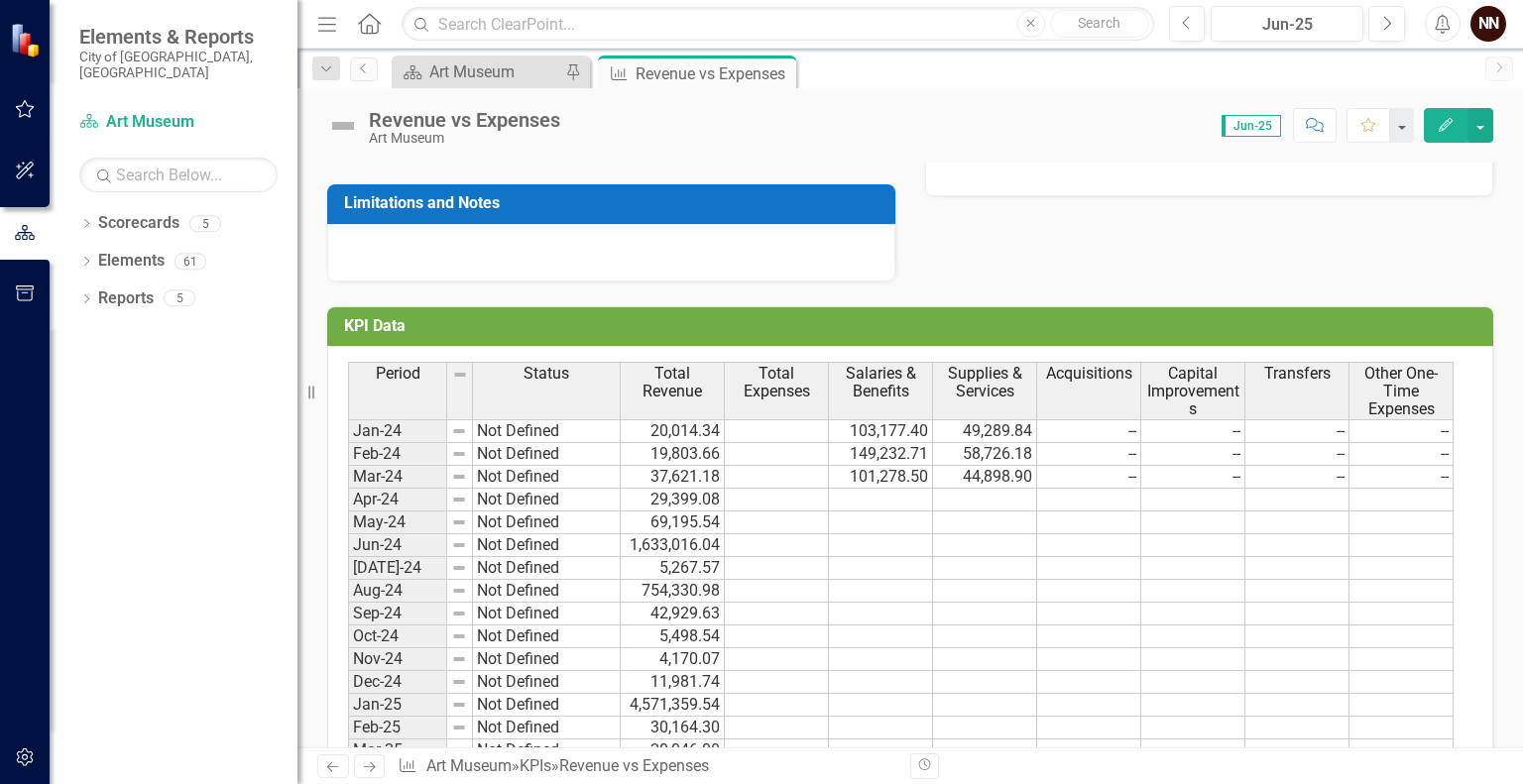 scroll, scrollTop: 471, scrollLeft: 0, axis: vertical 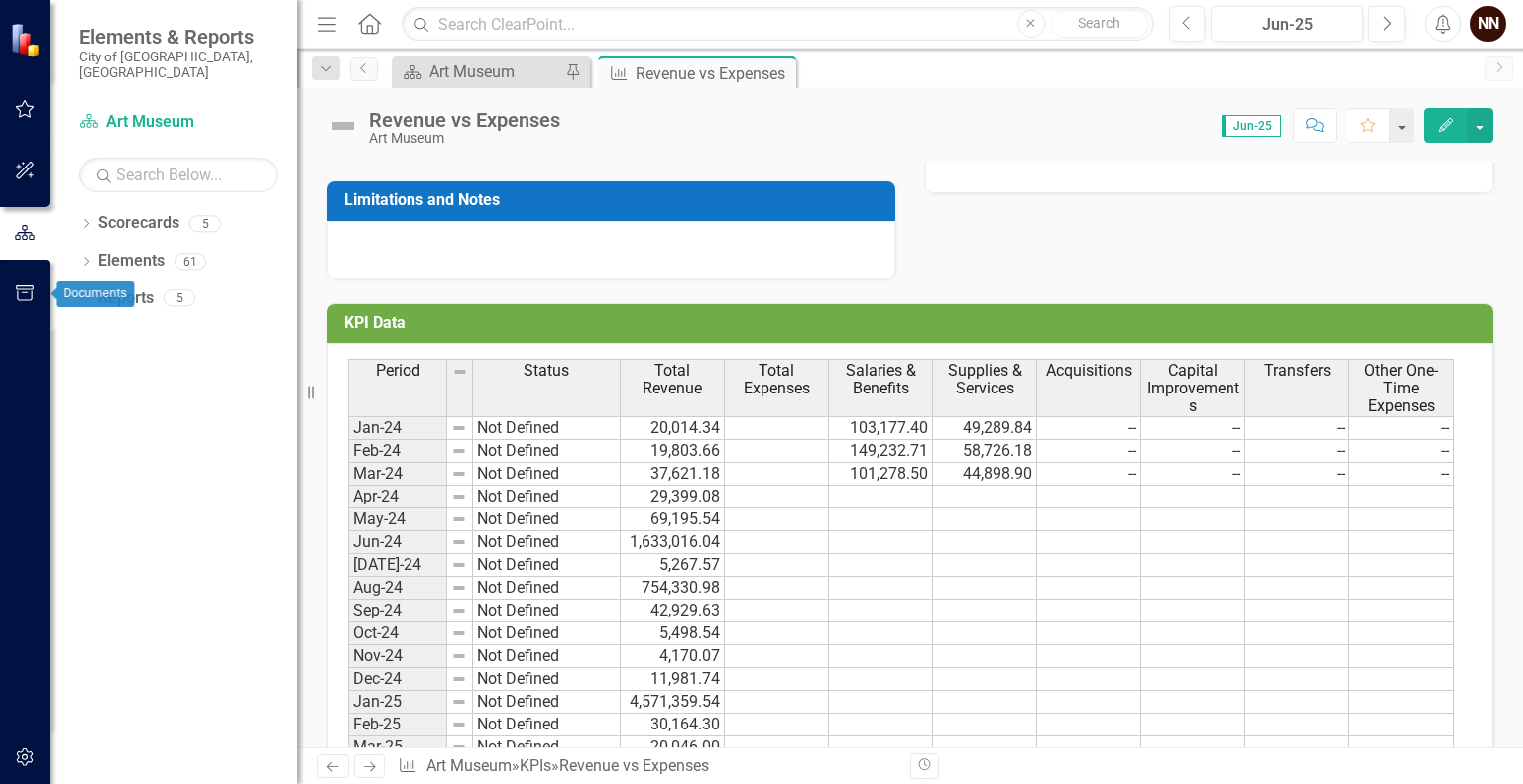 click 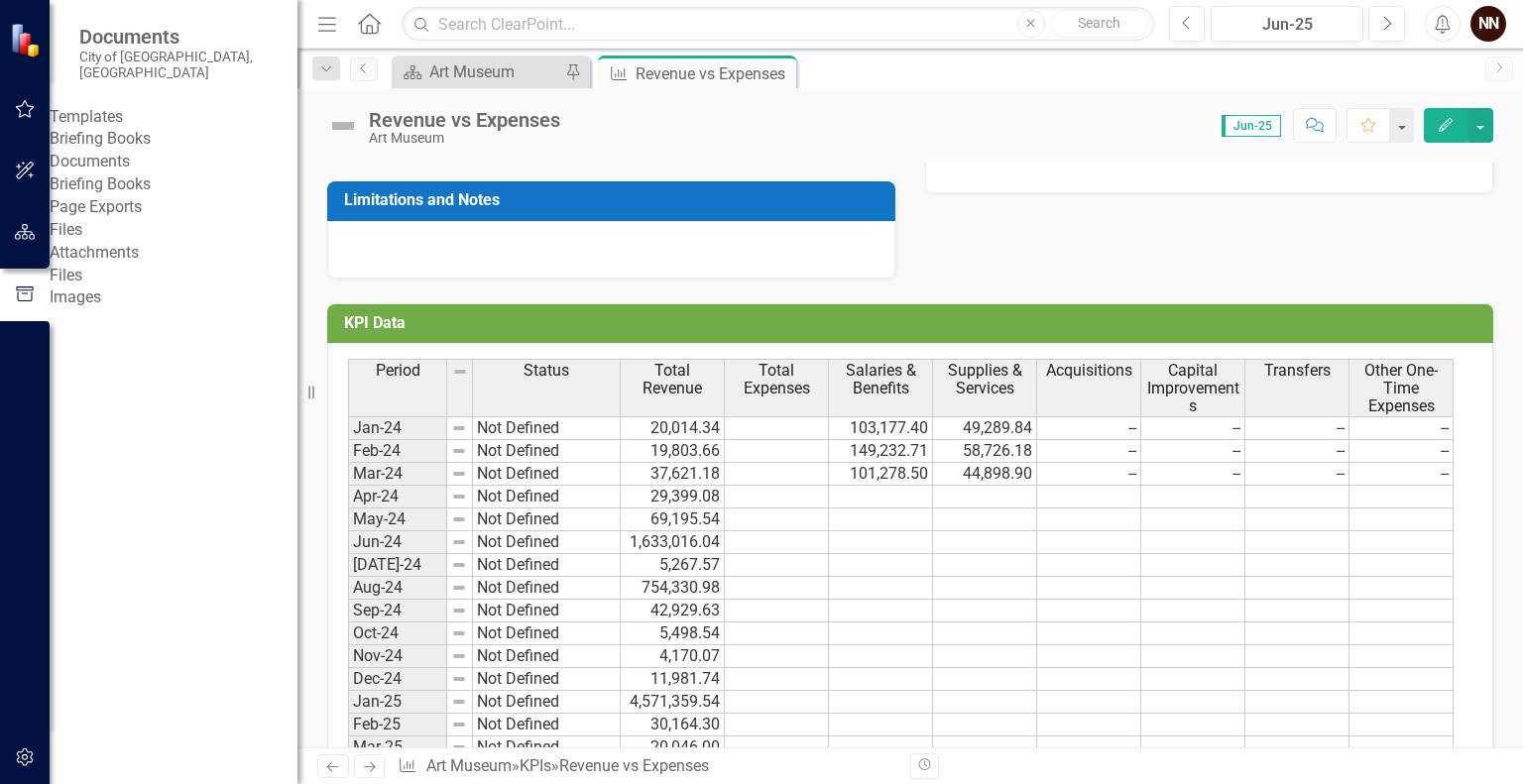 click on "Briefing Books" at bounding box center [174, 139] 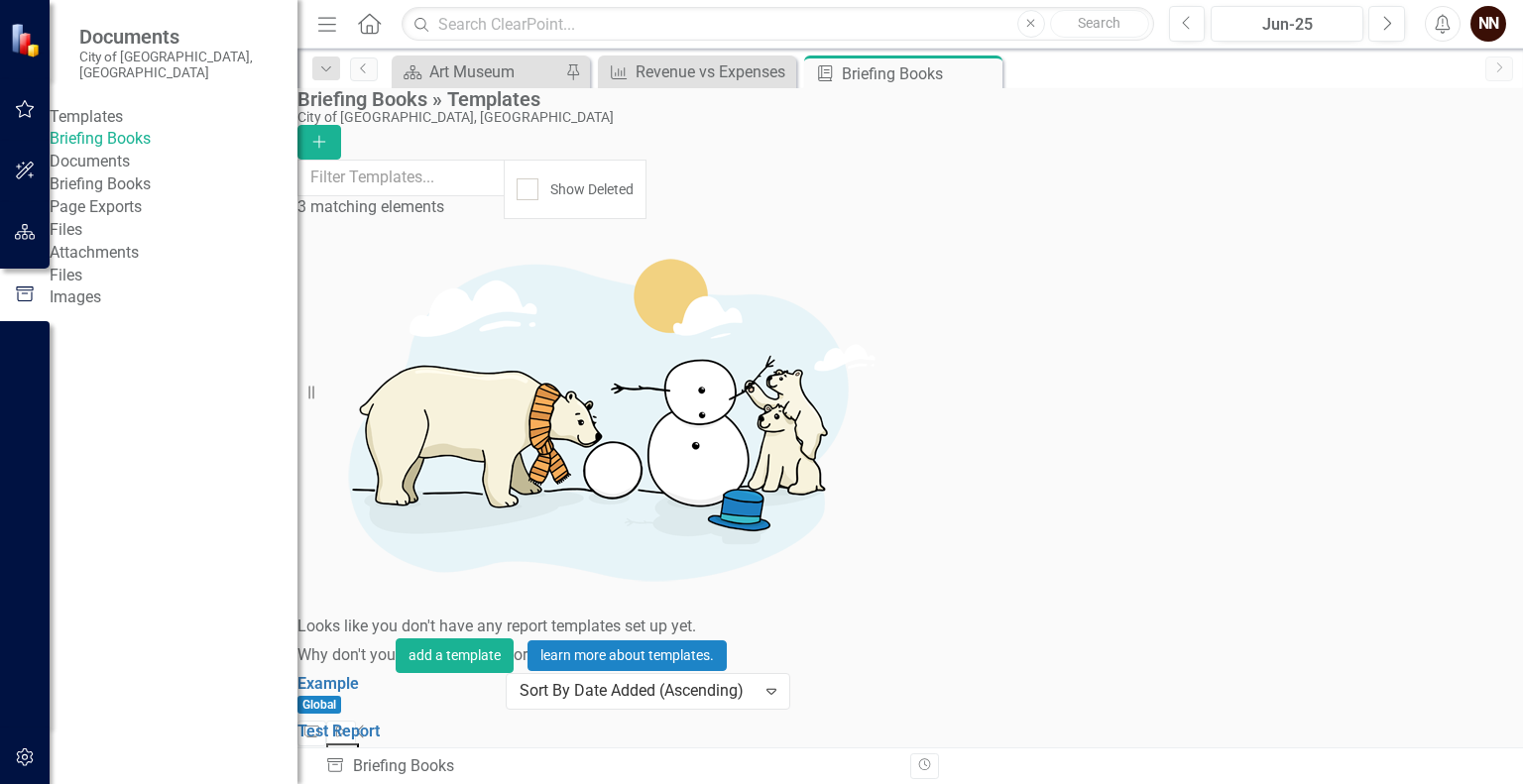 click 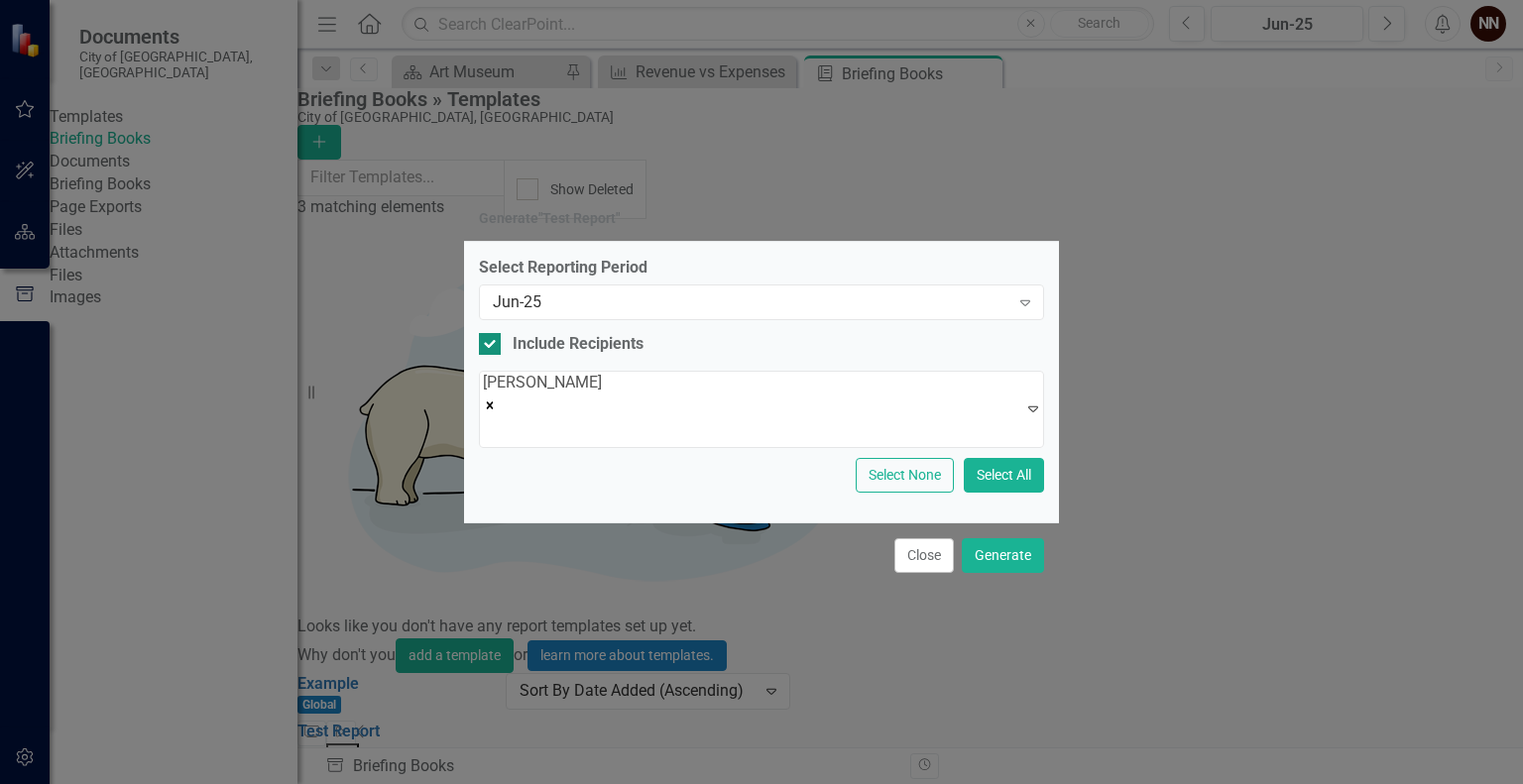 click at bounding box center (490, 344) 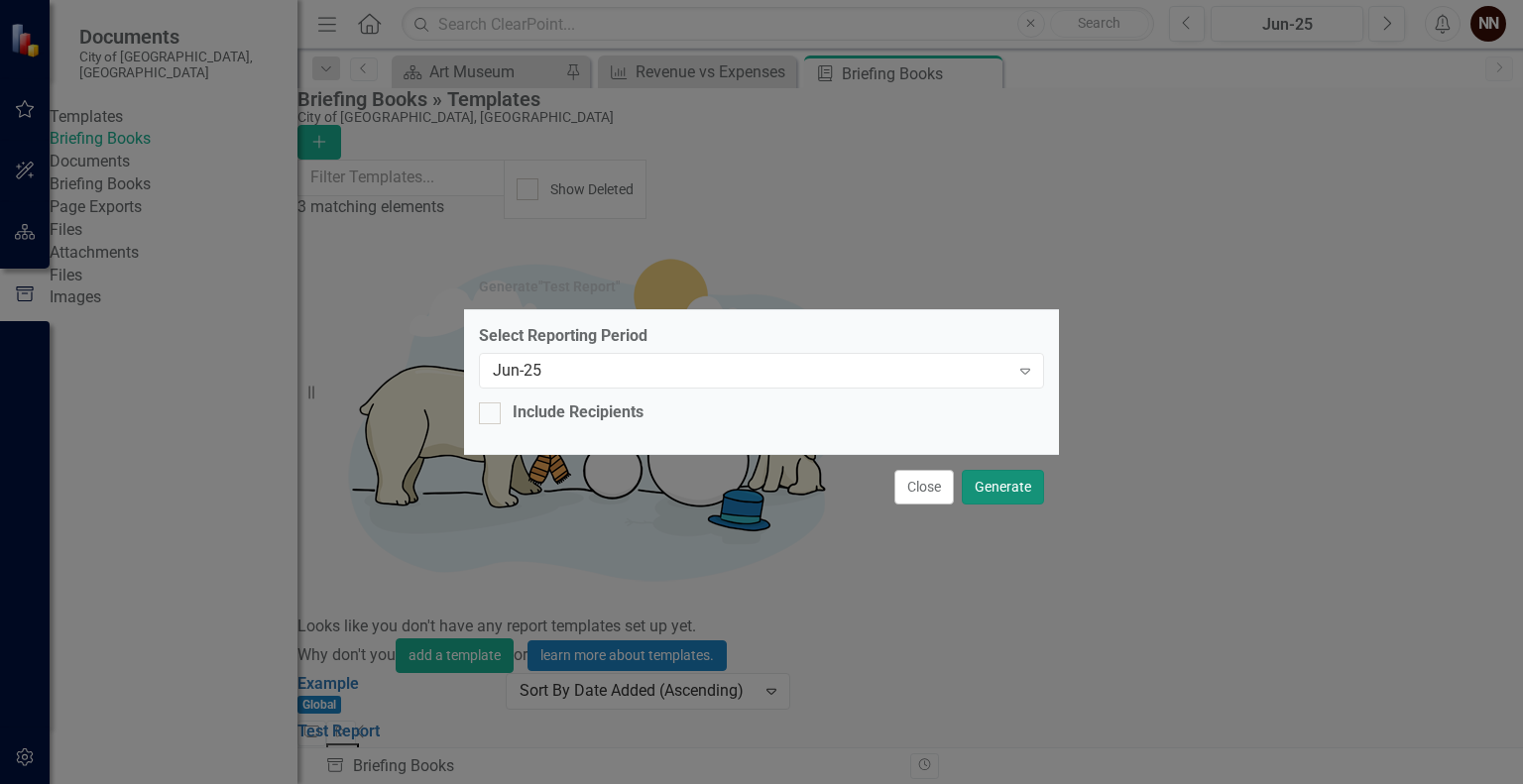 click on "Generate" at bounding box center (1002, 487) 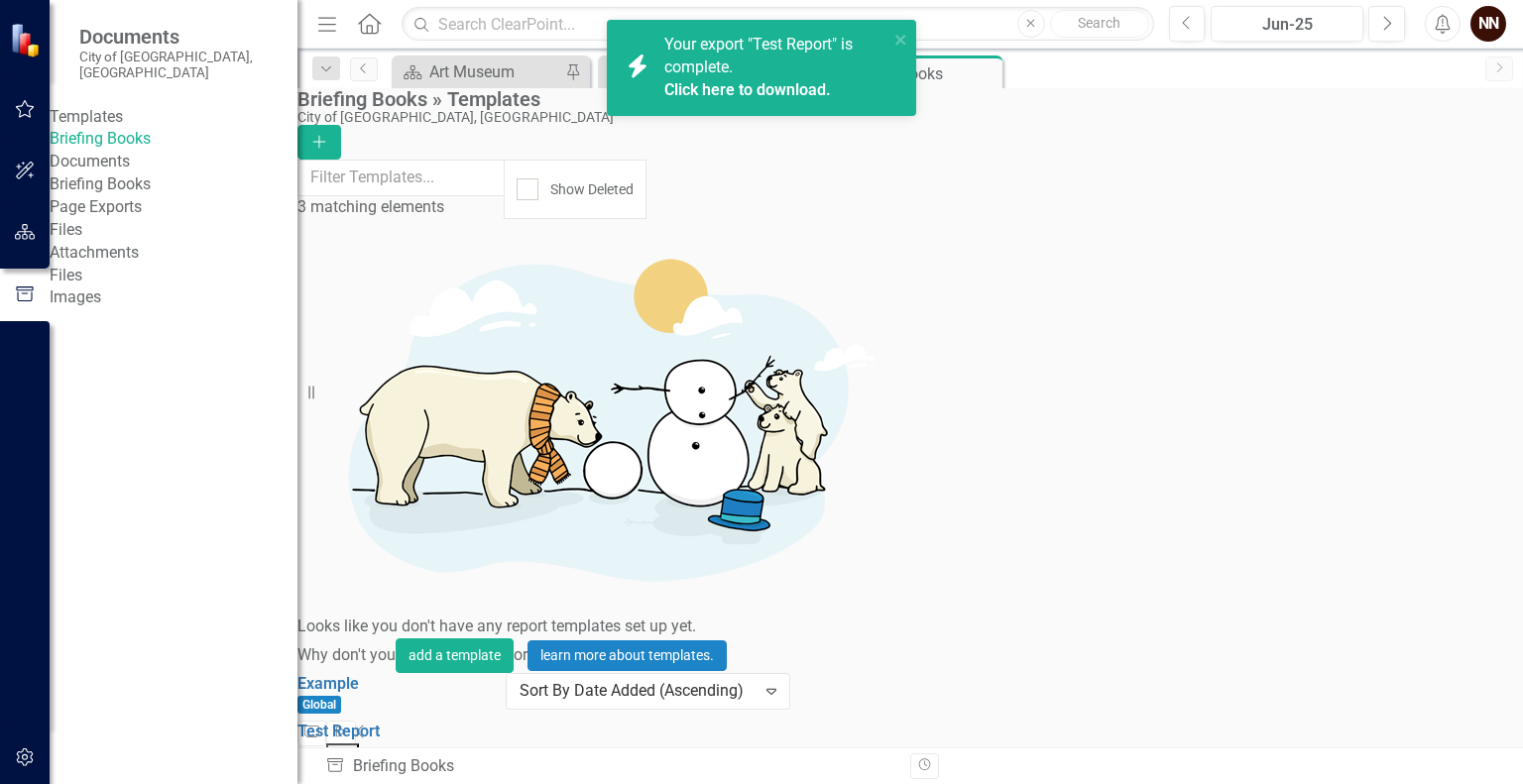 click on "Click here to download." at bounding box center [748, 89] 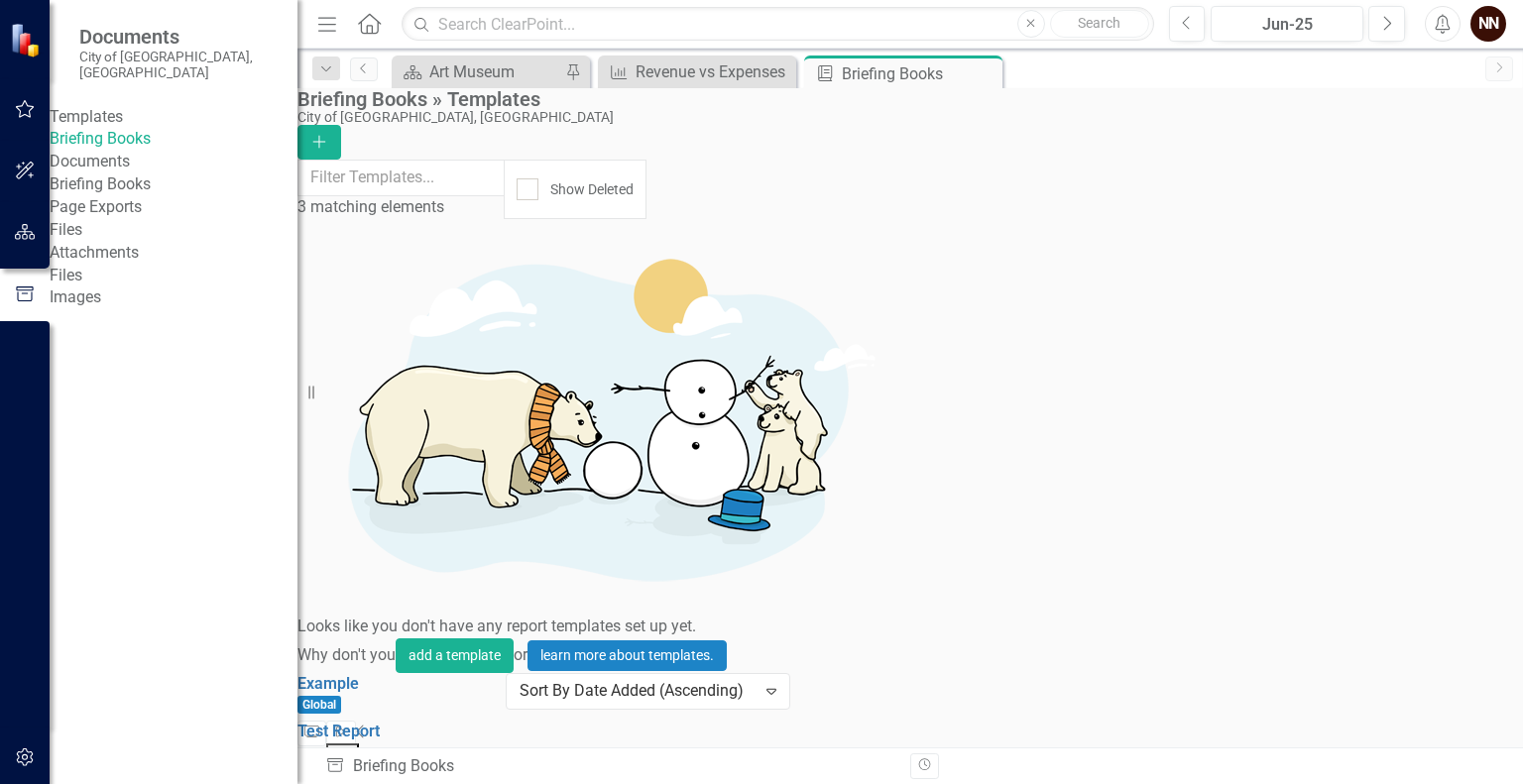click on "Got it" at bounding box center [138, 886] 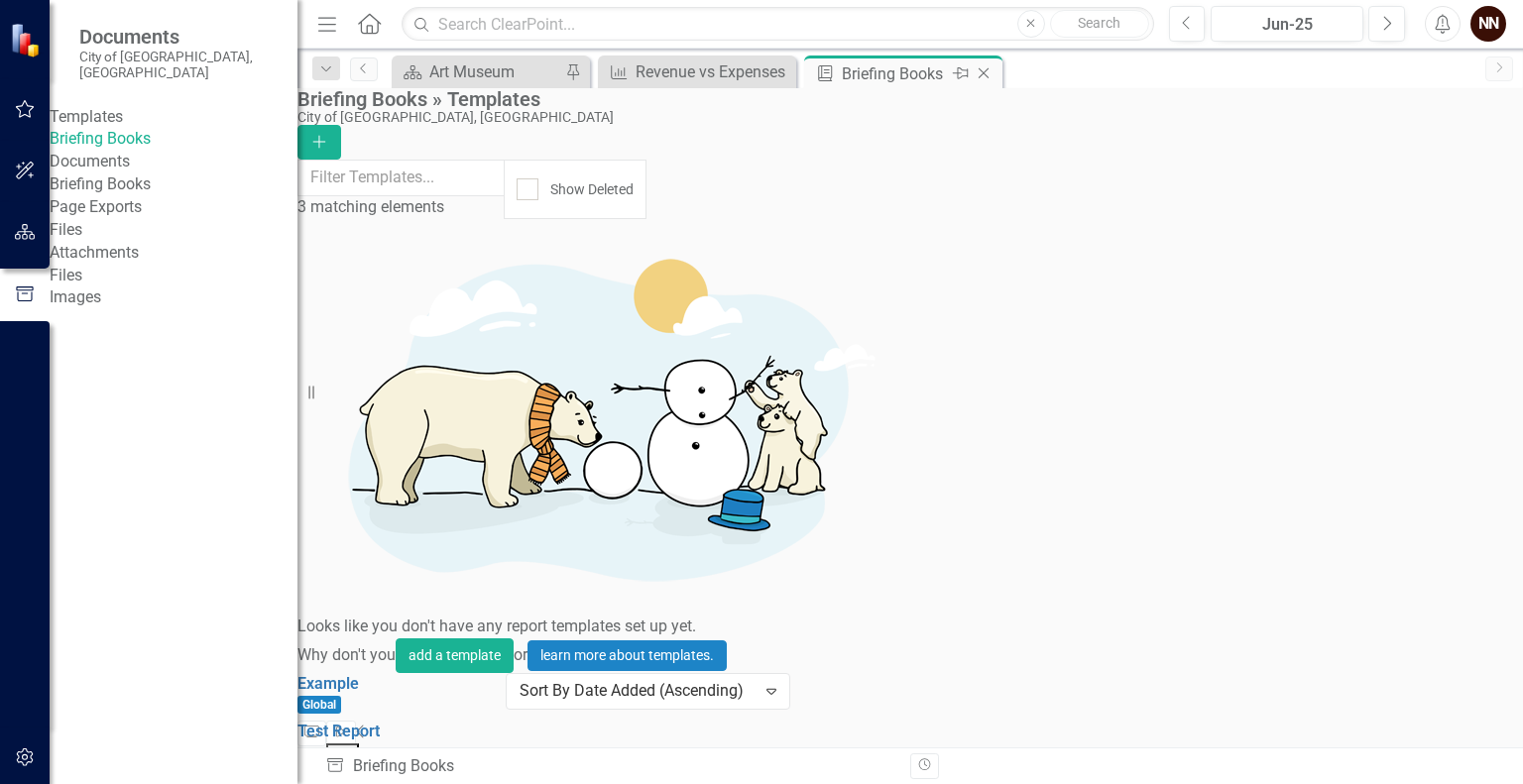 click on "Close" 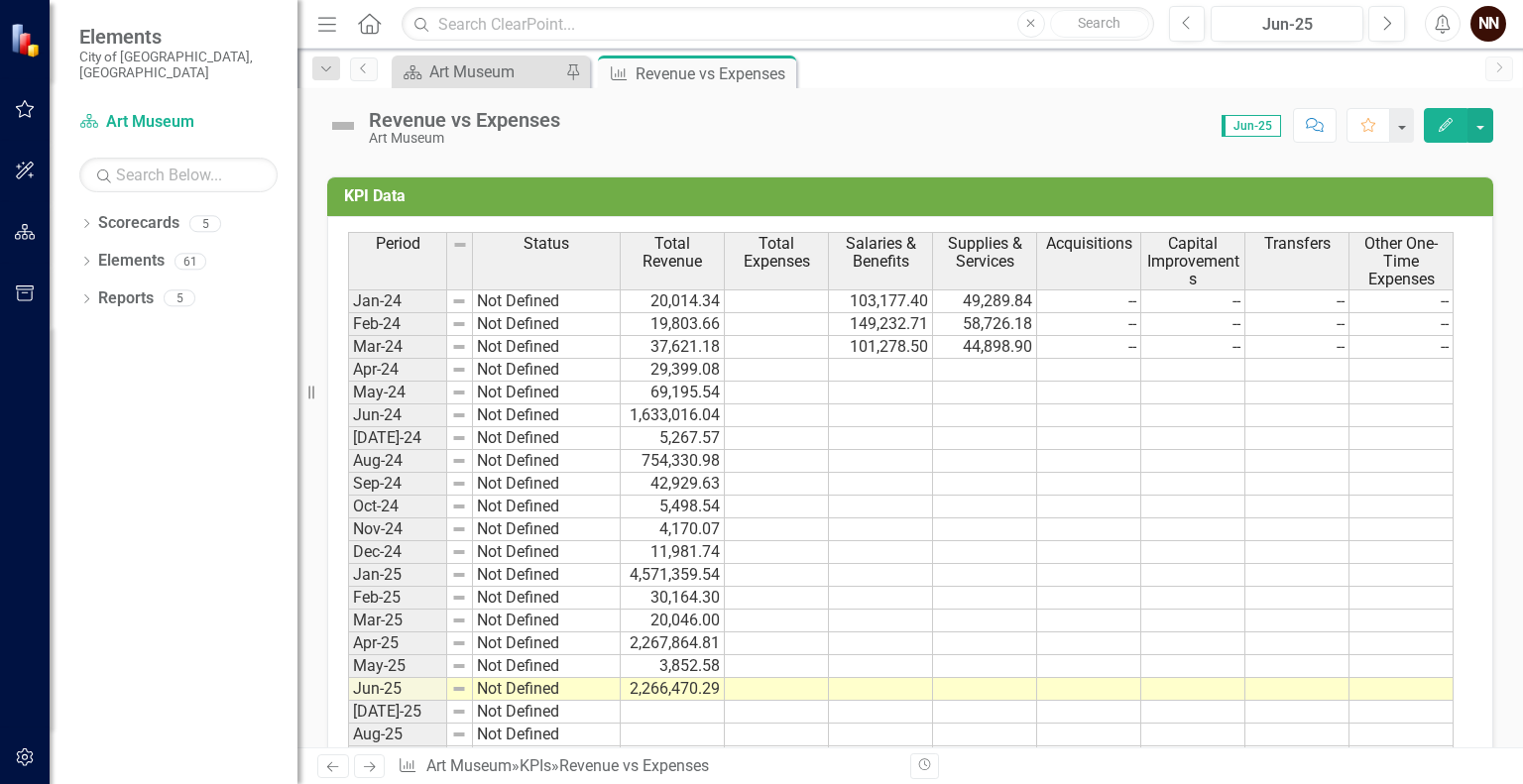 scroll, scrollTop: 606, scrollLeft: 0, axis: vertical 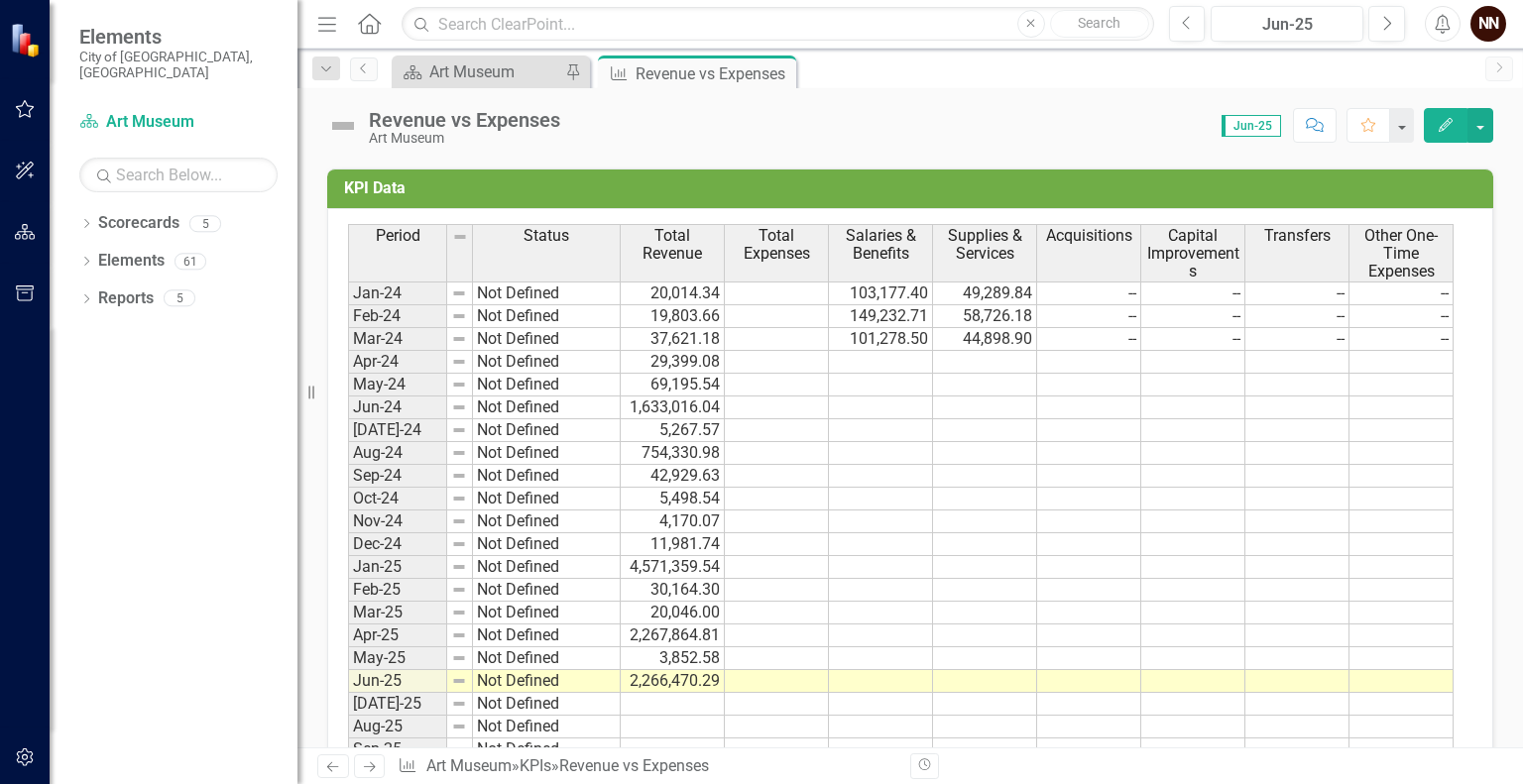 click at bounding box center [880, 362] 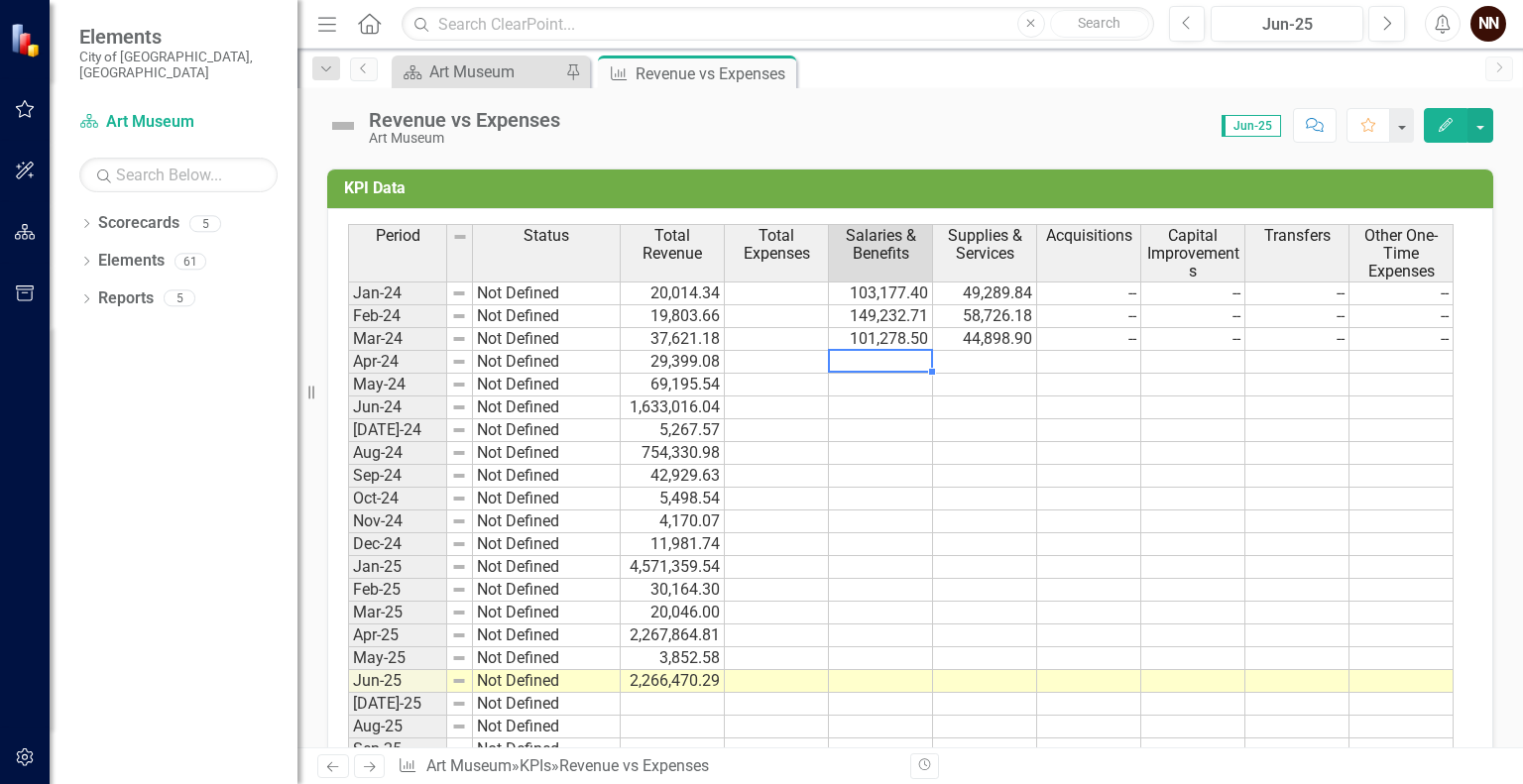 click at bounding box center (880, 362) 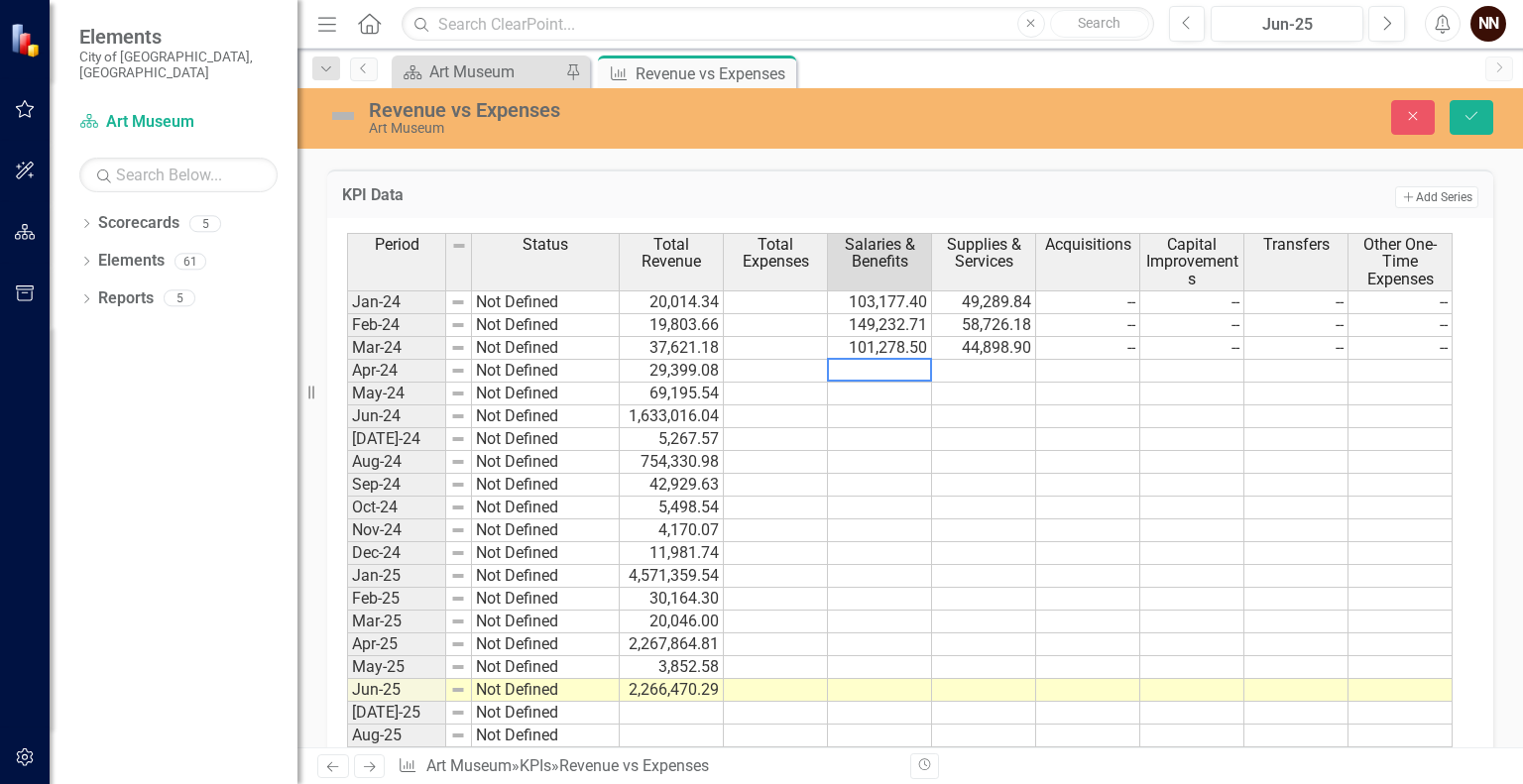 paste on "97,590.21" 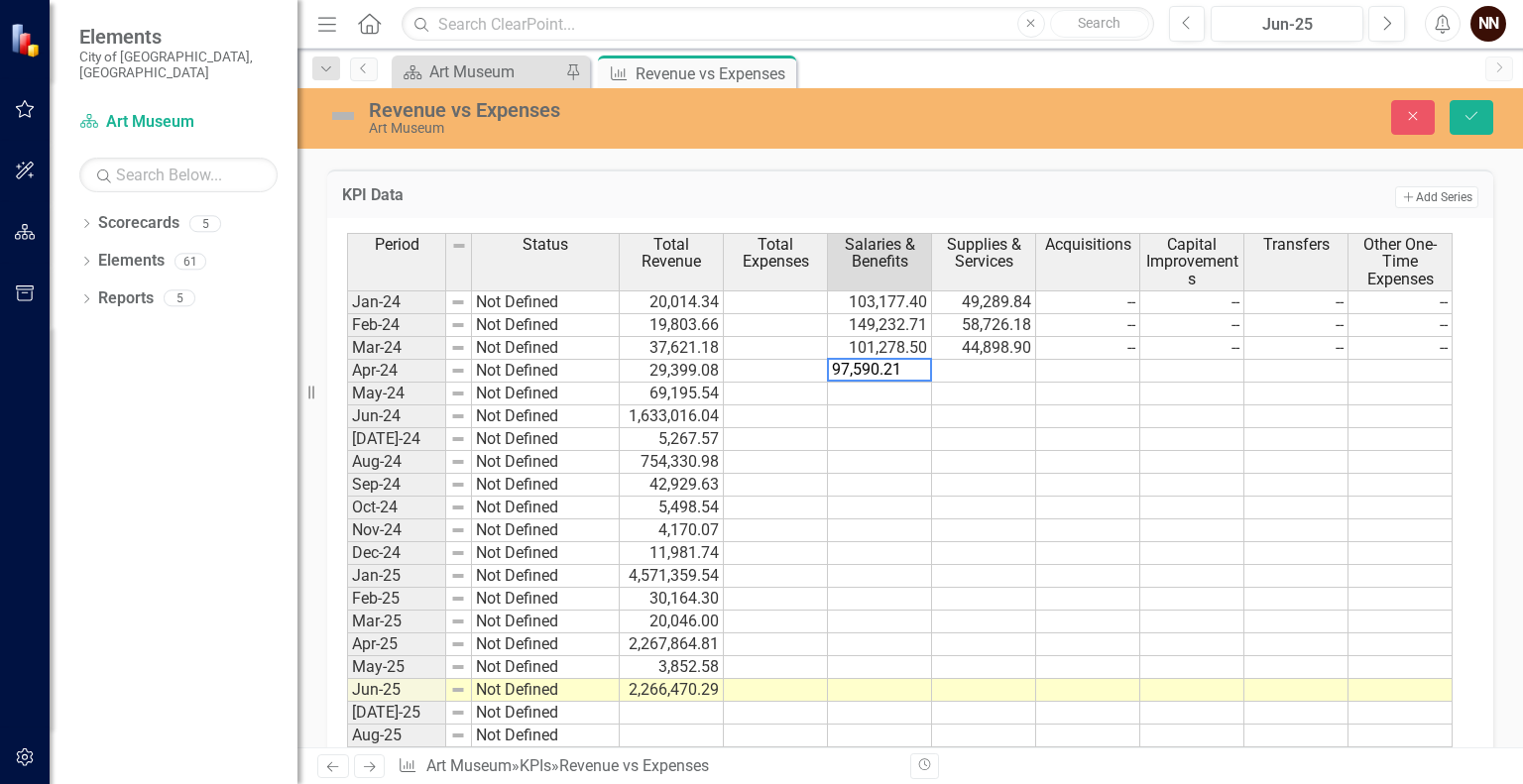 click on "97,590.21" at bounding box center [879, 370] 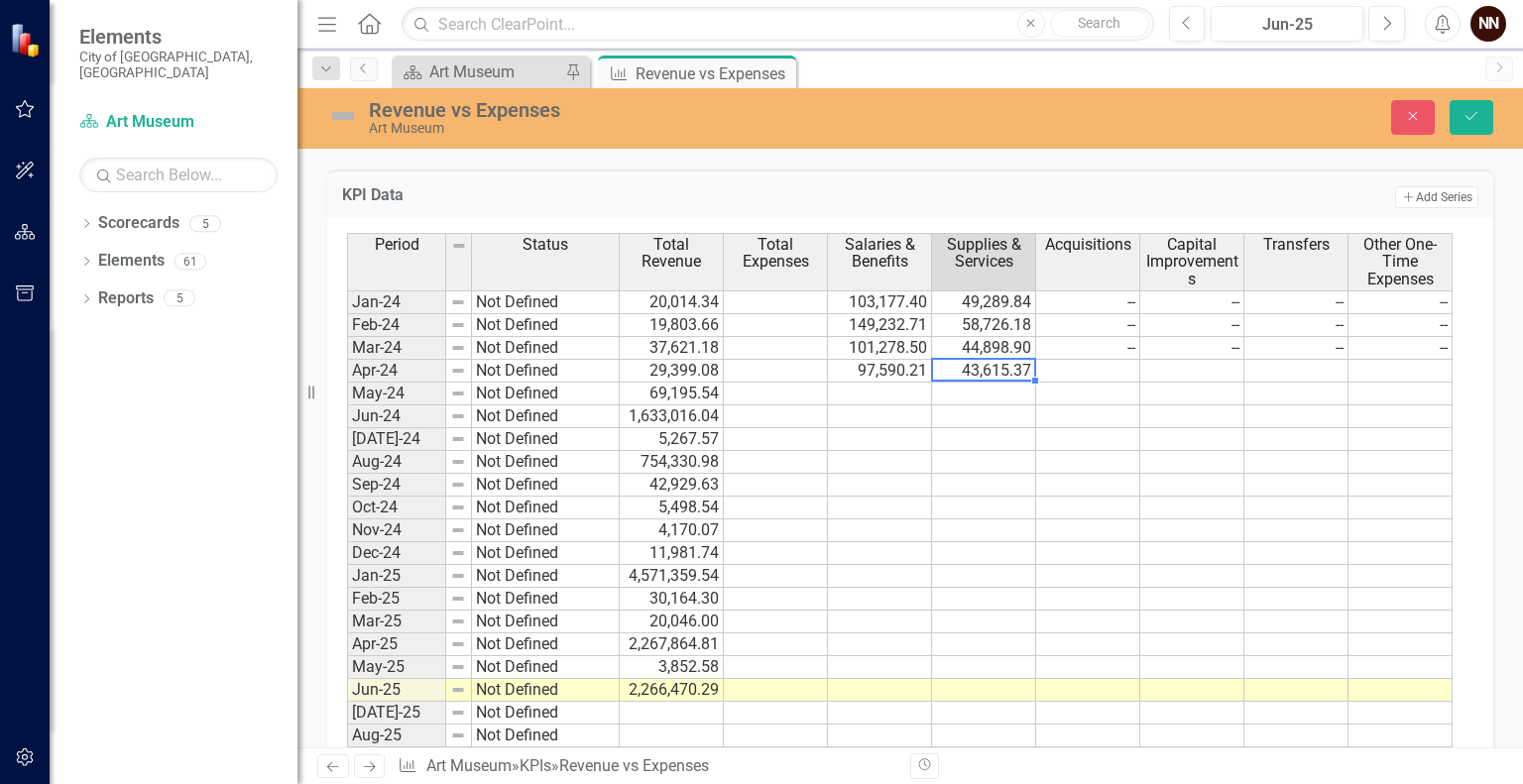 type on "43615.37" 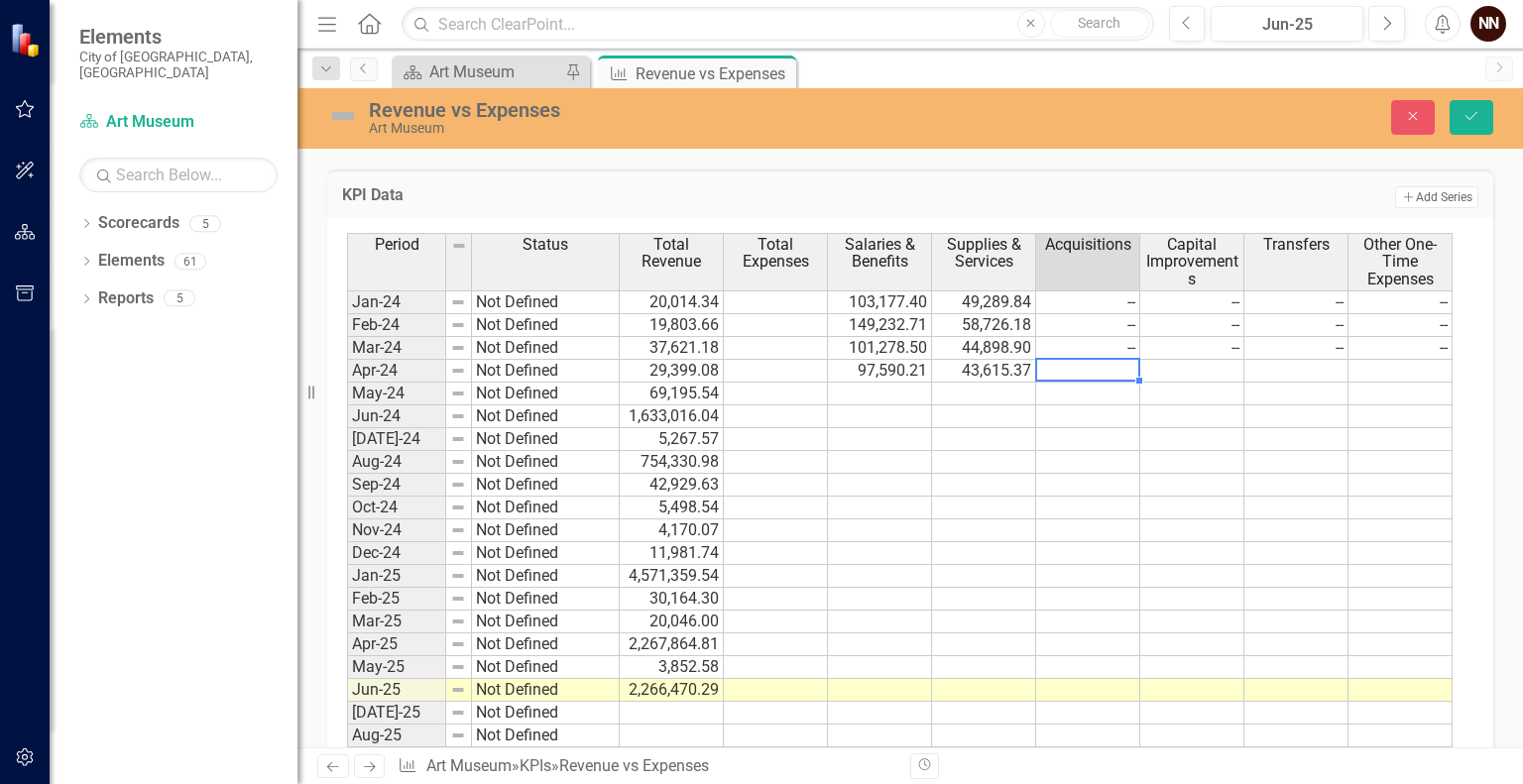 type on "0" 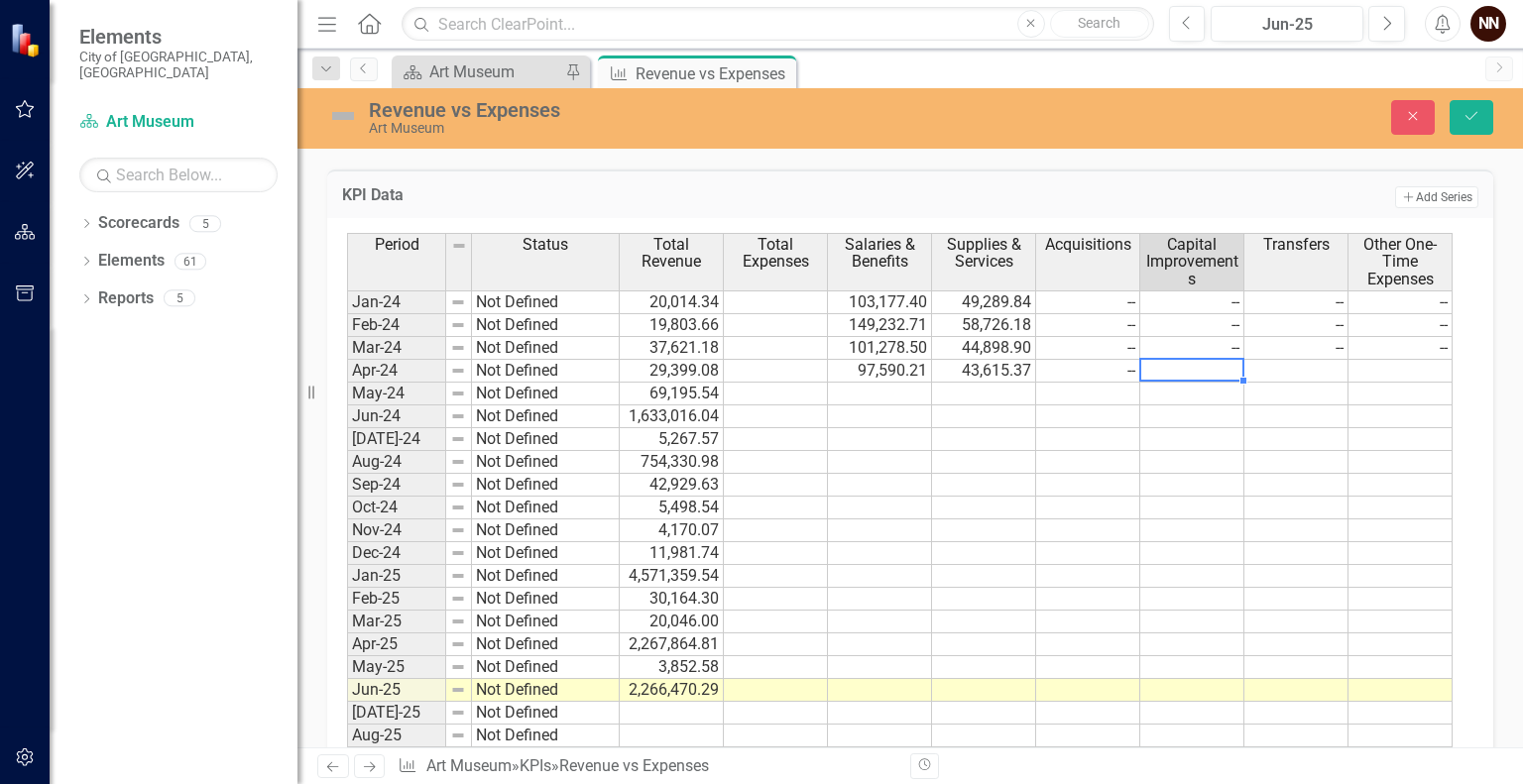 type on "0" 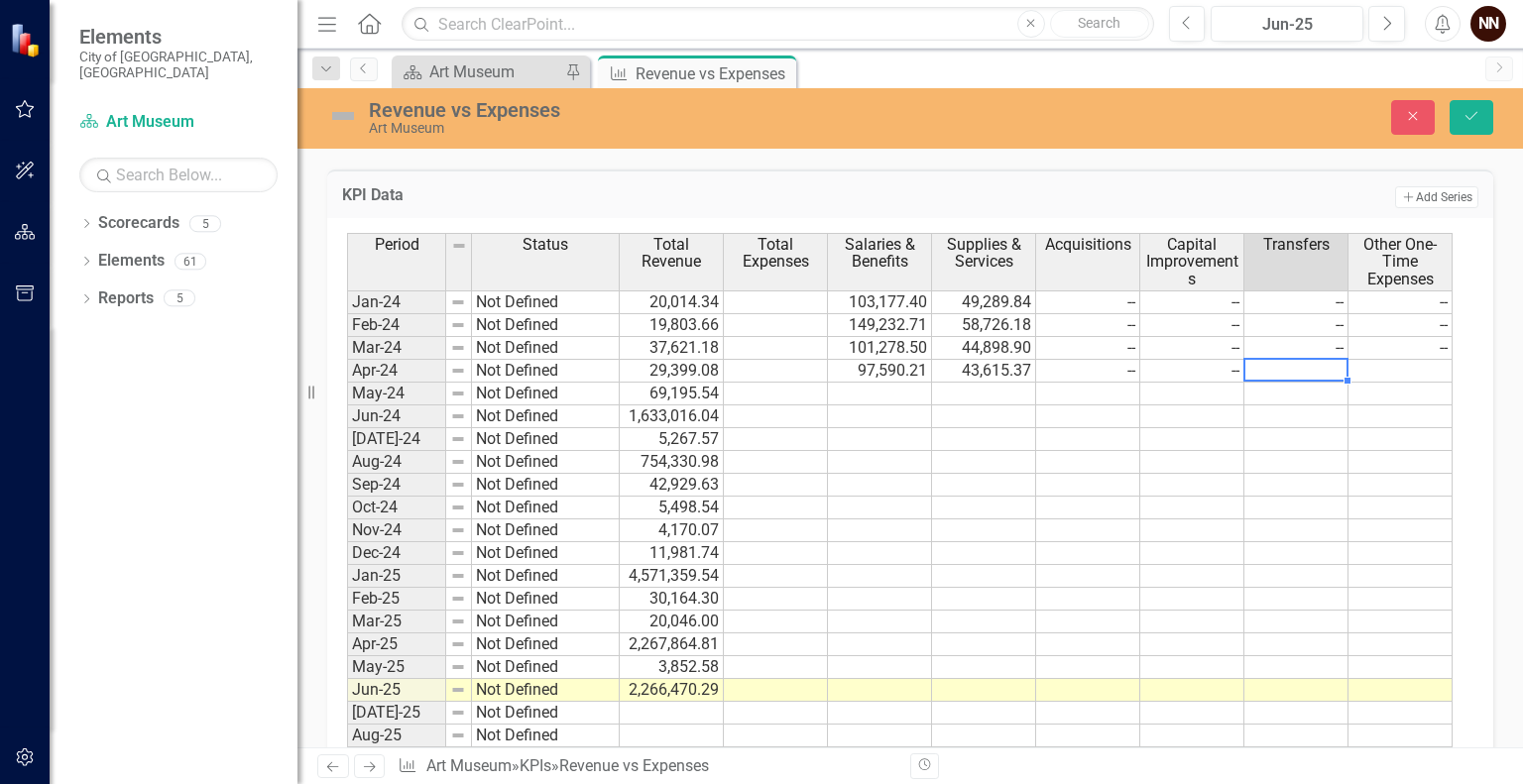 type on "0" 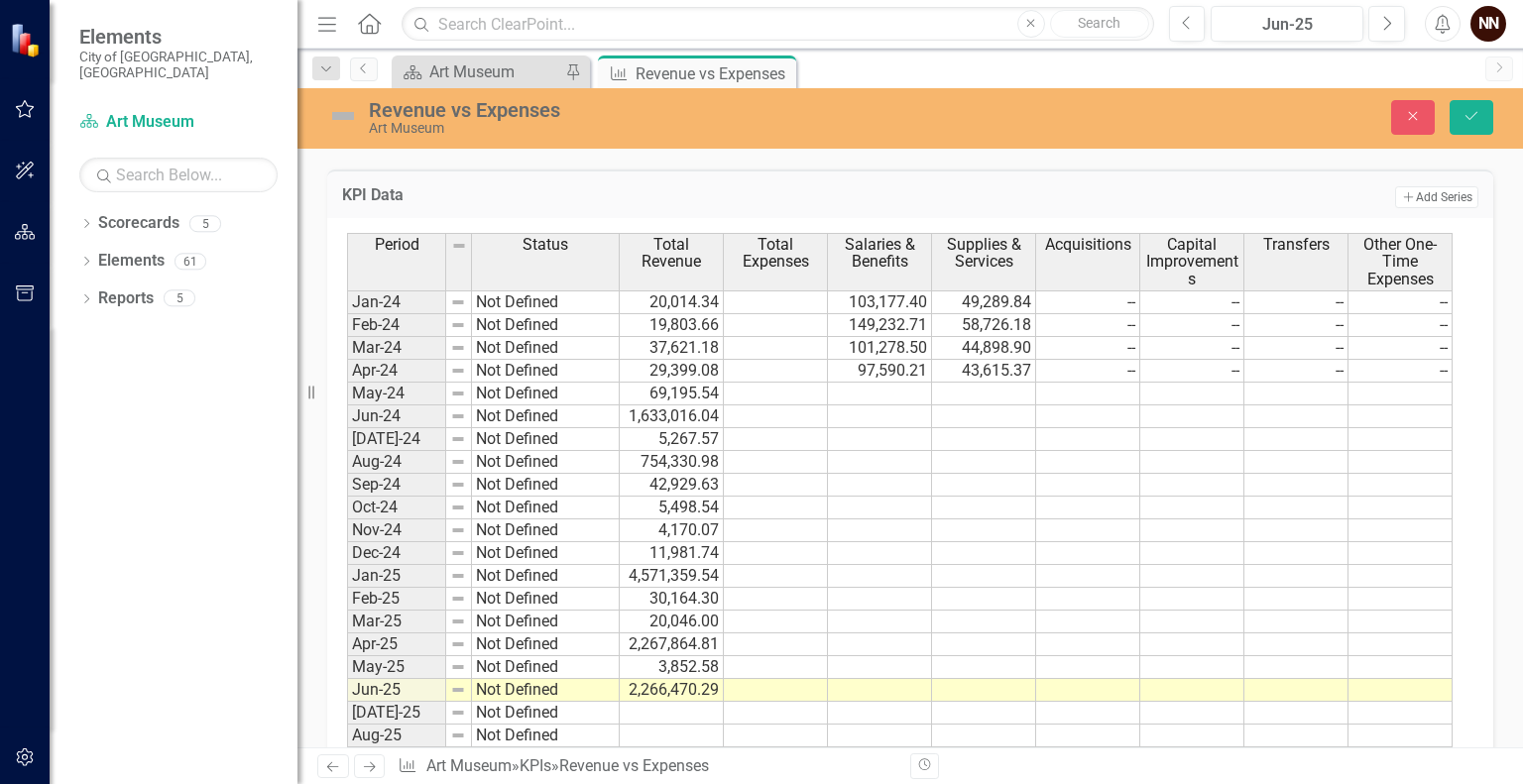 click at bounding box center [879, 393] 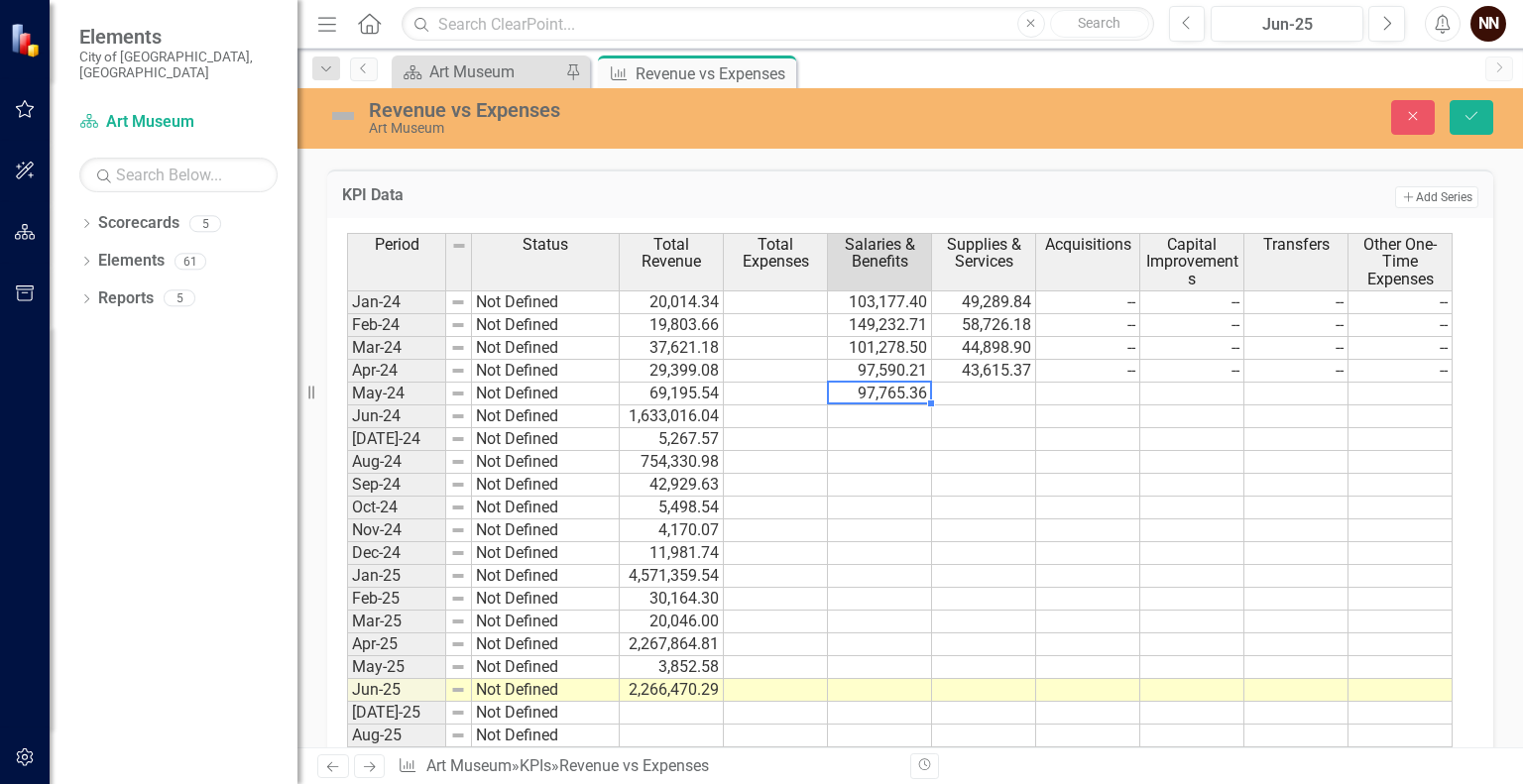 type on "97765.36" 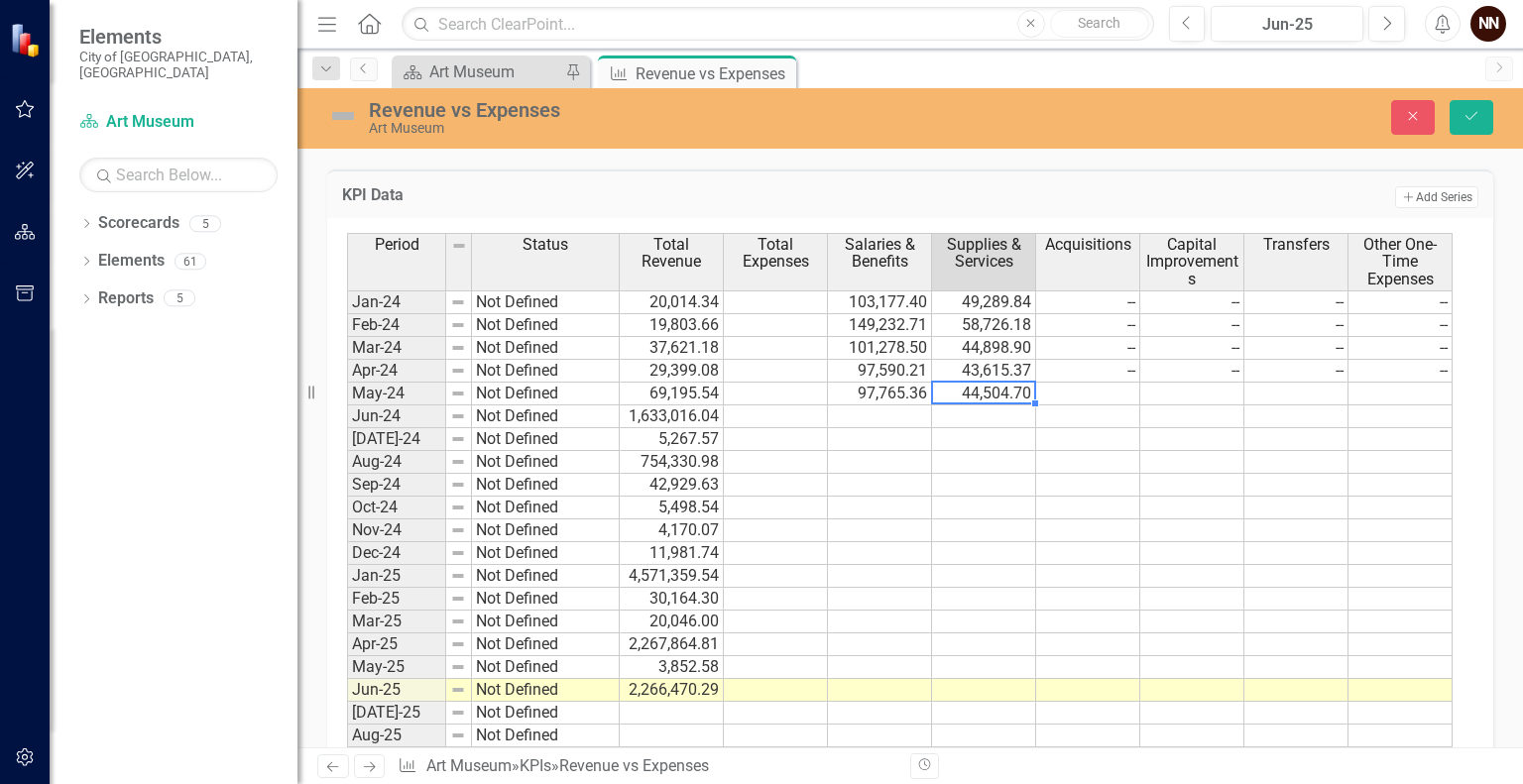 type on "44504.70" 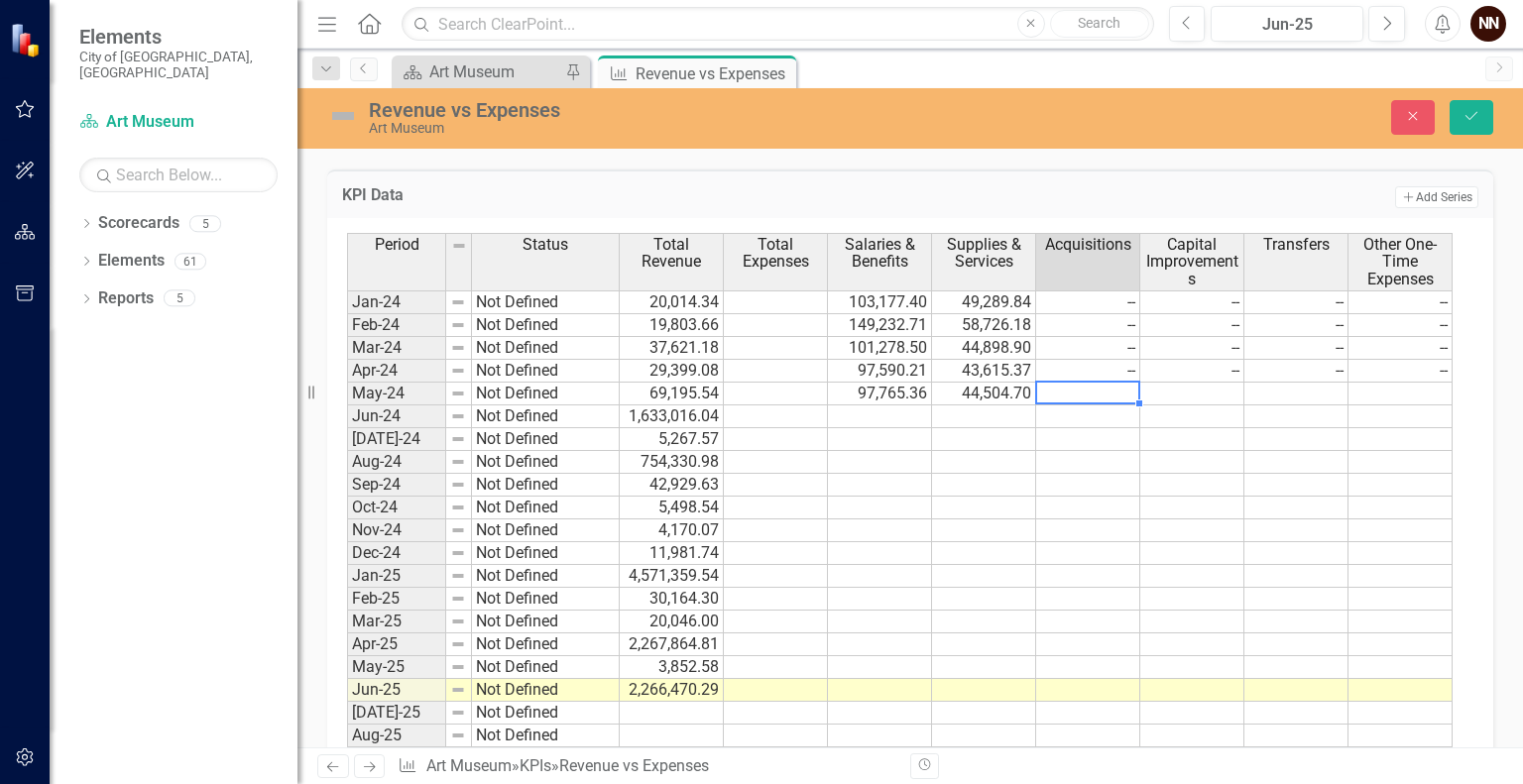 type on "0" 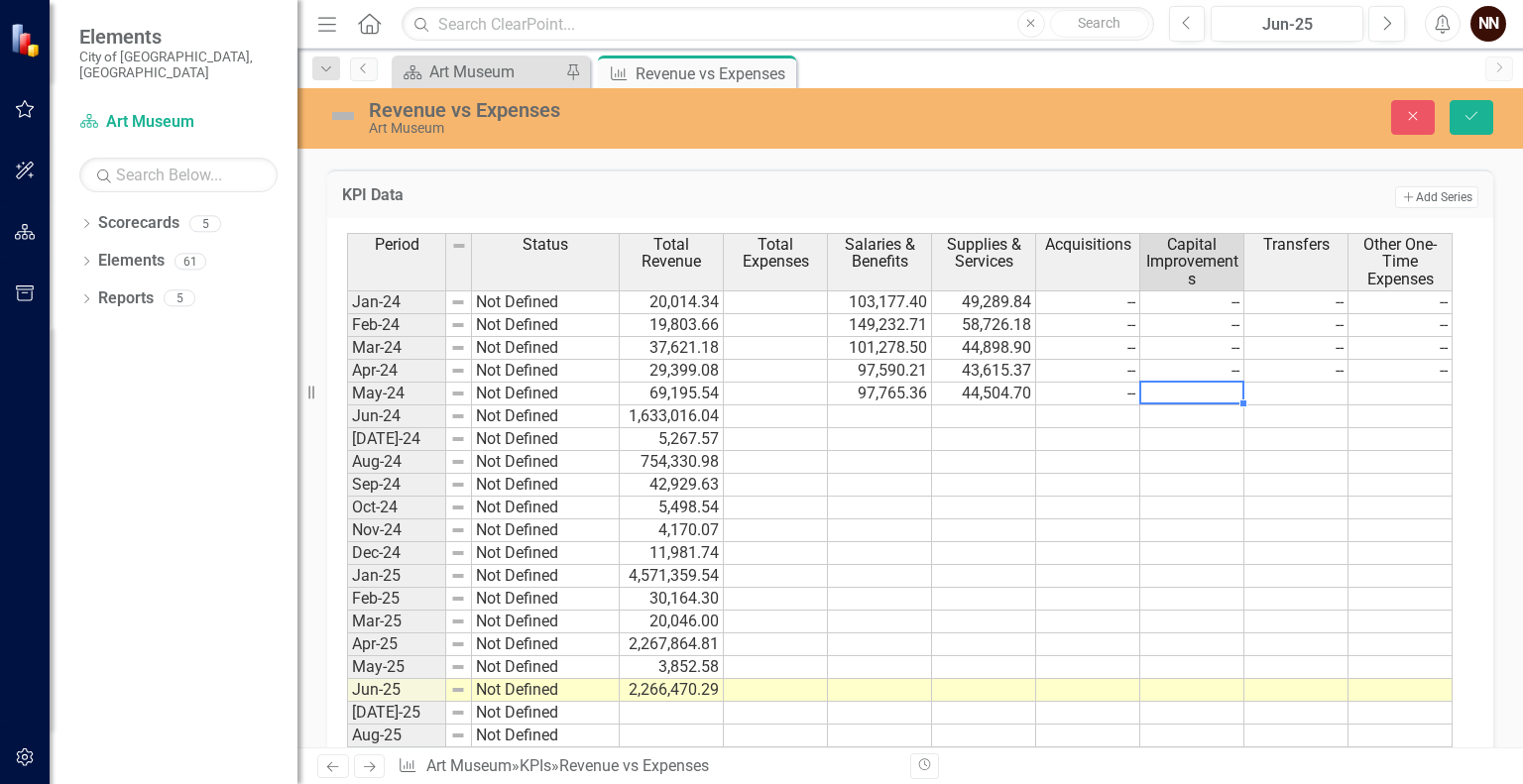 type on "0" 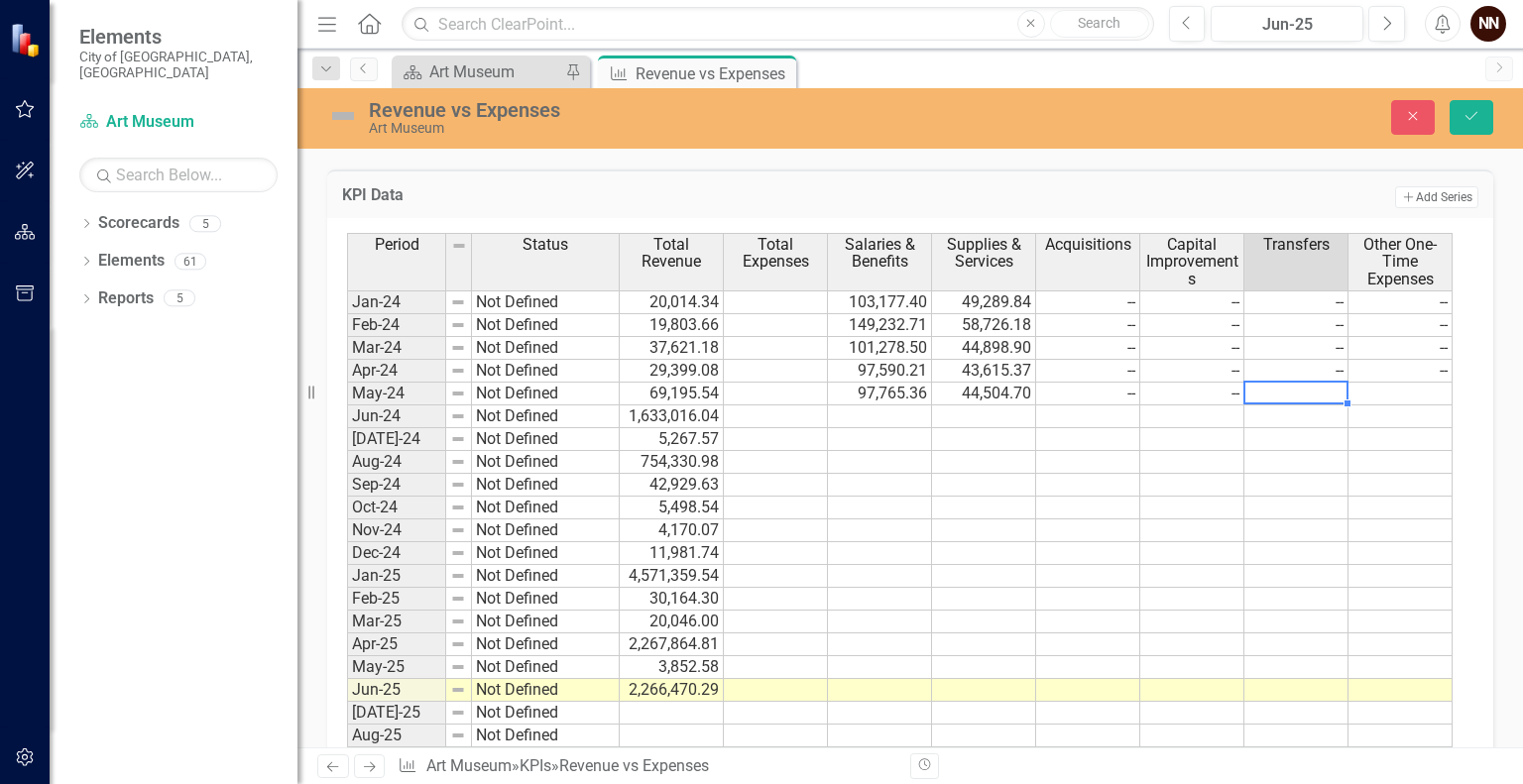 type on "0" 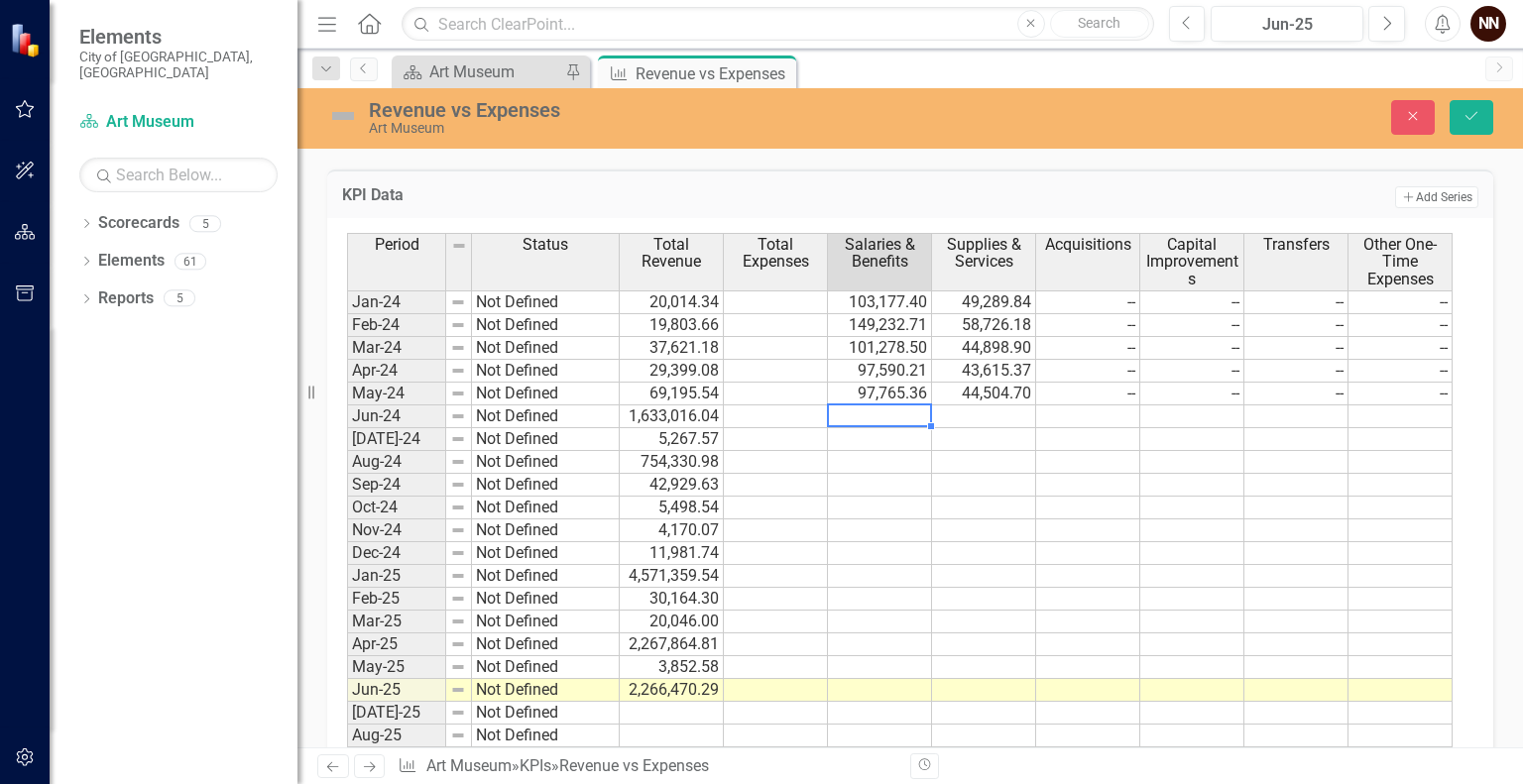 click at bounding box center (879, 416) 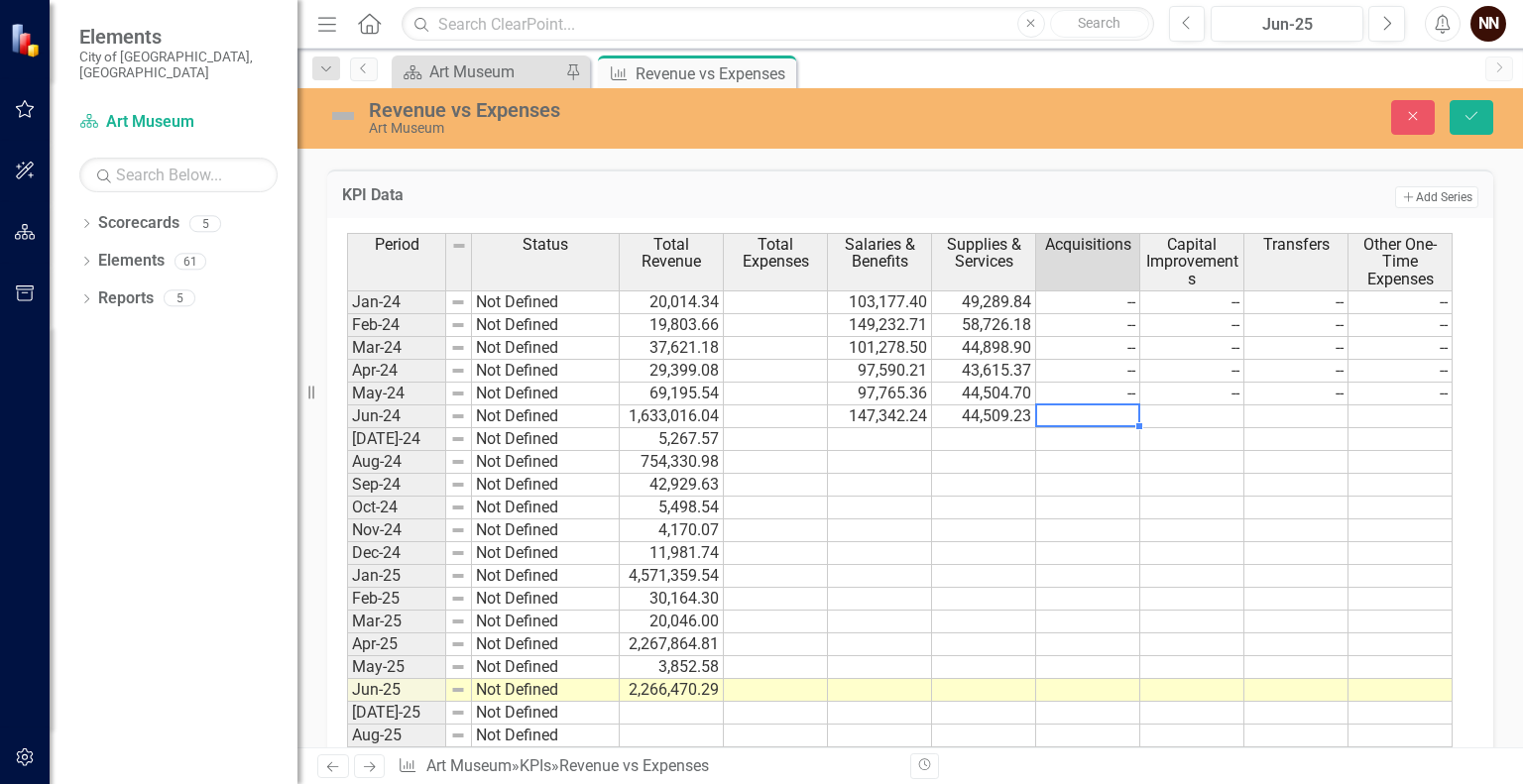 type on "0" 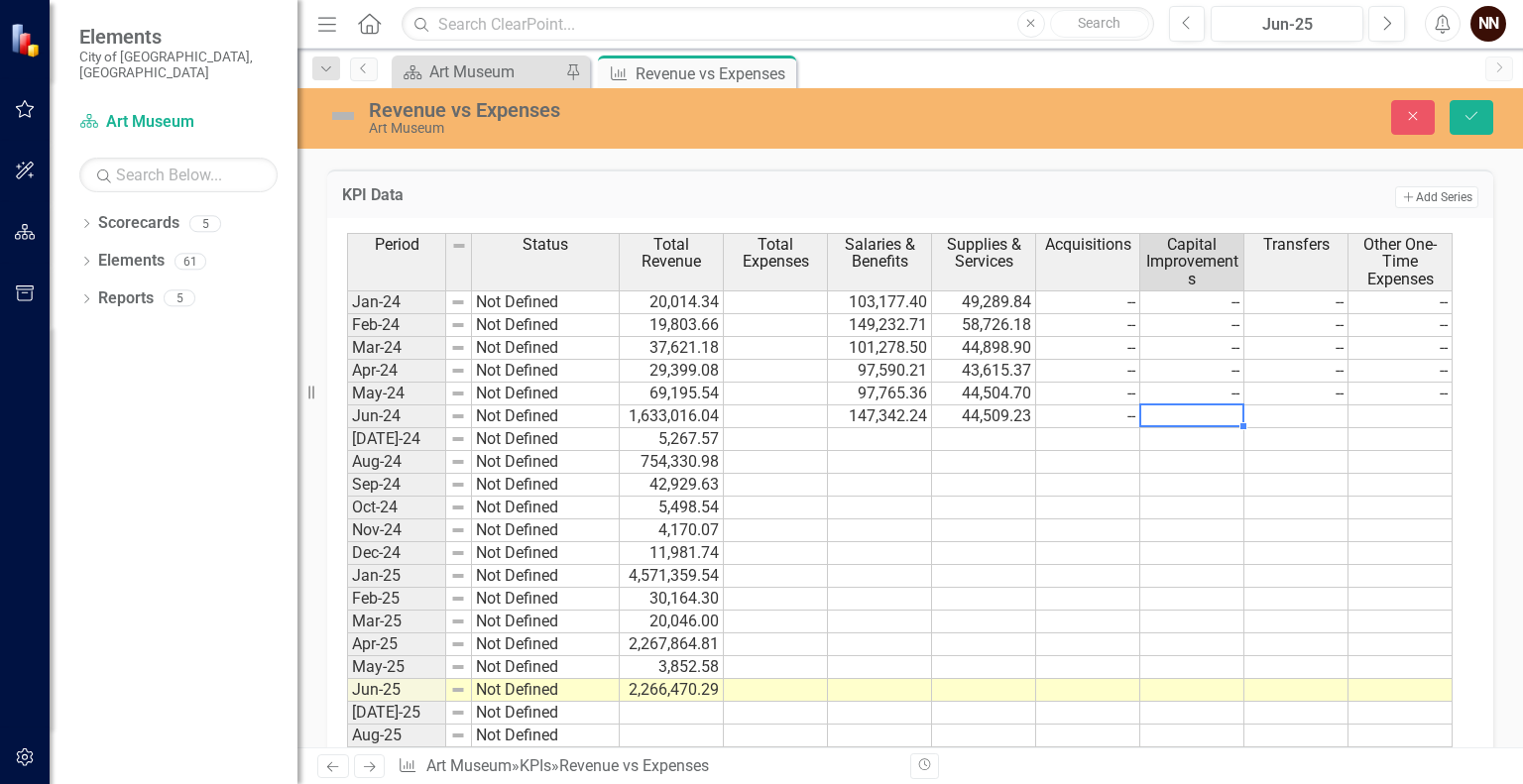 type on "0" 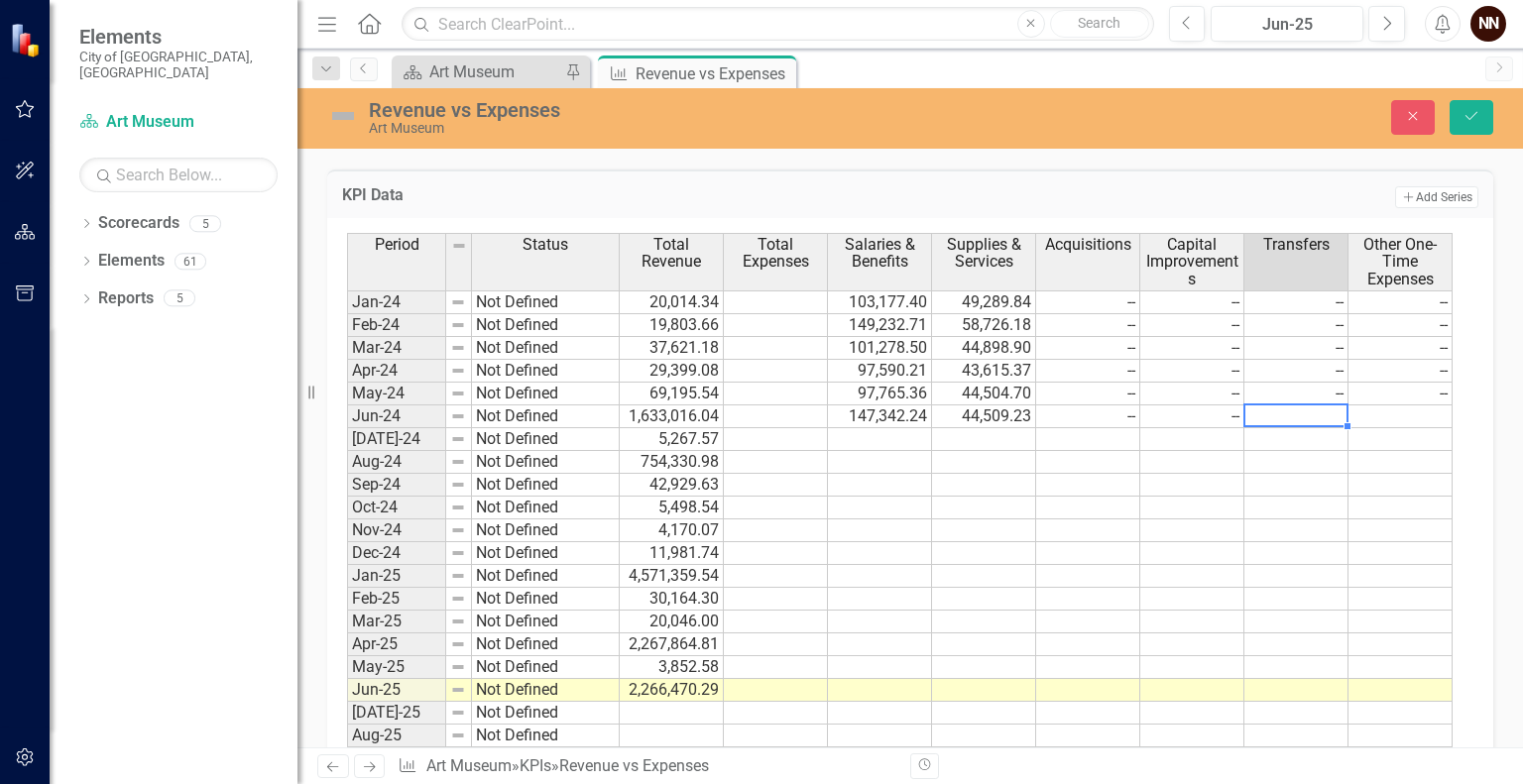 type on "0" 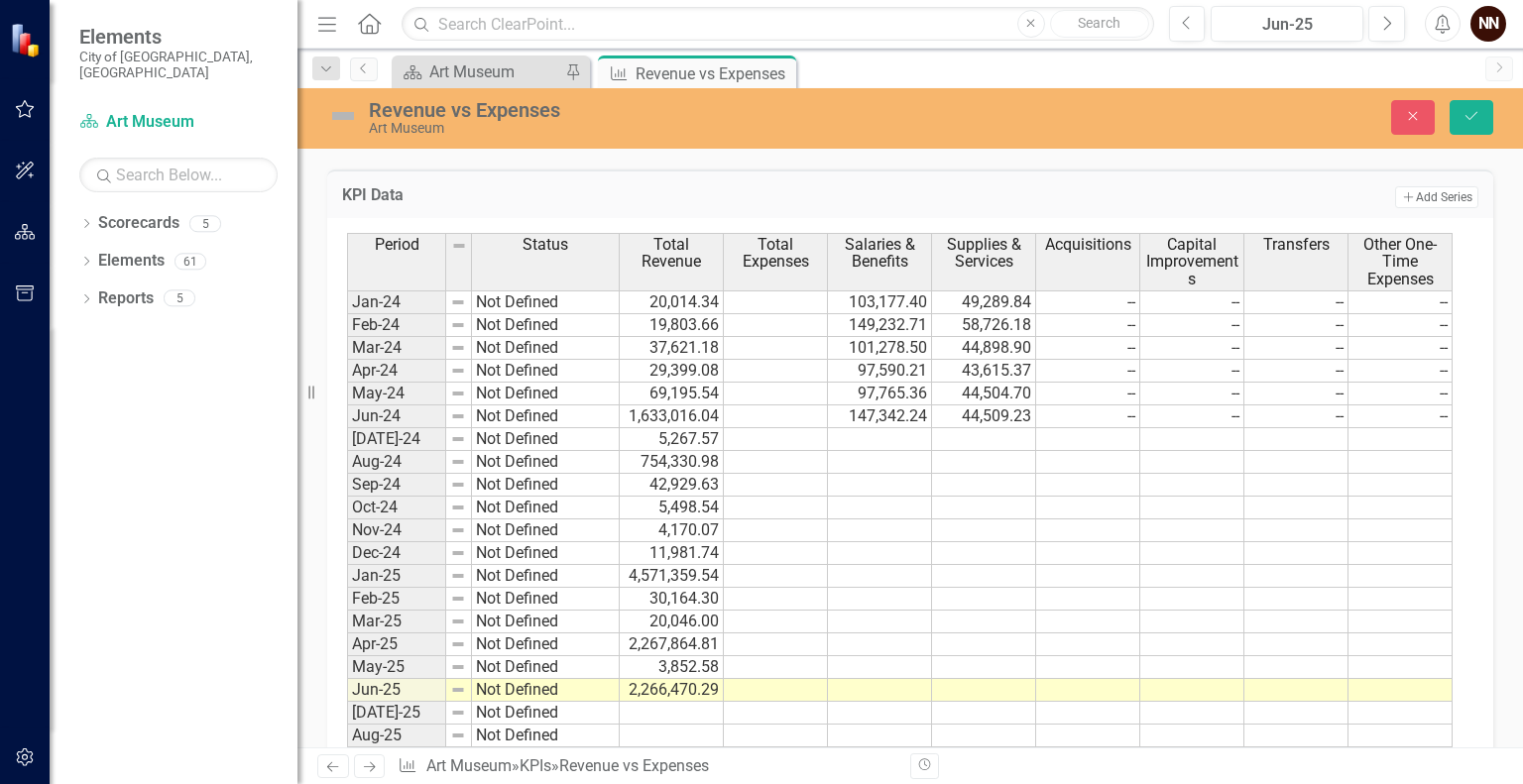 click at bounding box center (879, 439) 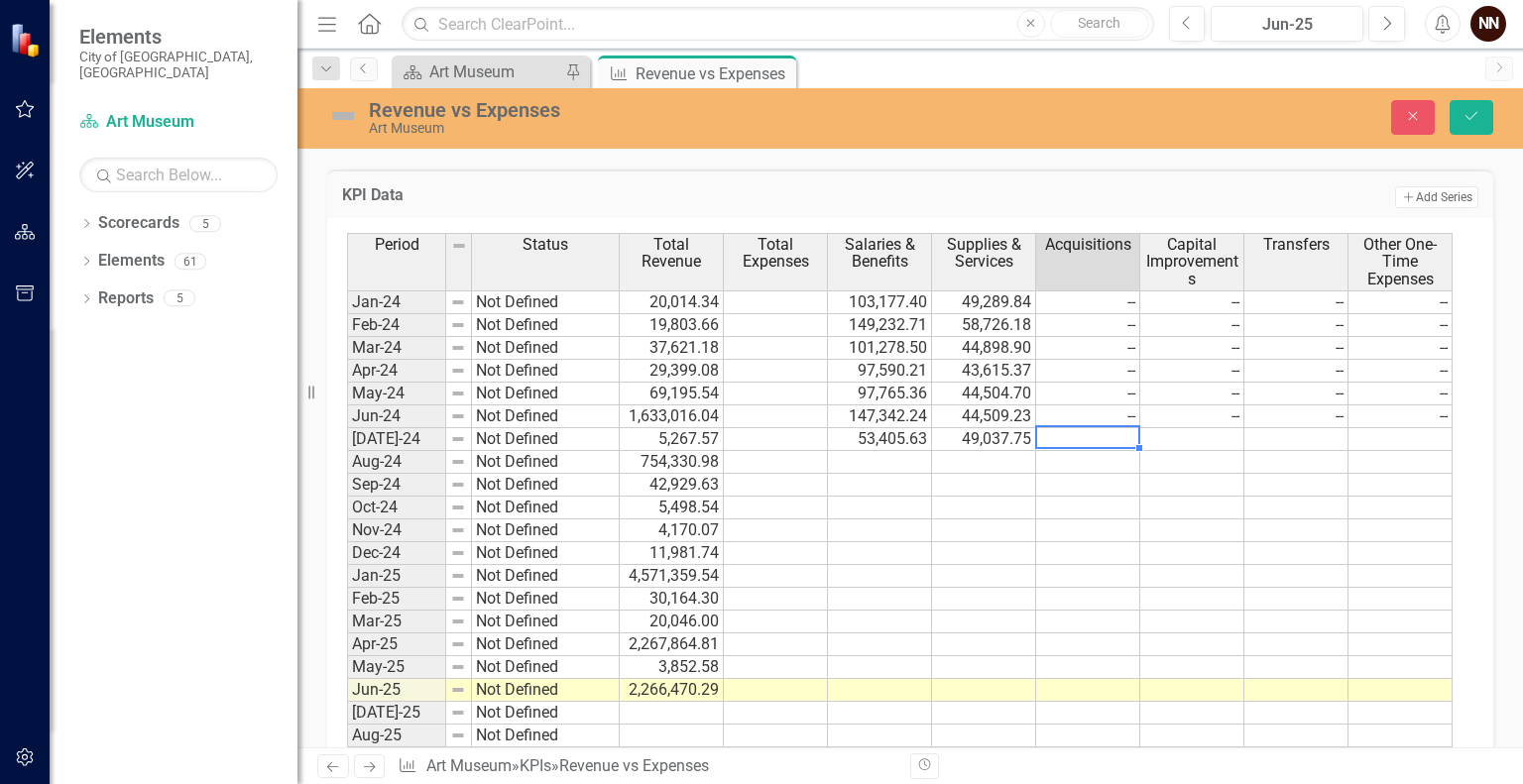 type on "0" 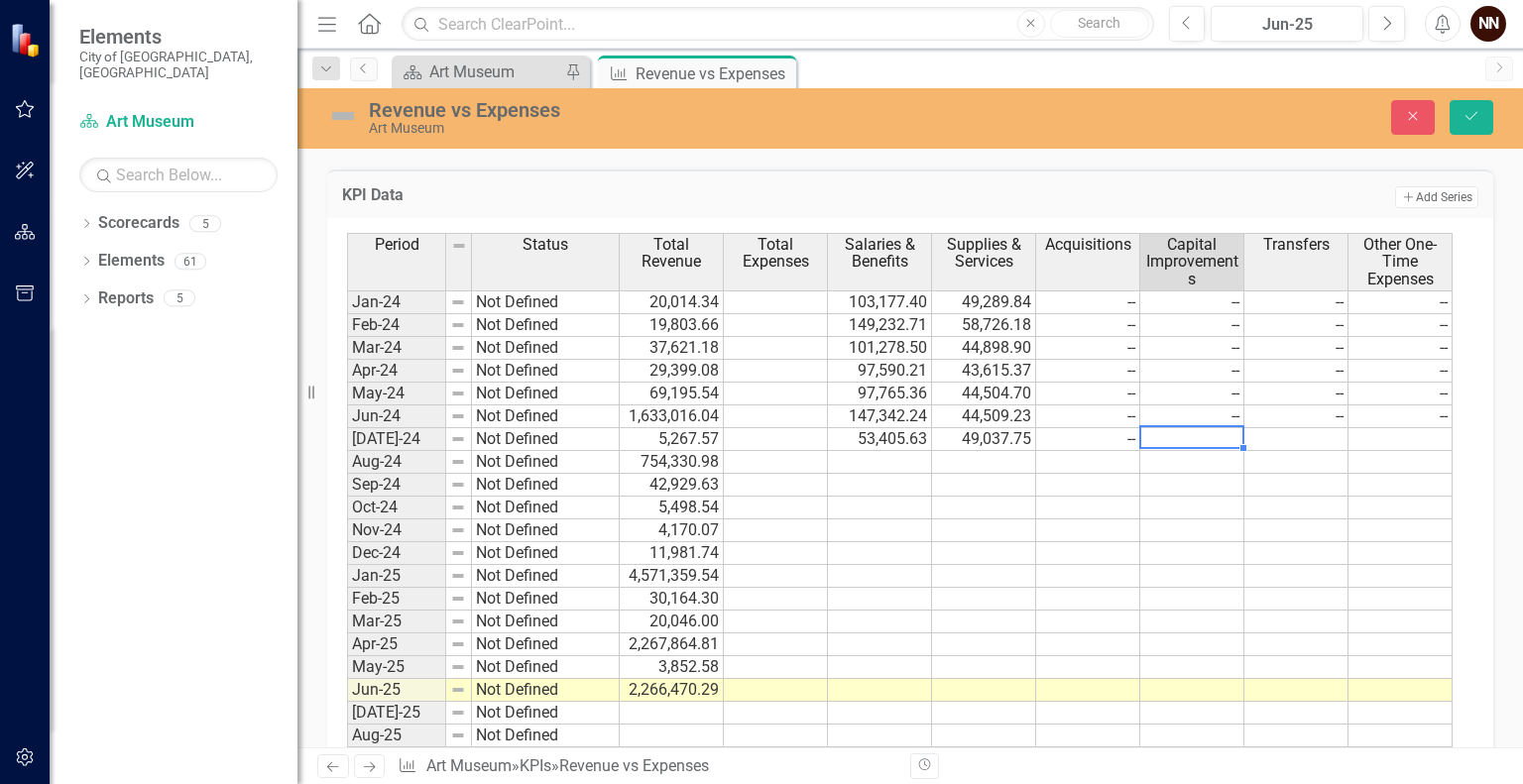type on "0" 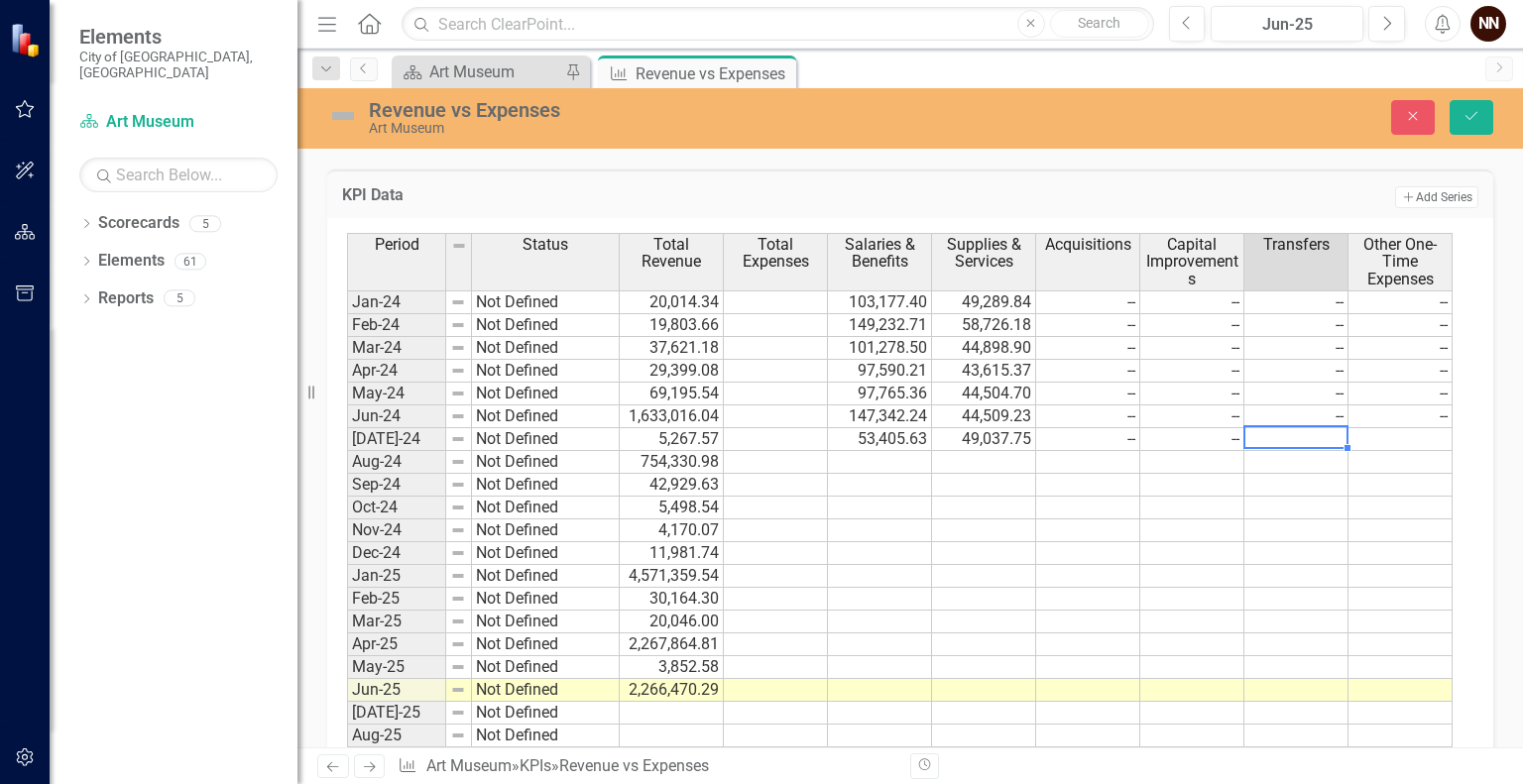 type on "0" 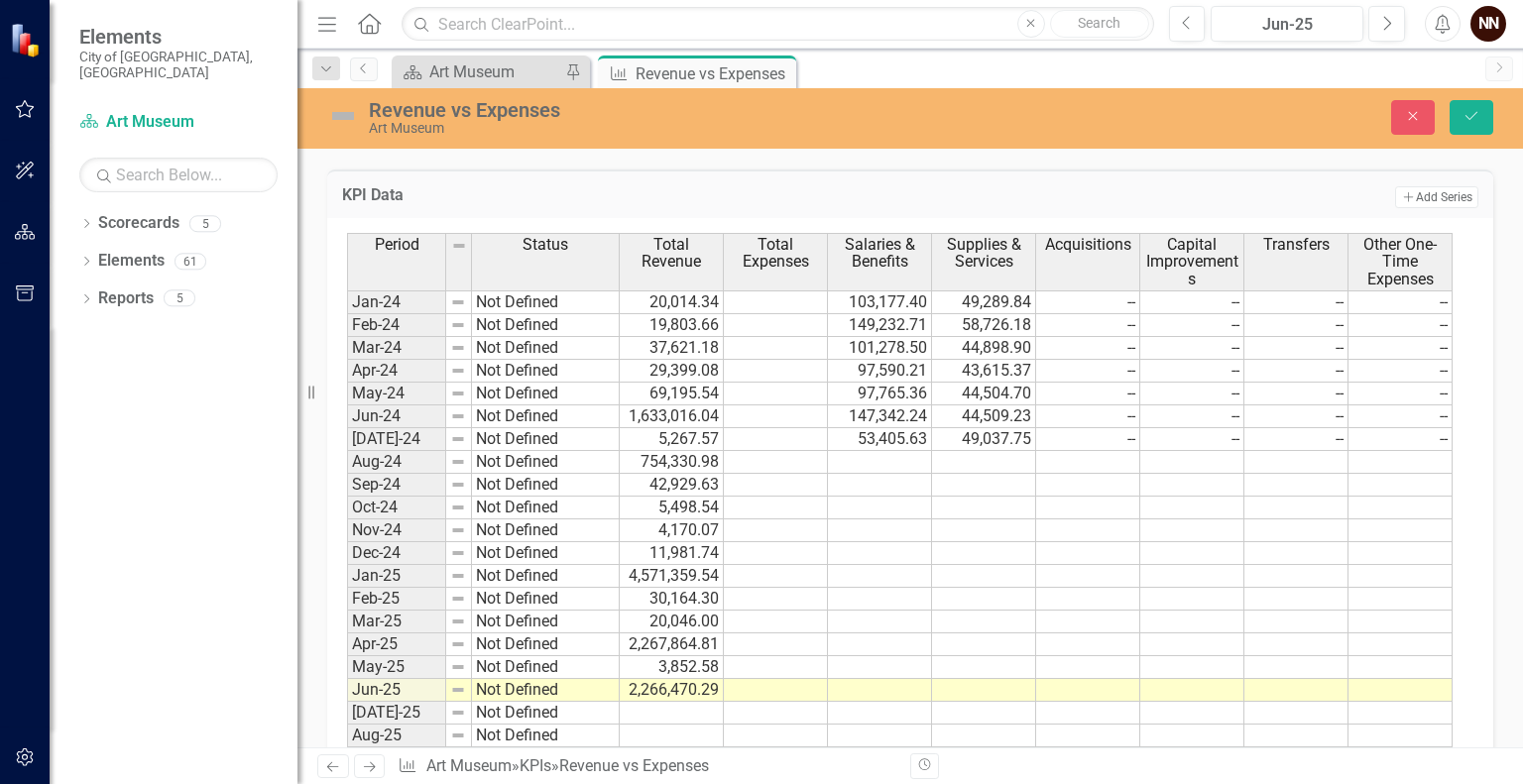 click at bounding box center (879, 462) 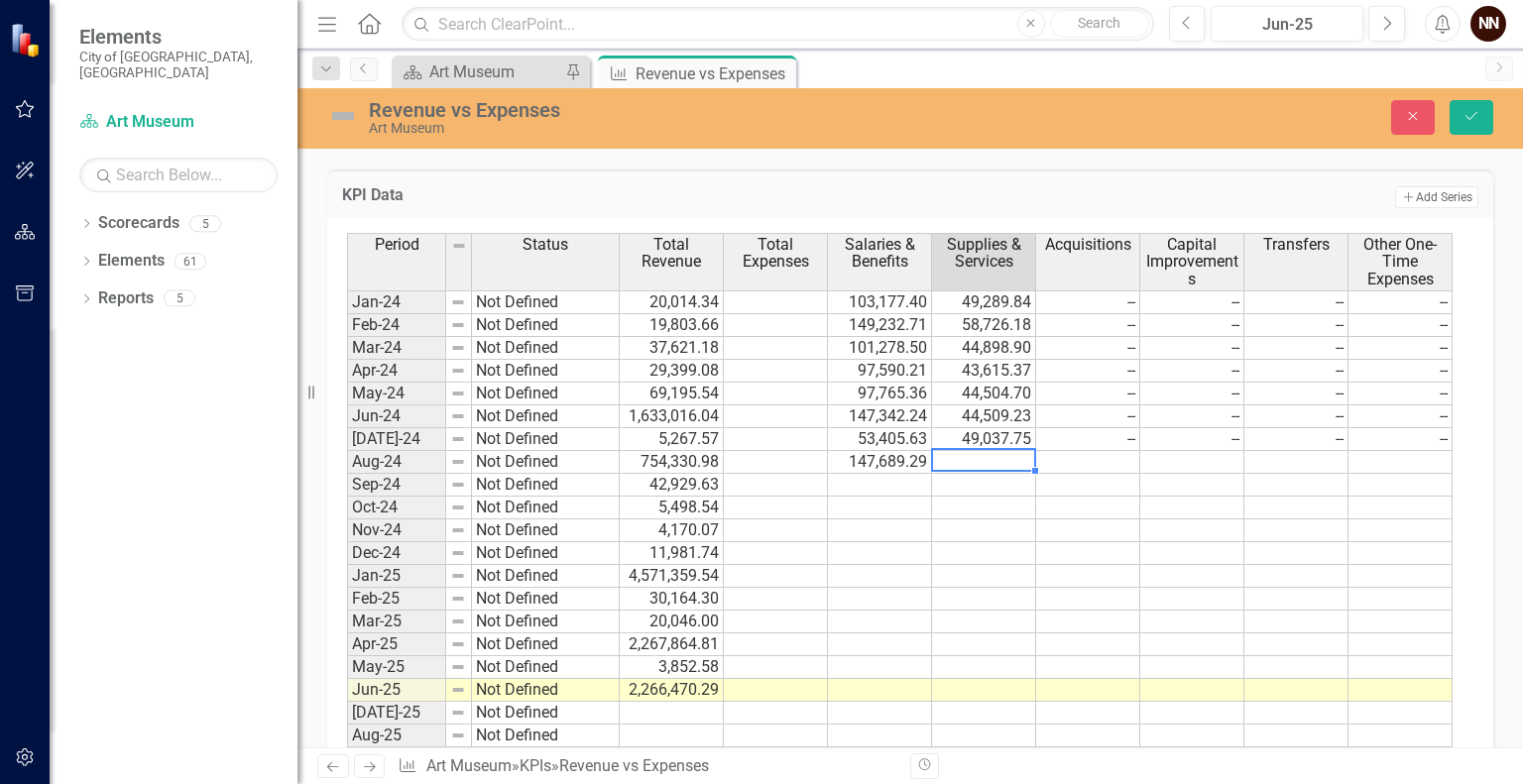 click at bounding box center [1400, 462] 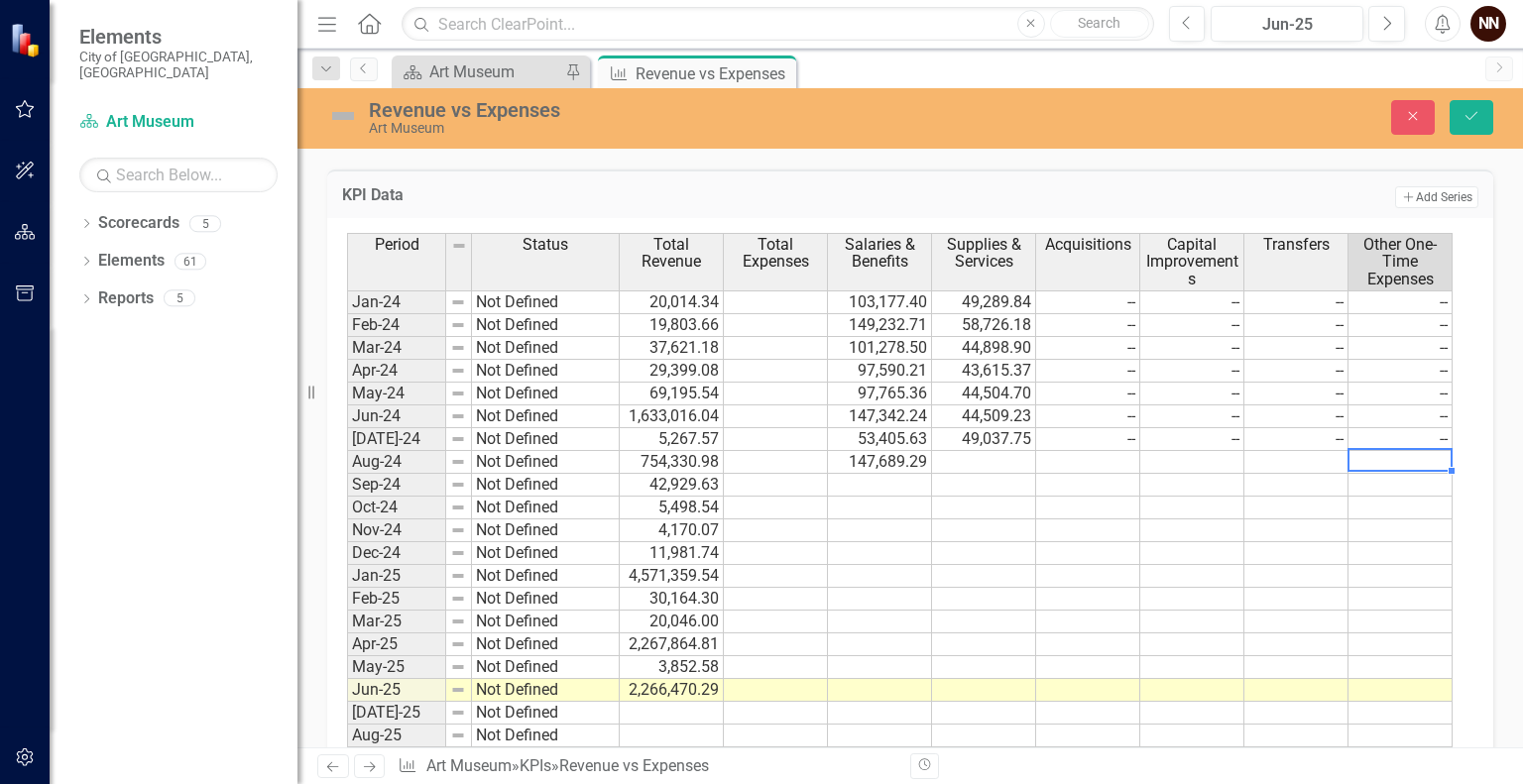 type on "404.04" 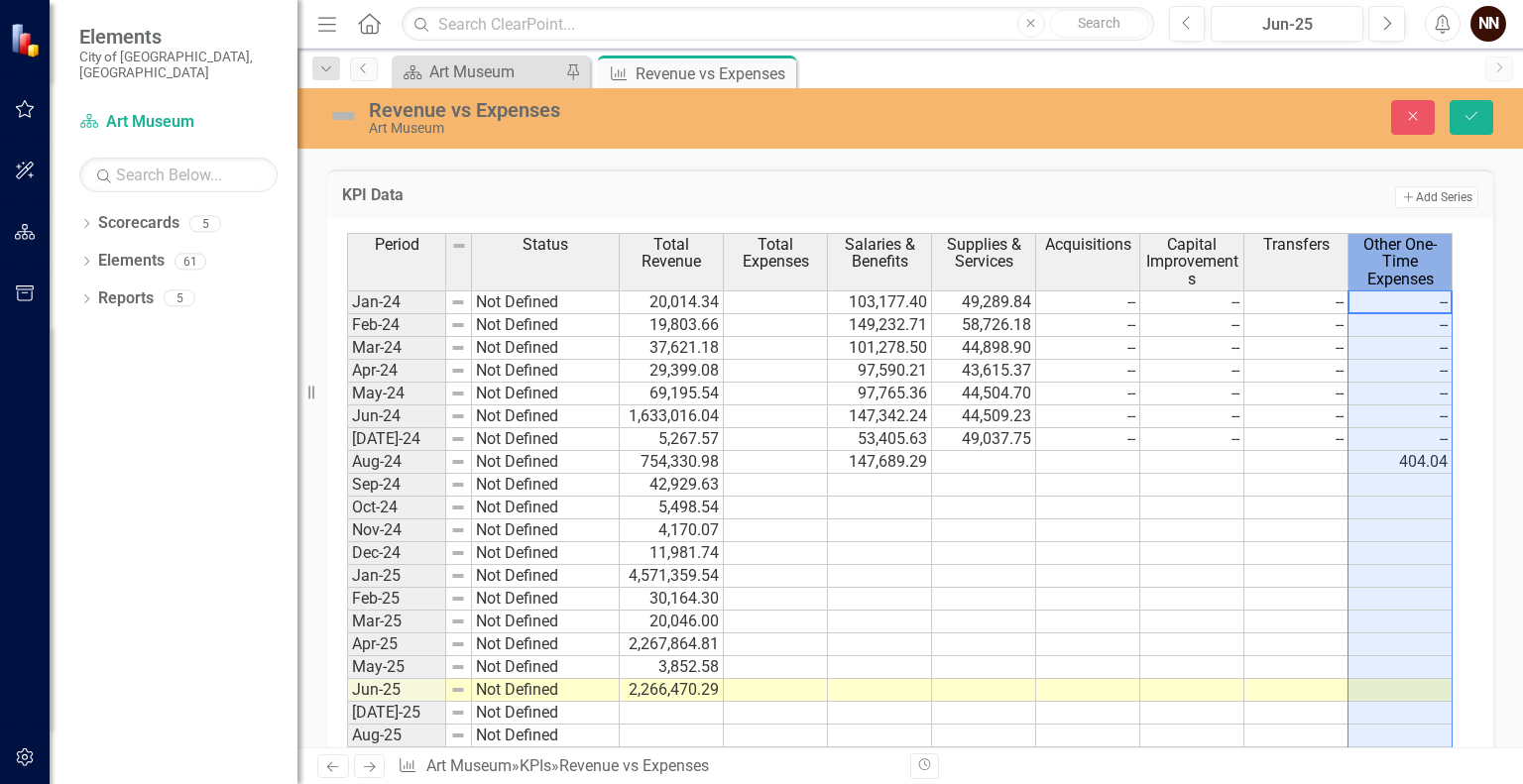 click on "Other One-Time Expenses" at bounding box center [1400, 262] 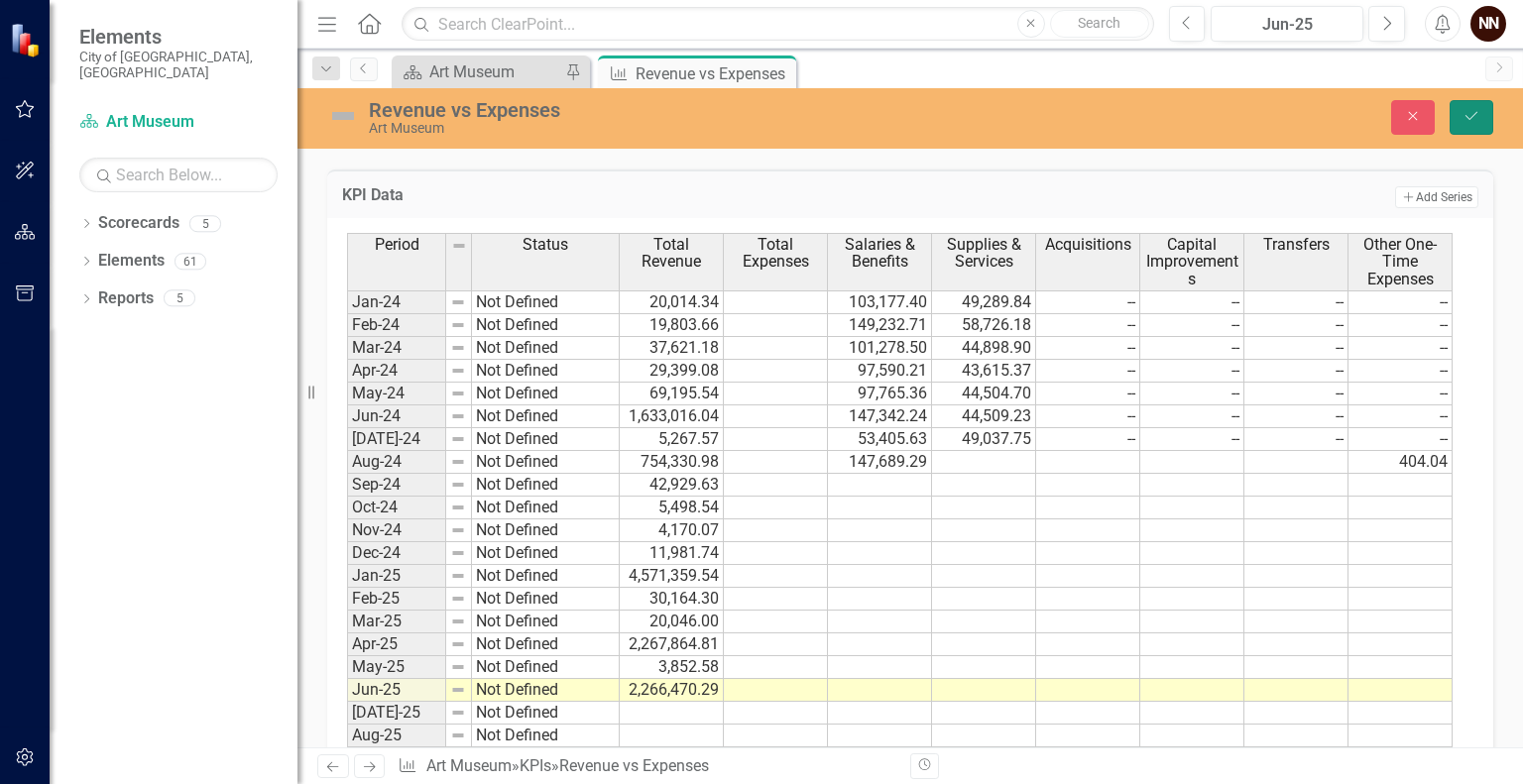 click on "Save" at bounding box center (1471, 117) 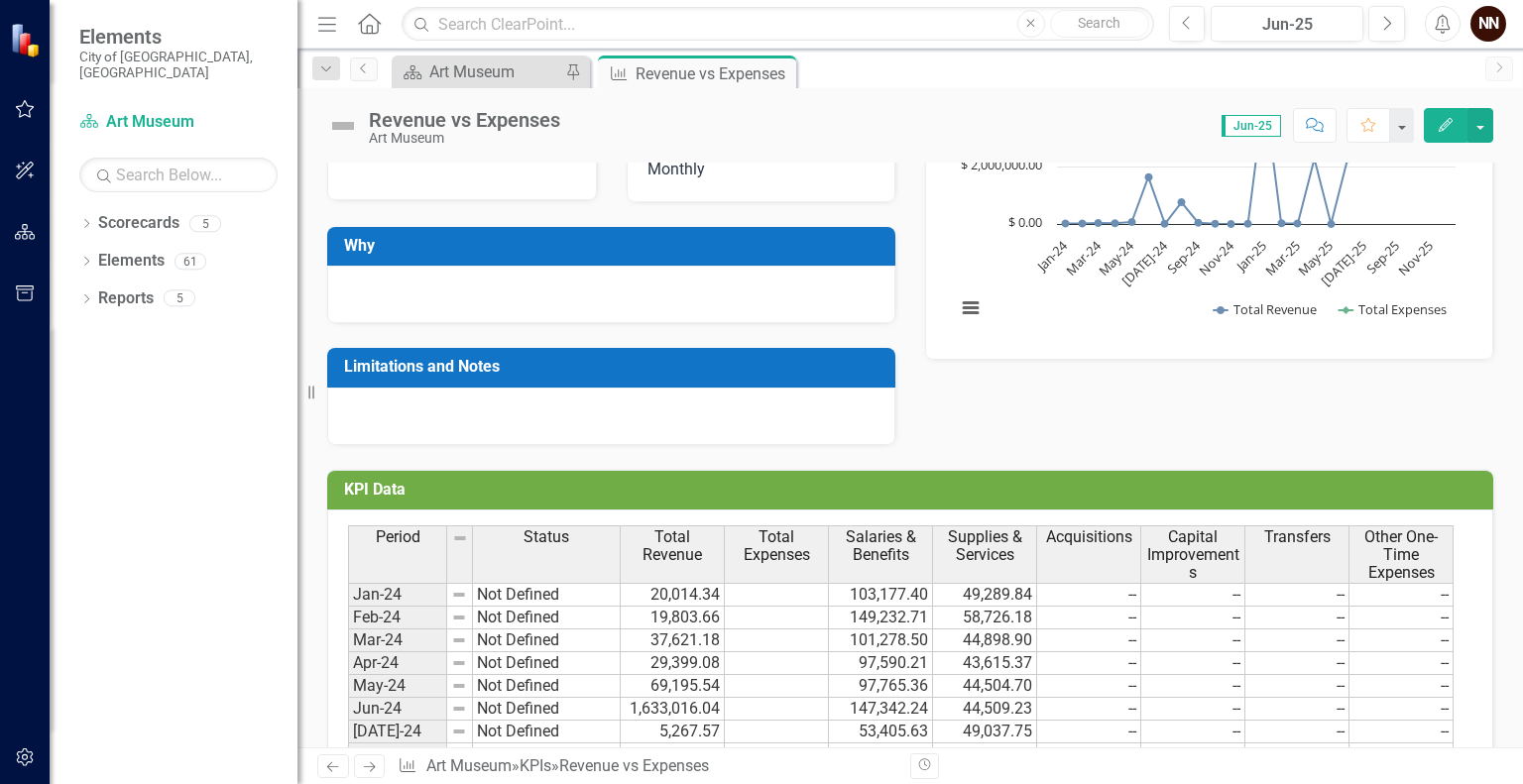 scroll, scrollTop: 327, scrollLeft: 0, axis: vertical 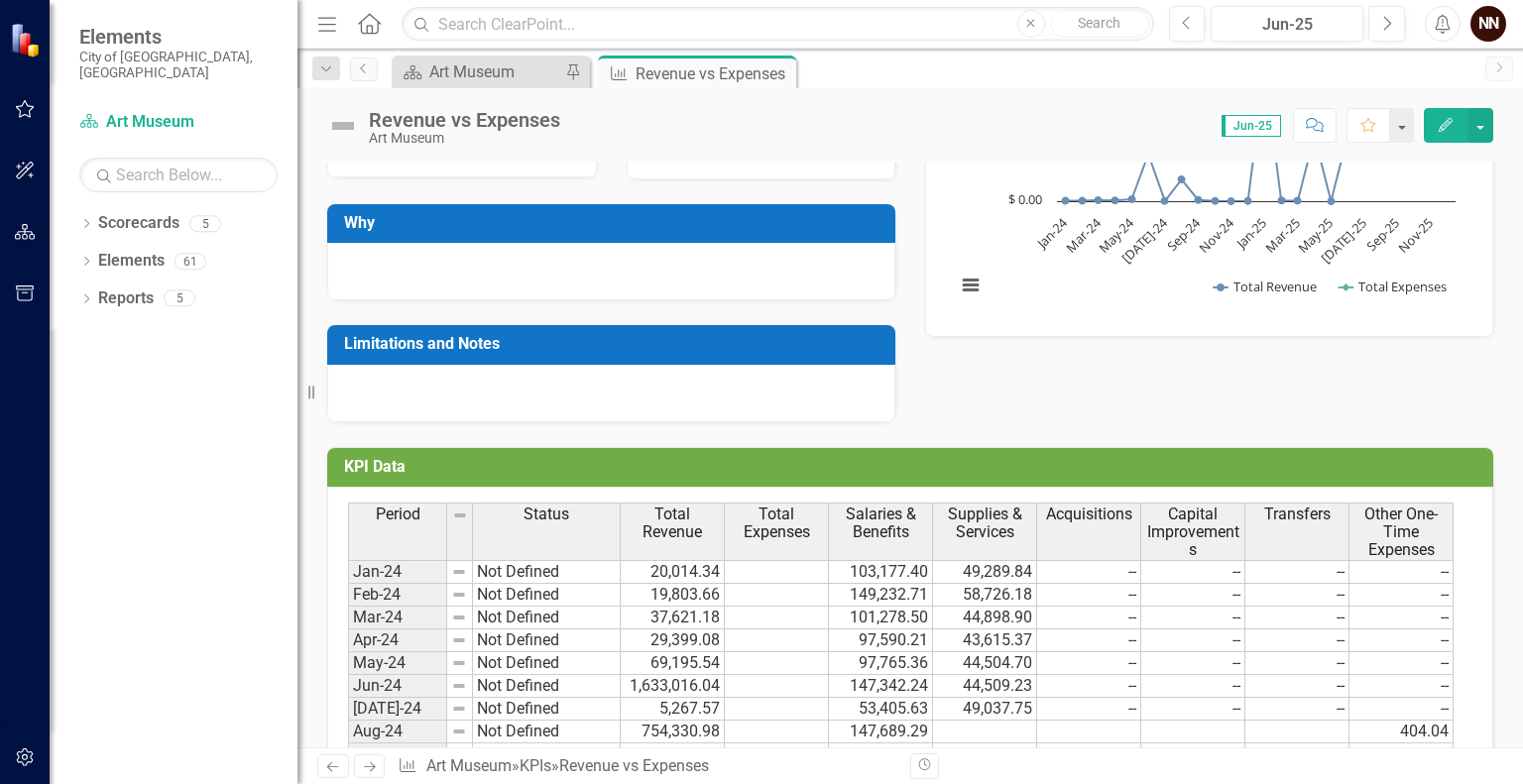 click on "Other One-Time Expenses" at bounding box center [1401, 531] 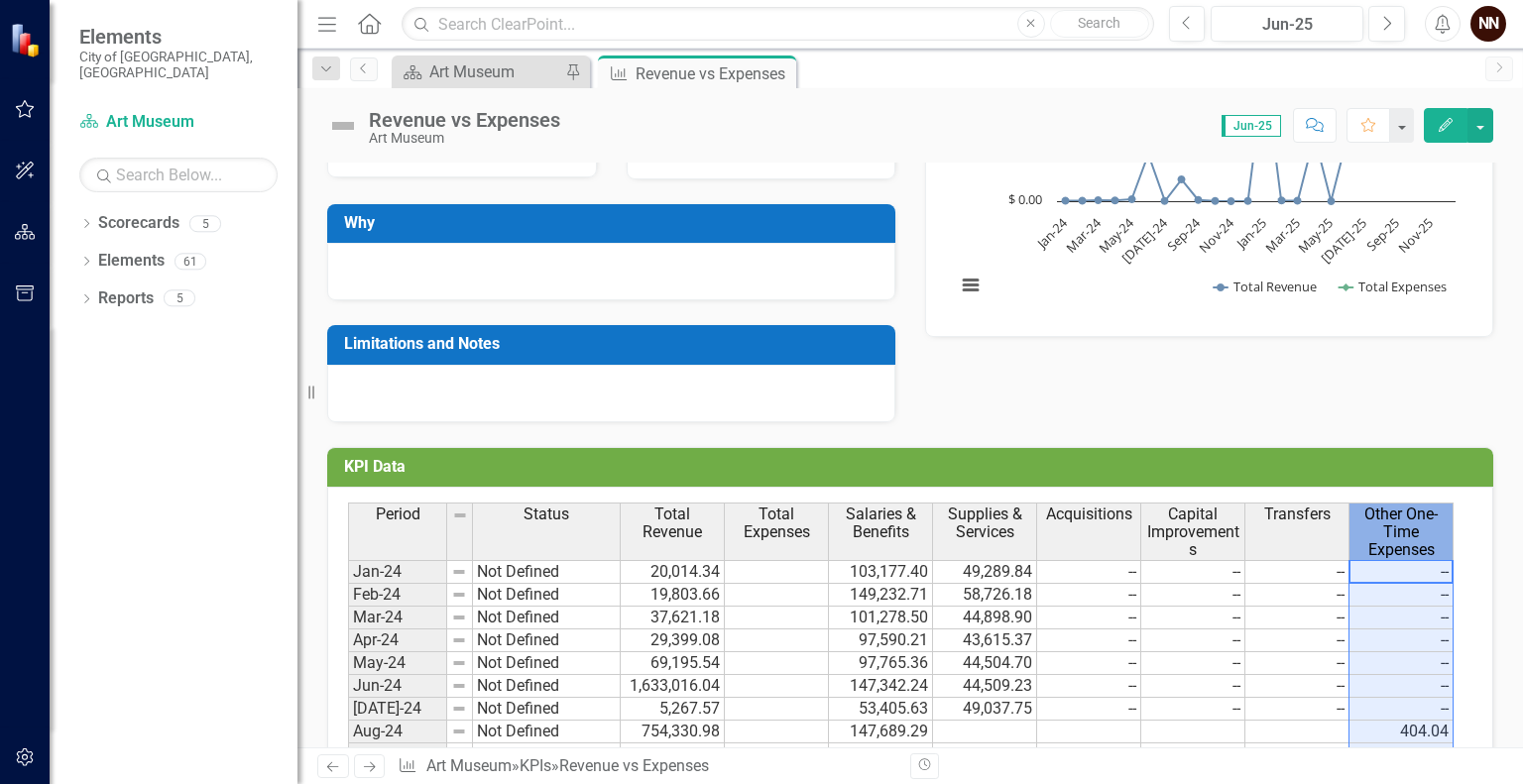 click on "Other One-Time Expenses" at bounding box center (1401, 531) 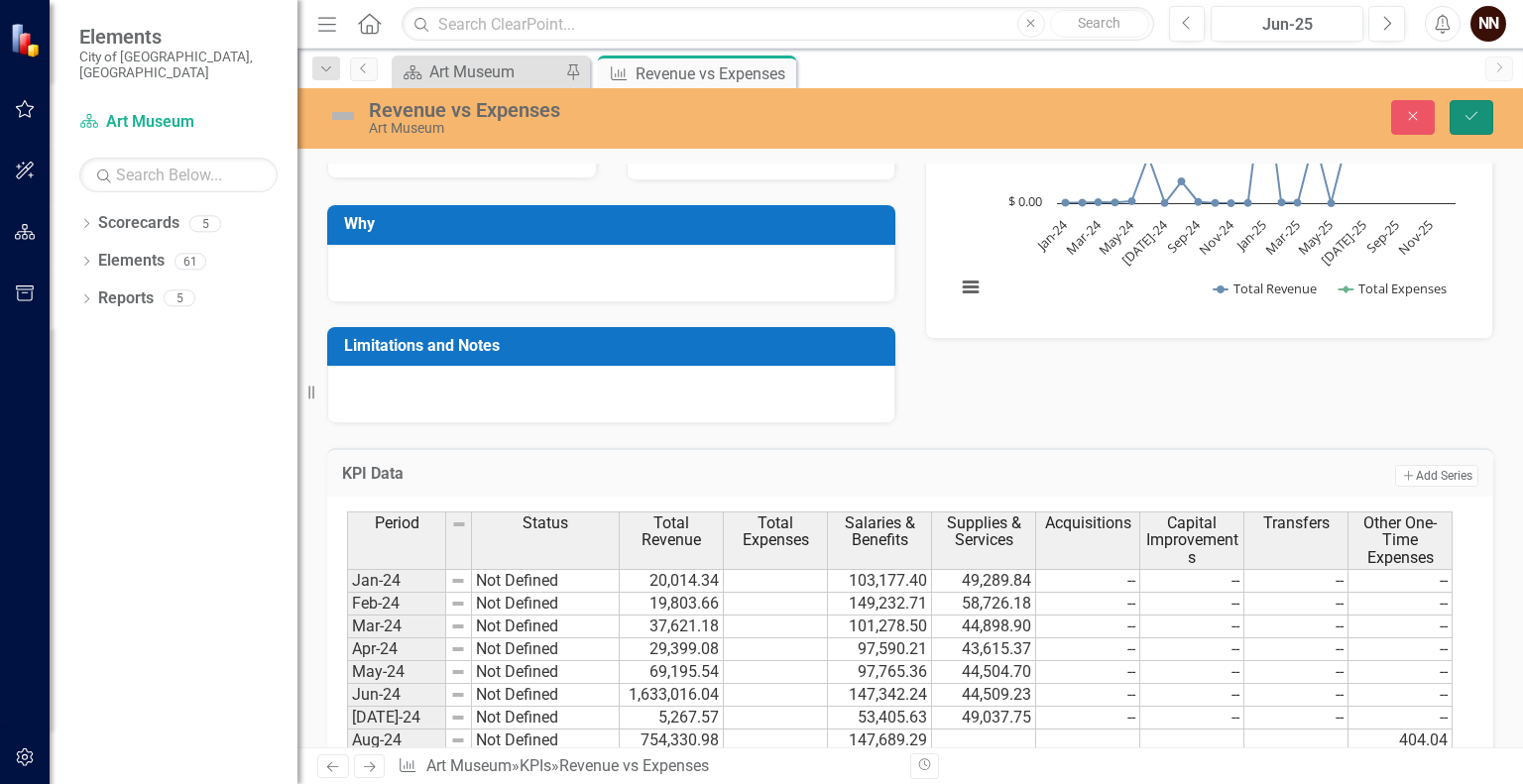 click on "Save" at bounding box center [1471, 117] 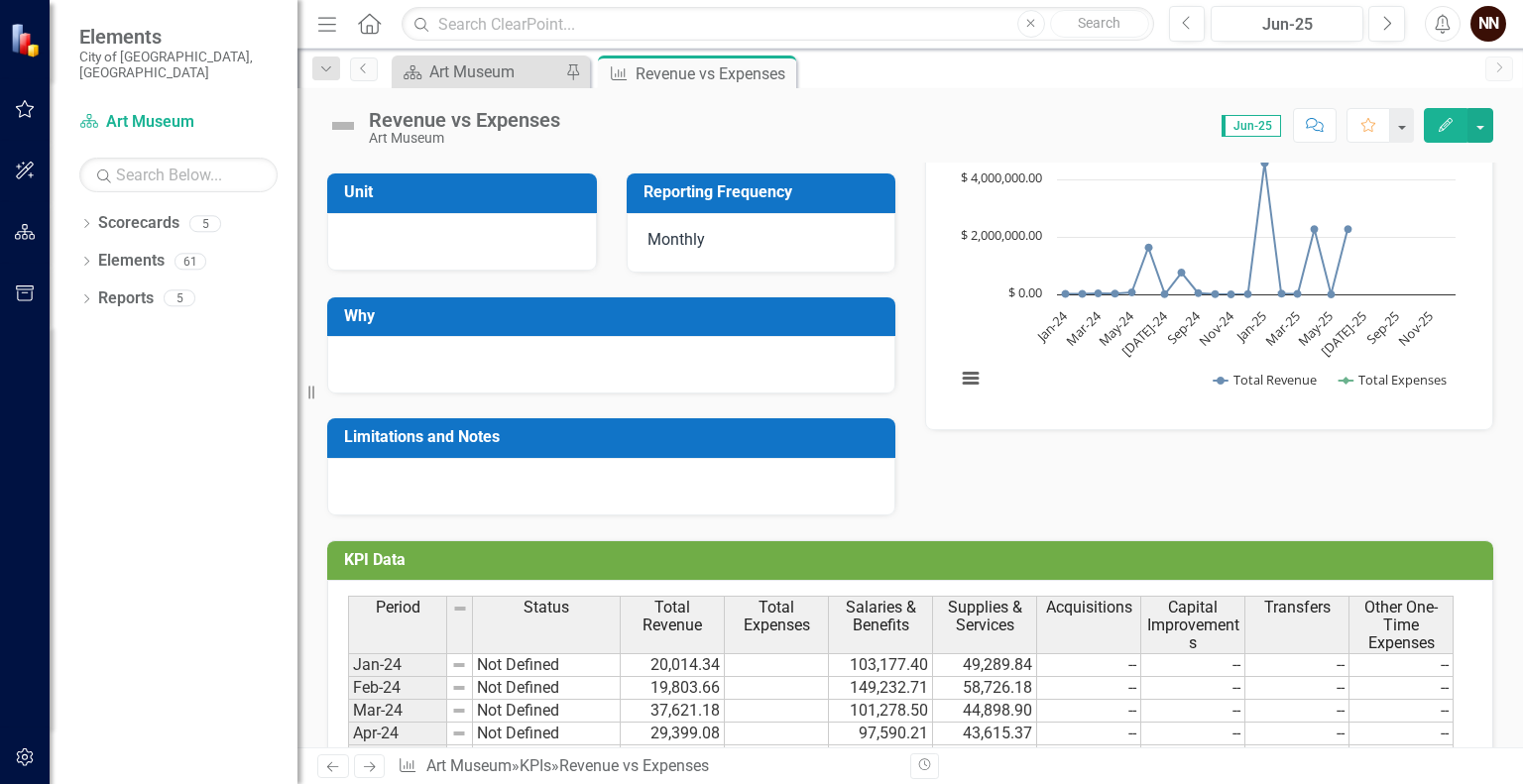 scroll, scrollTop: 263, scrollLeft: 0, axis: vertical 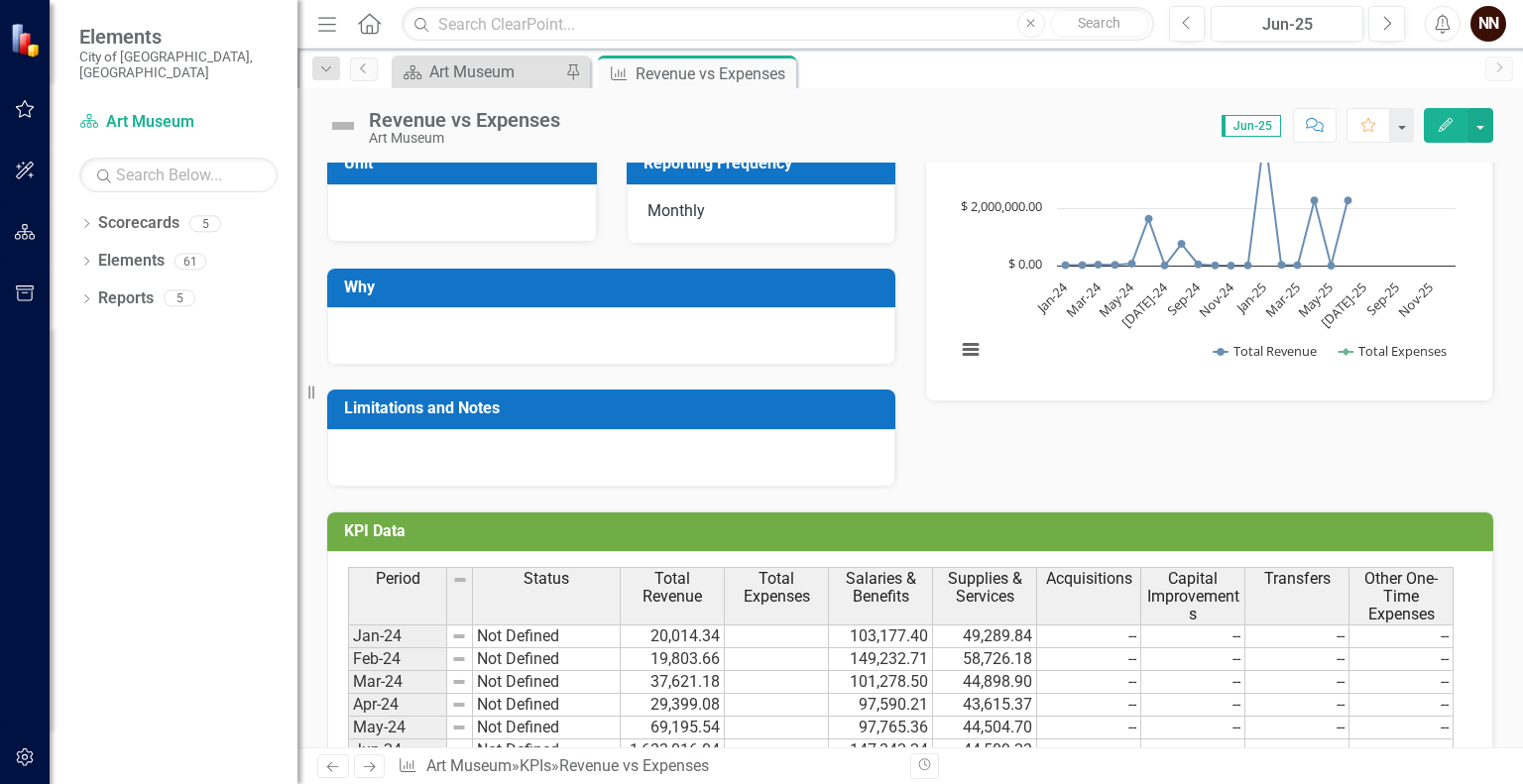 click on "KPI Data" at bounding box center (913, 531) 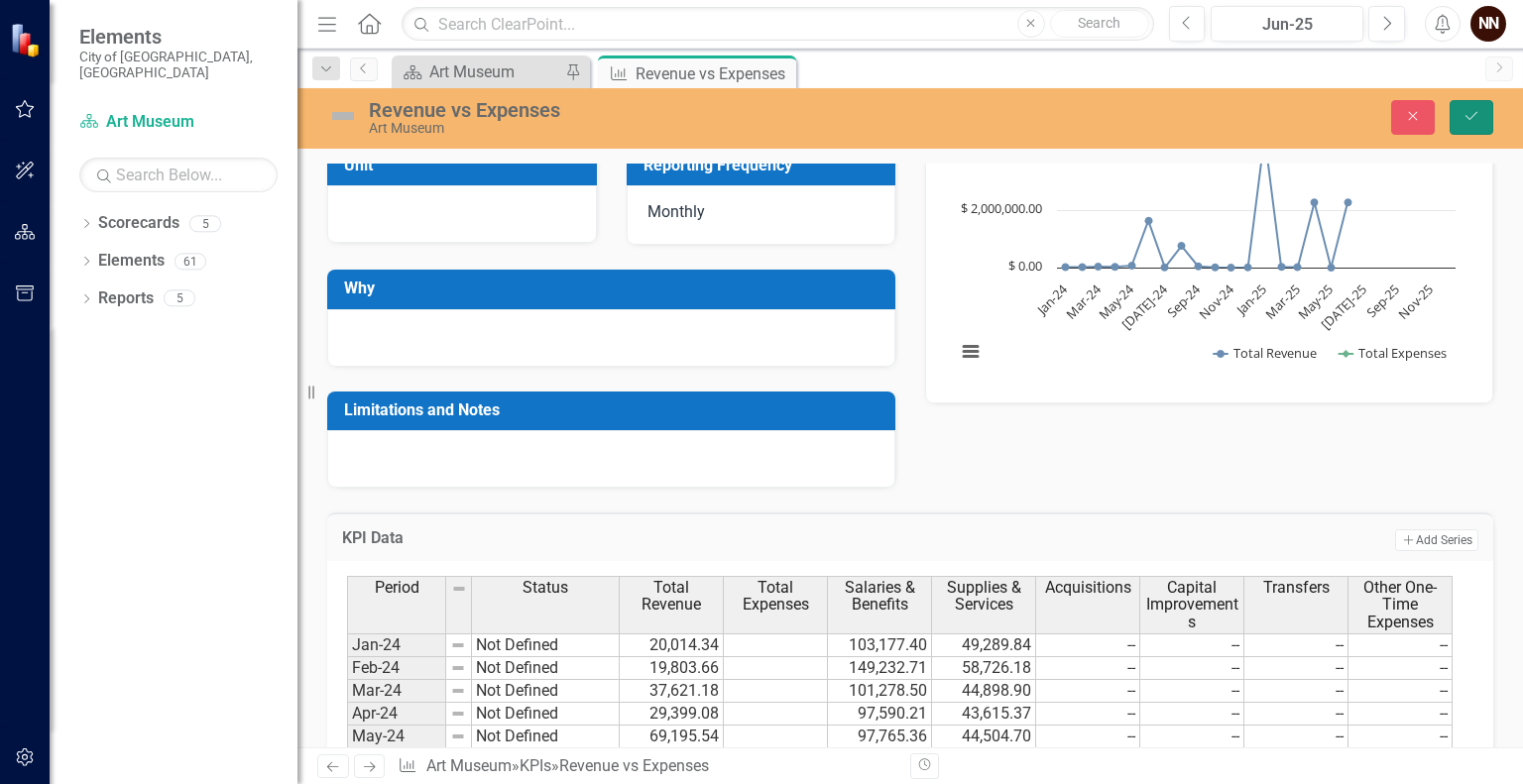 click on "Save" 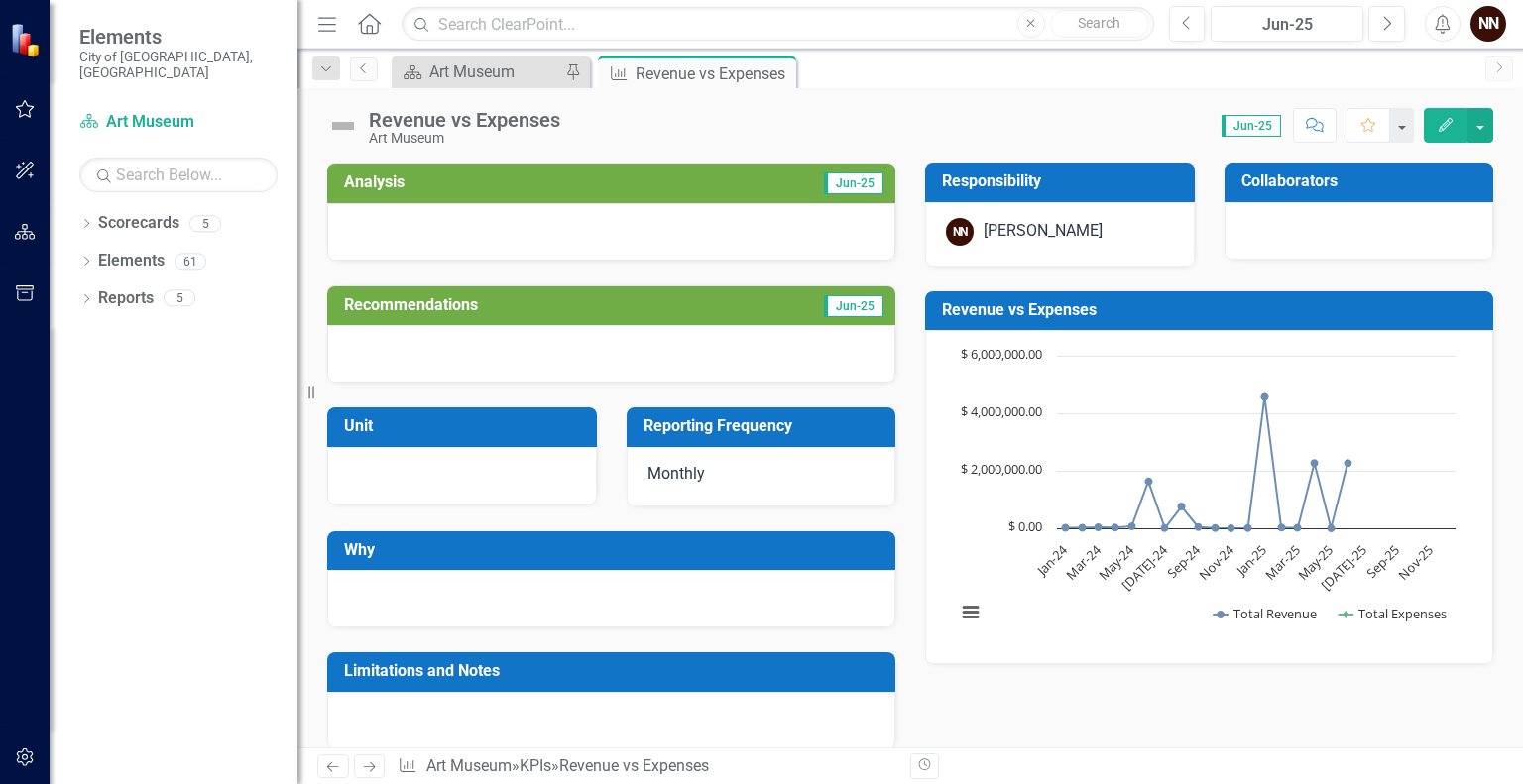 click on "Edit" 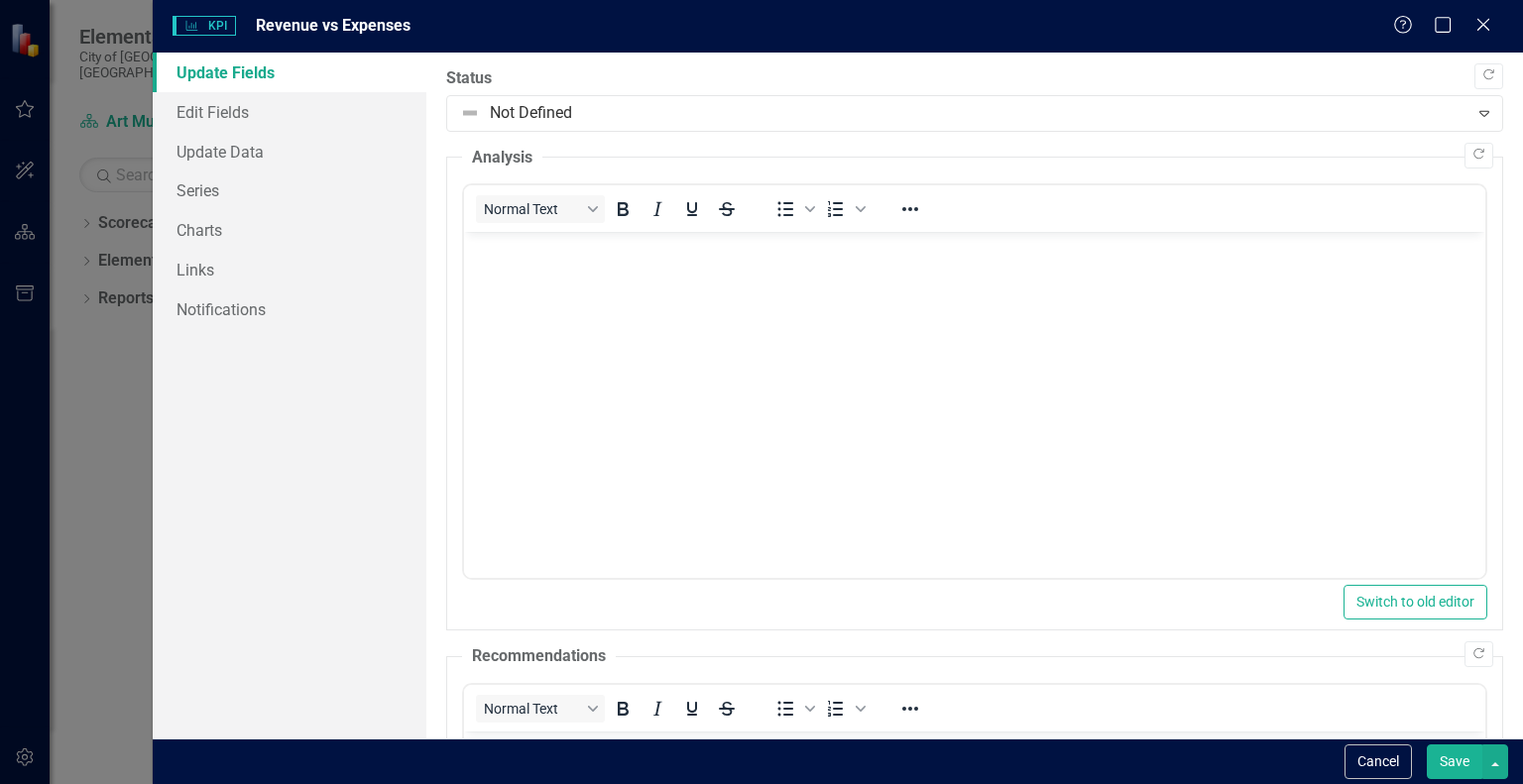scroll, scrollTop: 0, scrollLeft: 0, axis: both 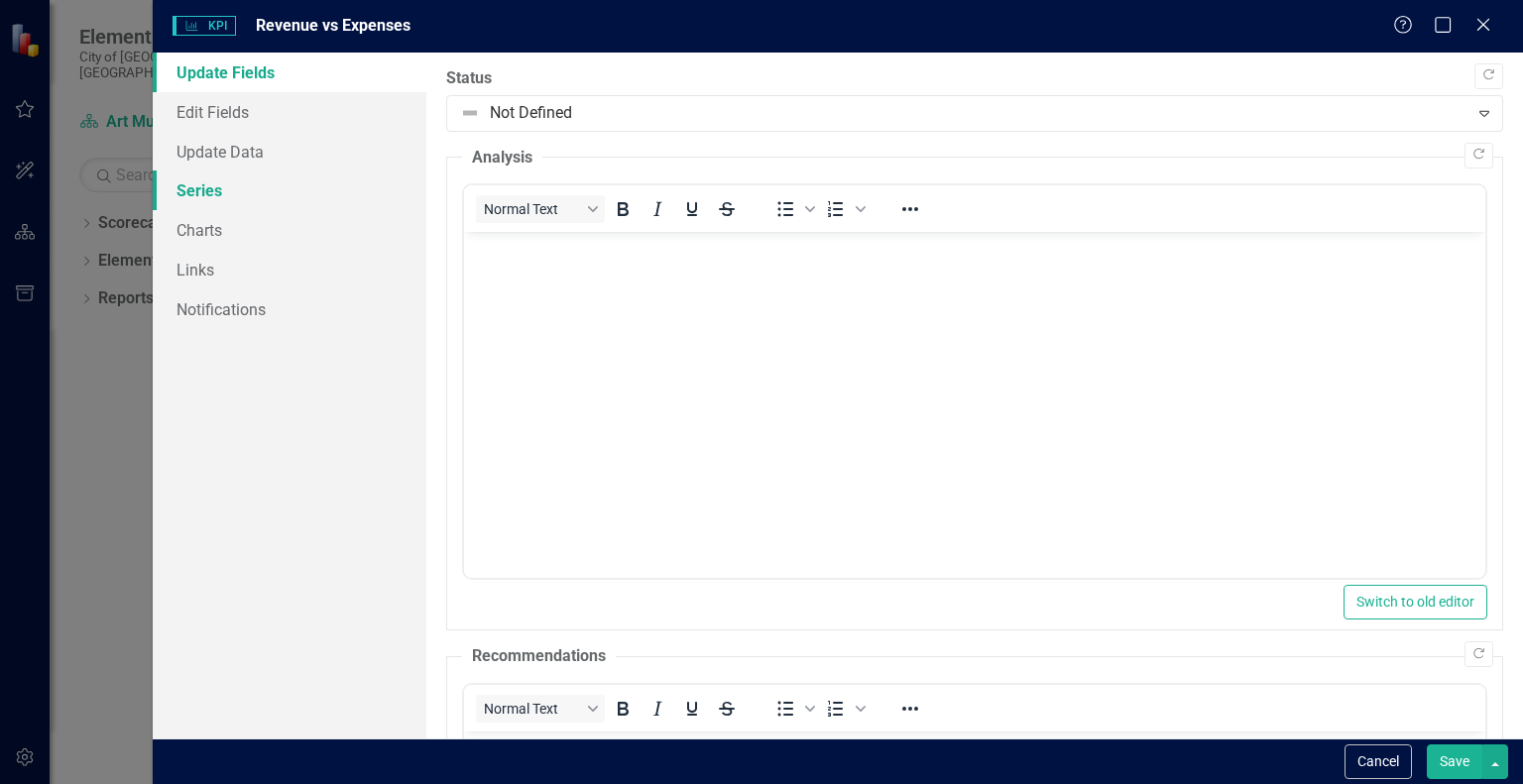 click on "Series" at bounding box center (290, 190) 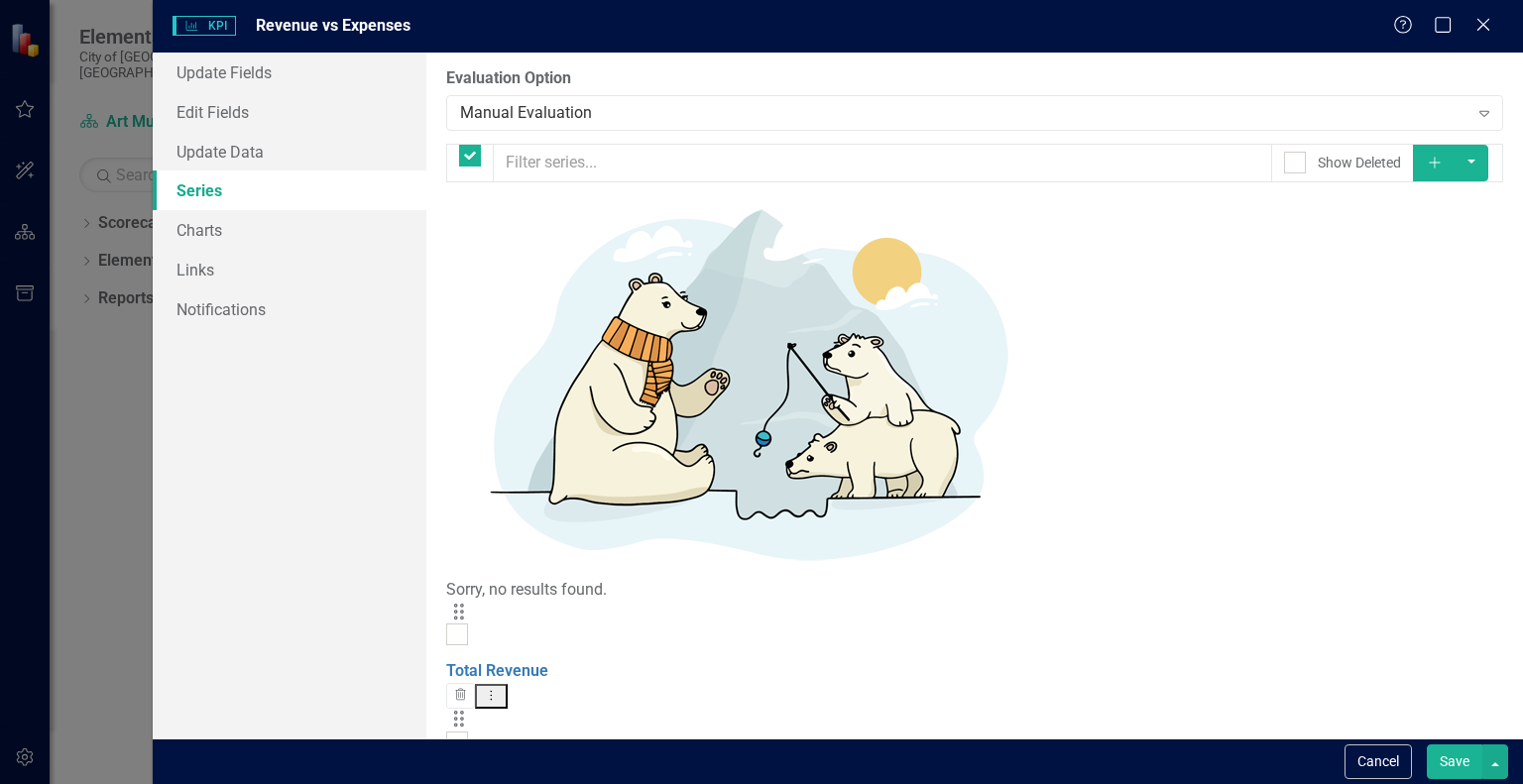 checkbox on "false" 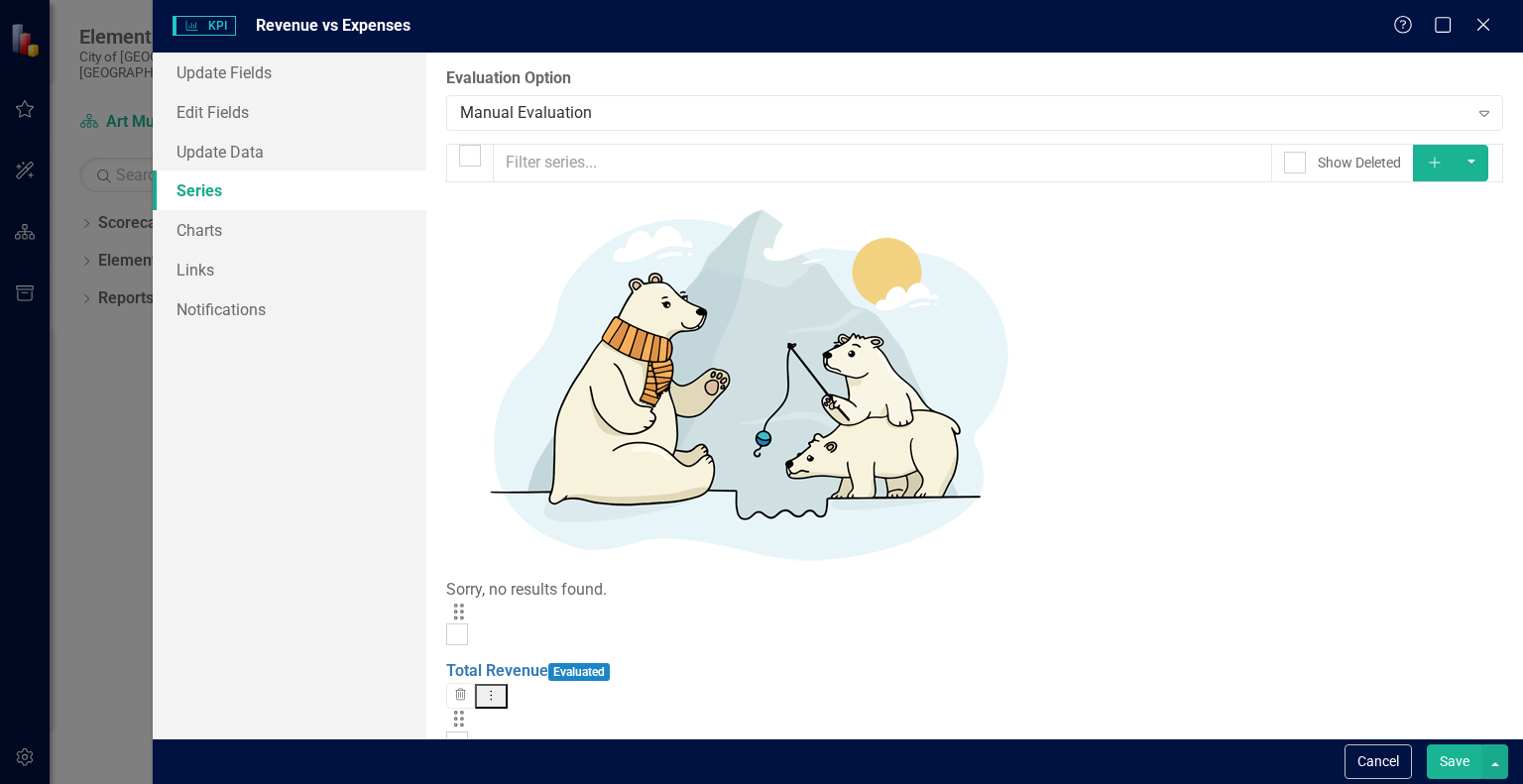 click on "Dropdown Menu" 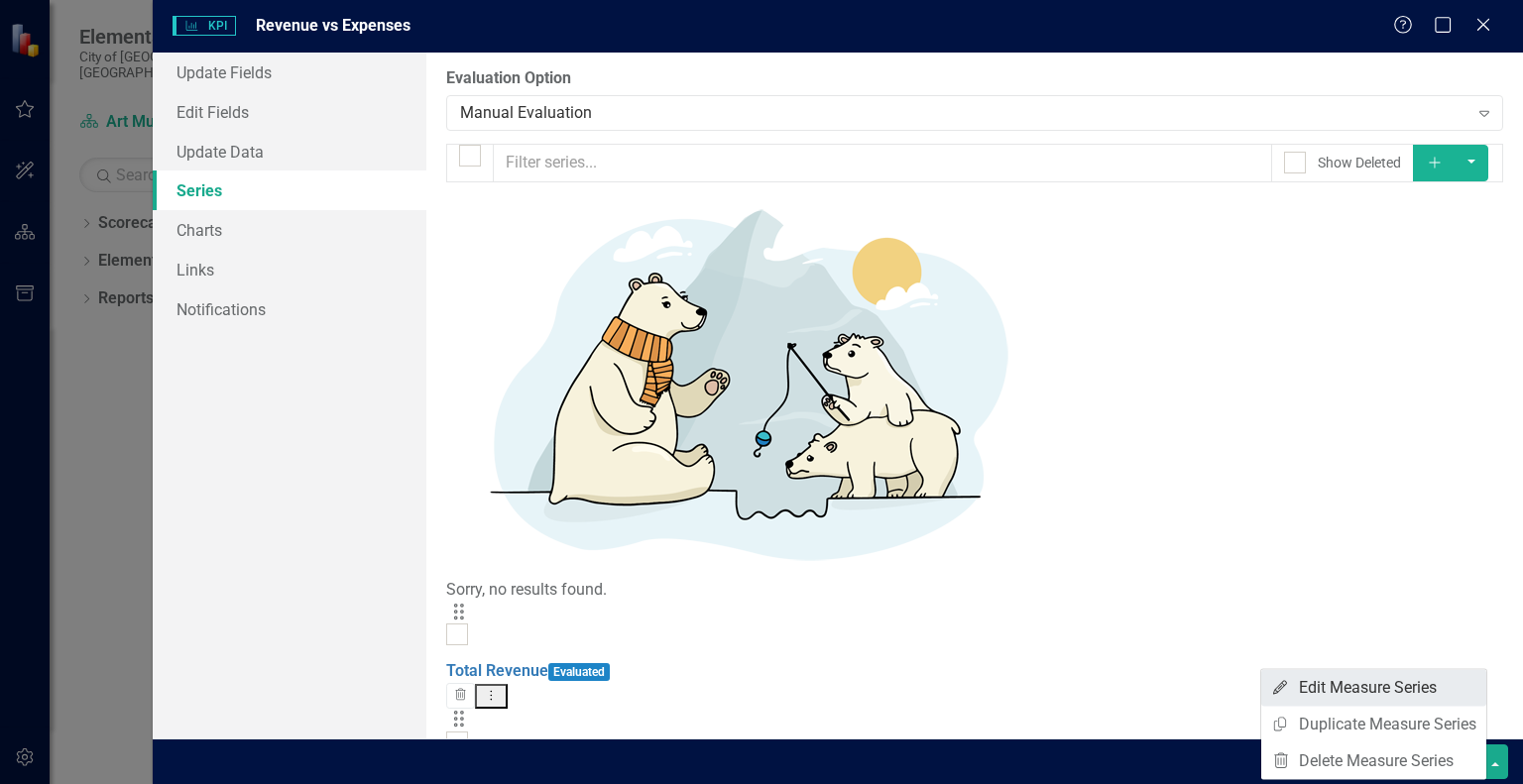 click on "Edit Edit Measure Series" at bounding box center (1373, 687) 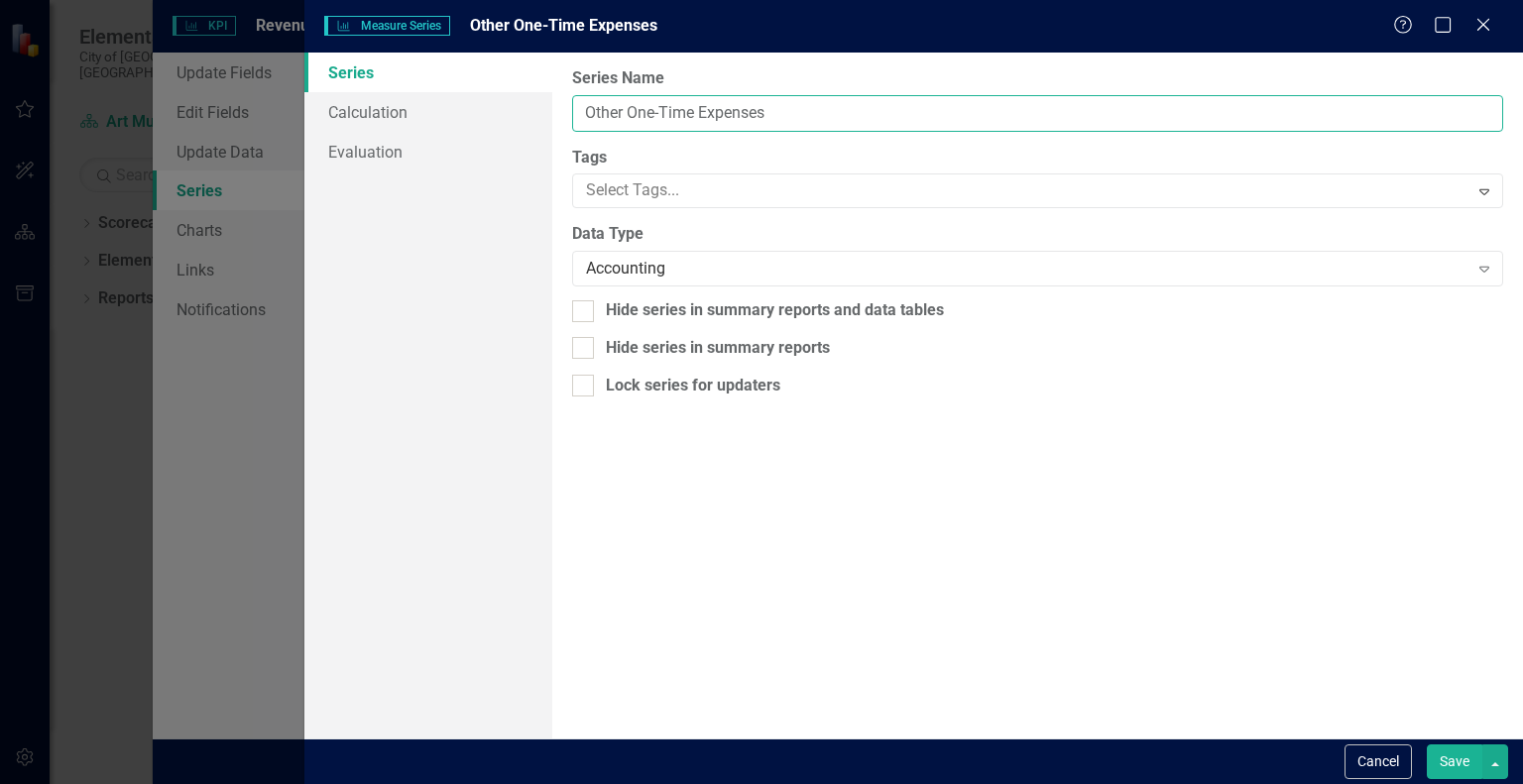 drag, startPoint x: 631, startPoint y: 117, endPoint x: 704, endPoint y: 106, distance: 73.8241 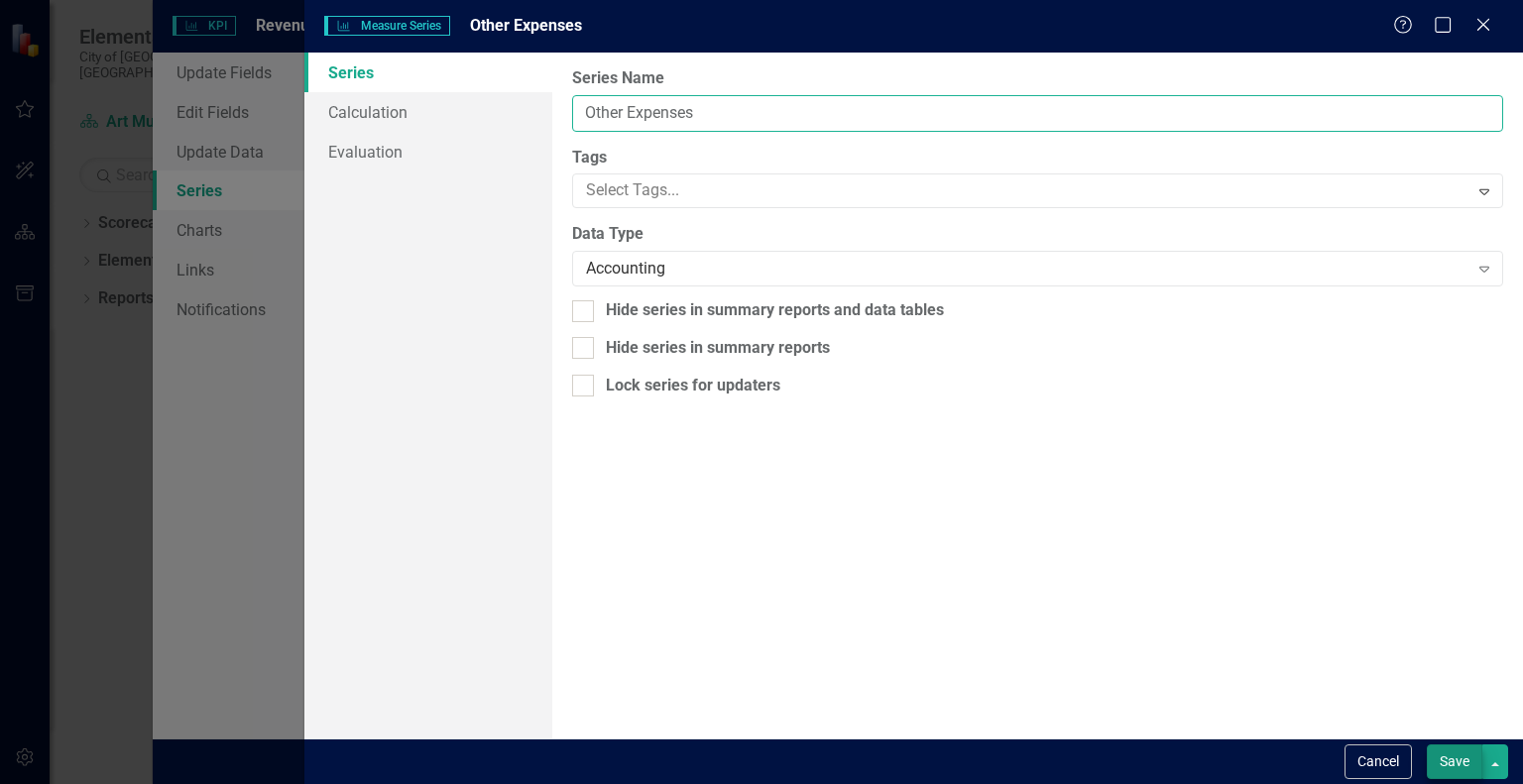type on "Other Expenses" 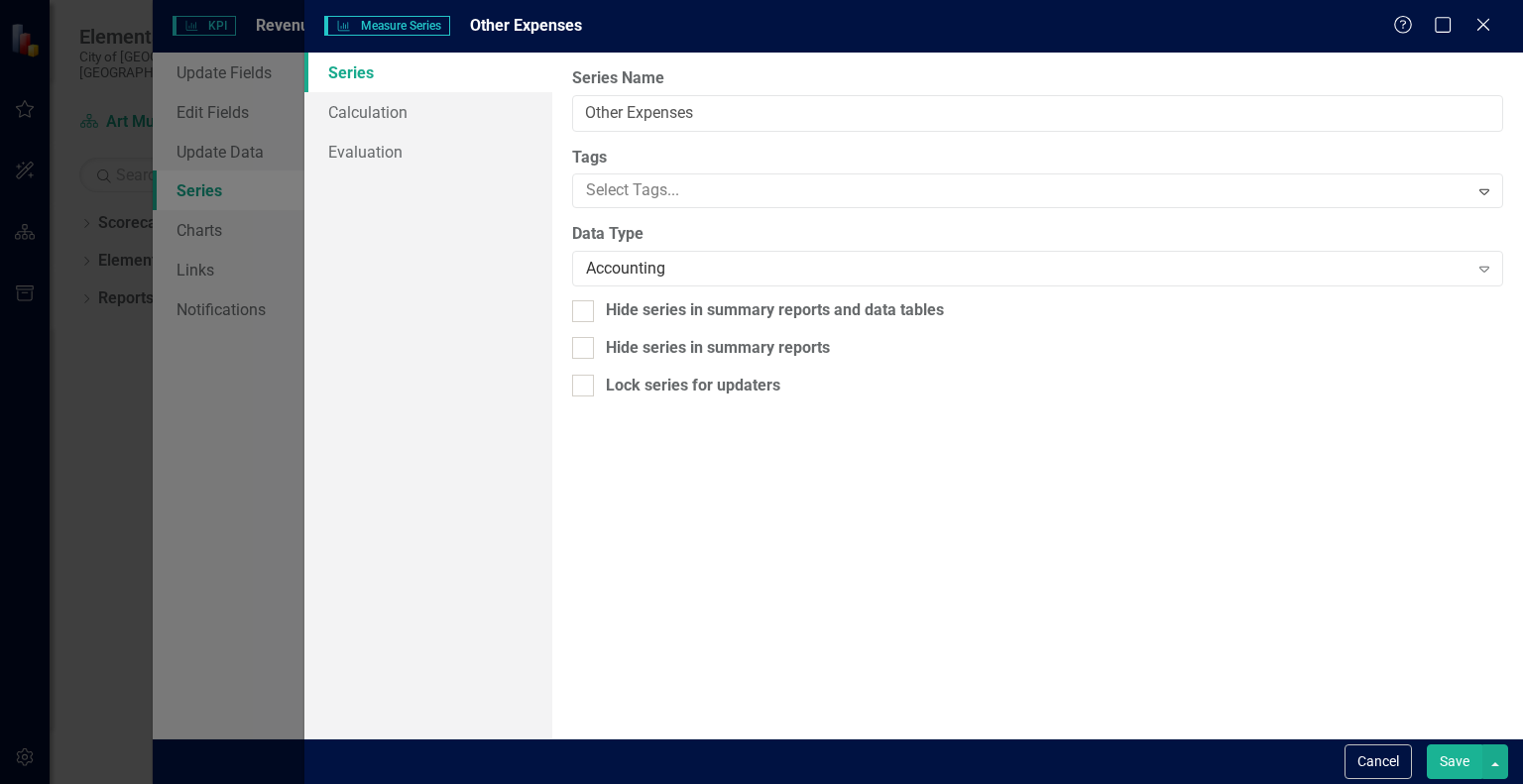 click on "Save" at bounding box center [1455, 761] 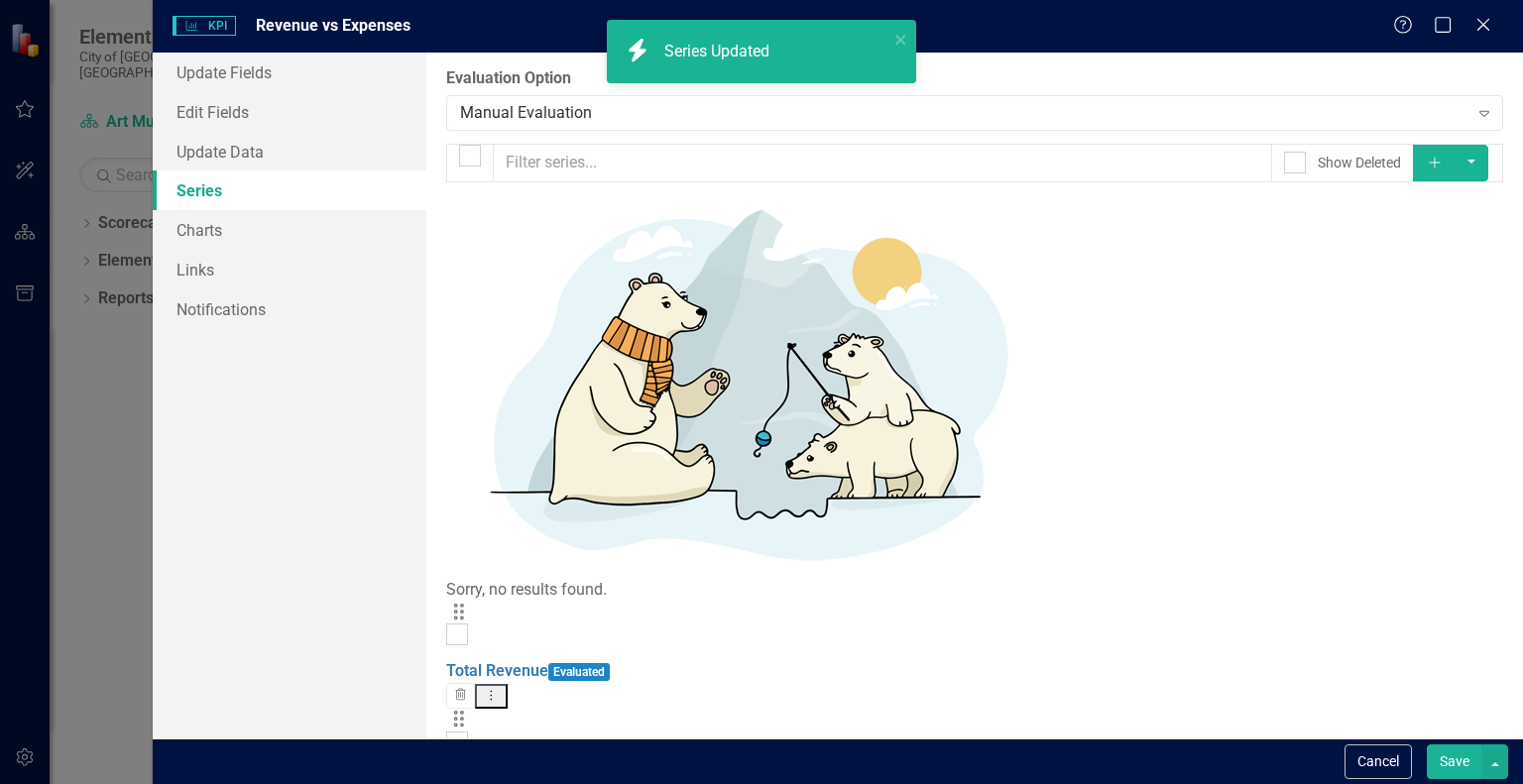 click on "Save" at bounding box center (1455, 761) 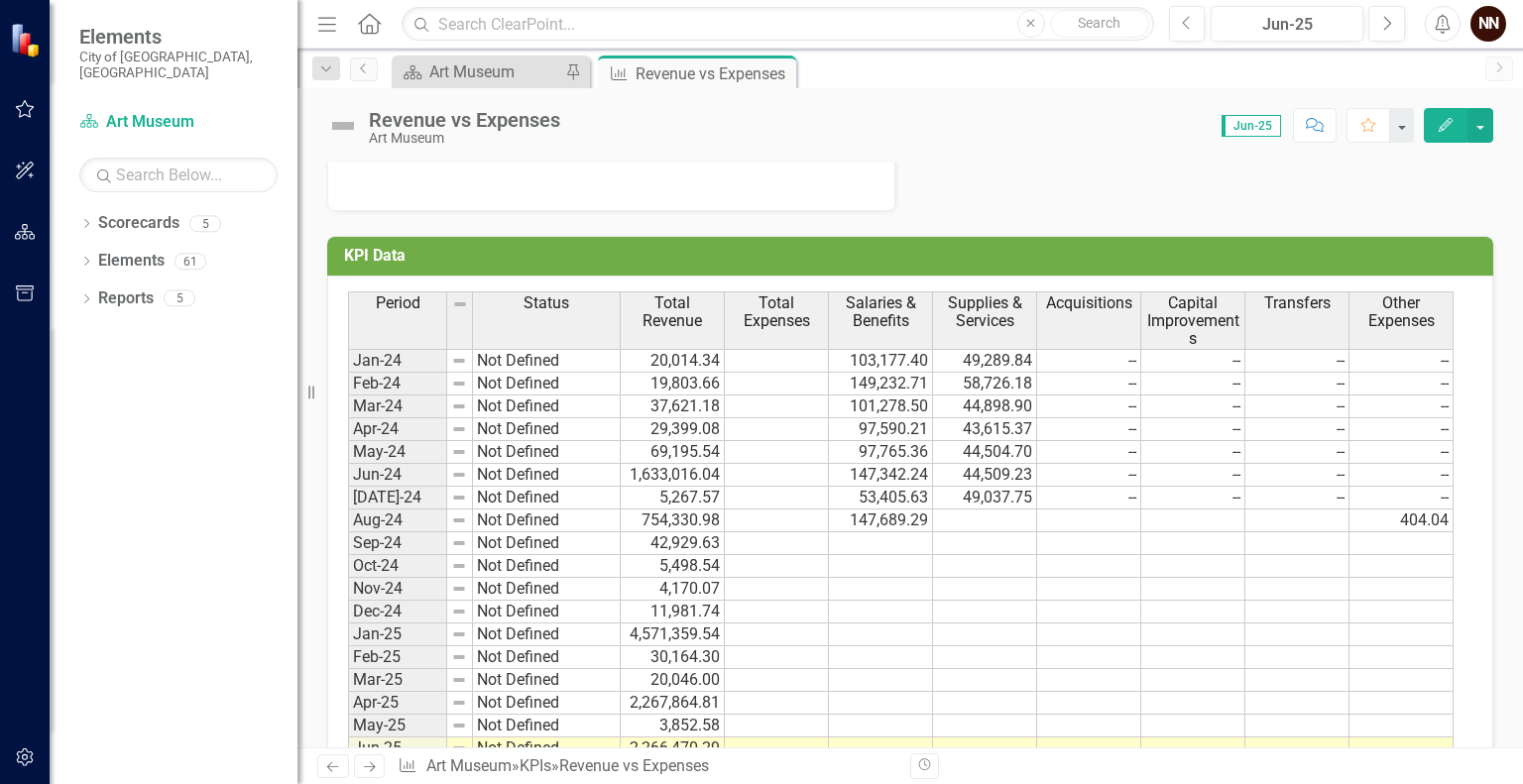 scroll, scrollTop: 547, scrollLeft: 0, axis: vertical 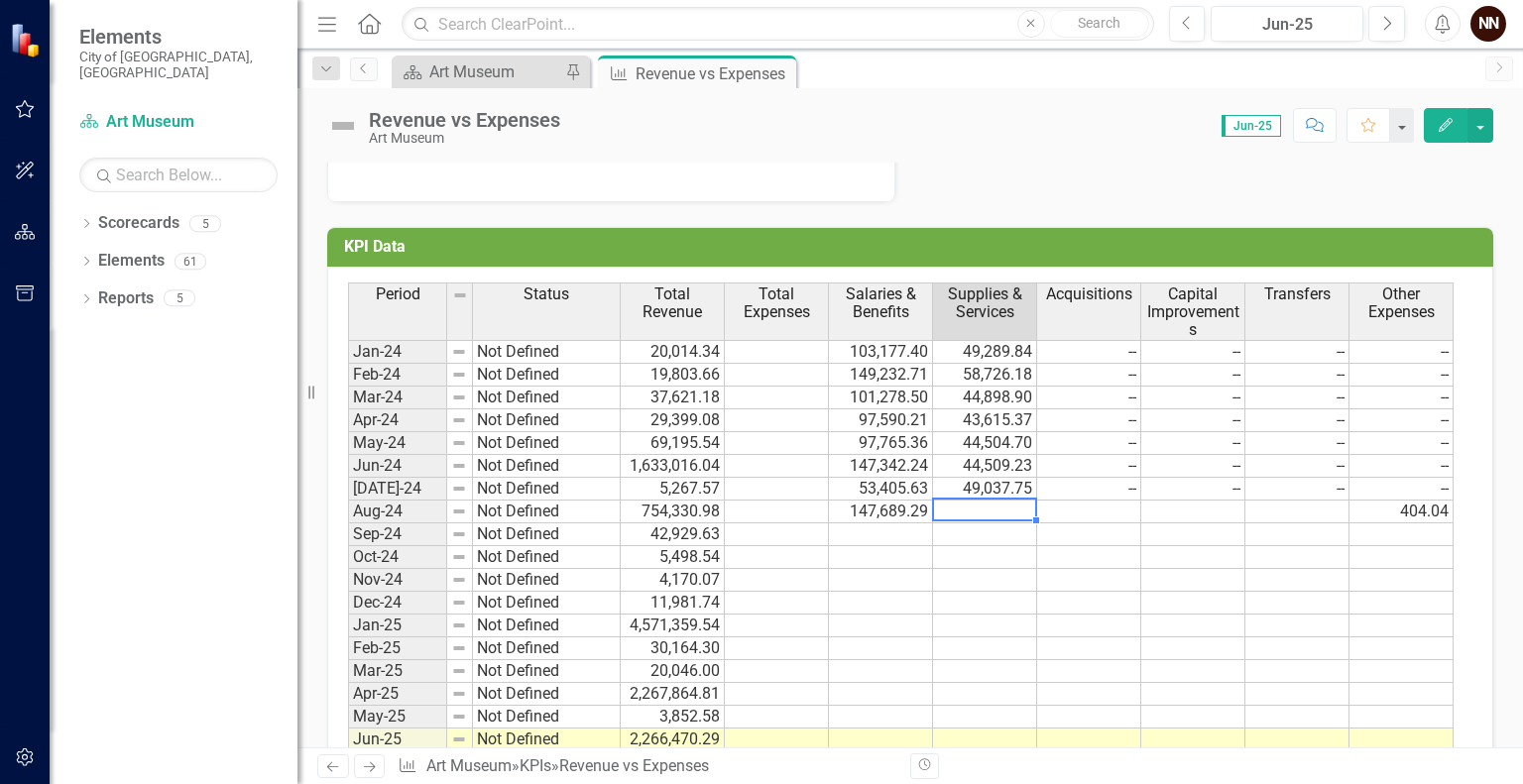 click at bounding box center (985, 511) 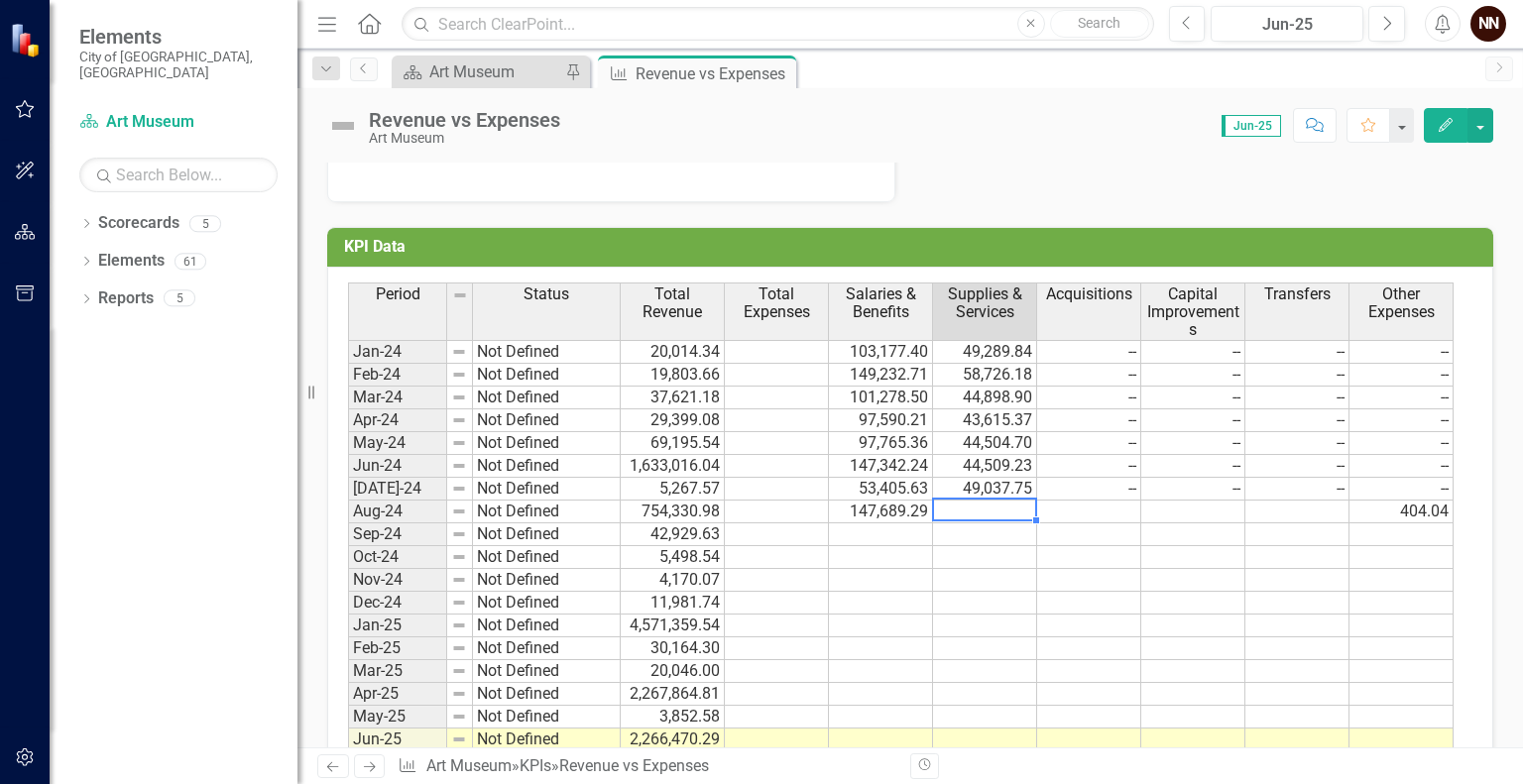 click at bounding box center (985, 511) 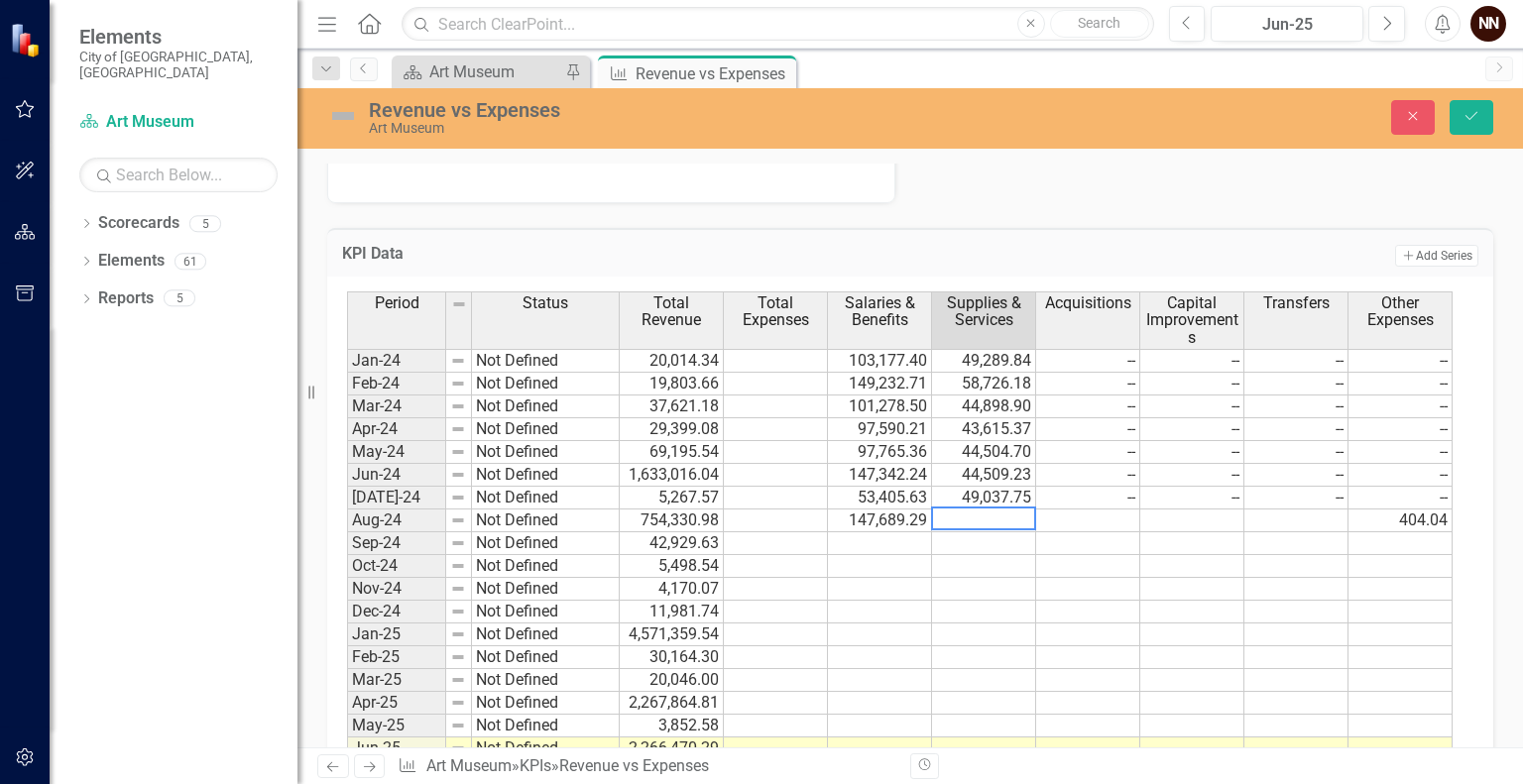 paste on "59,357.56" 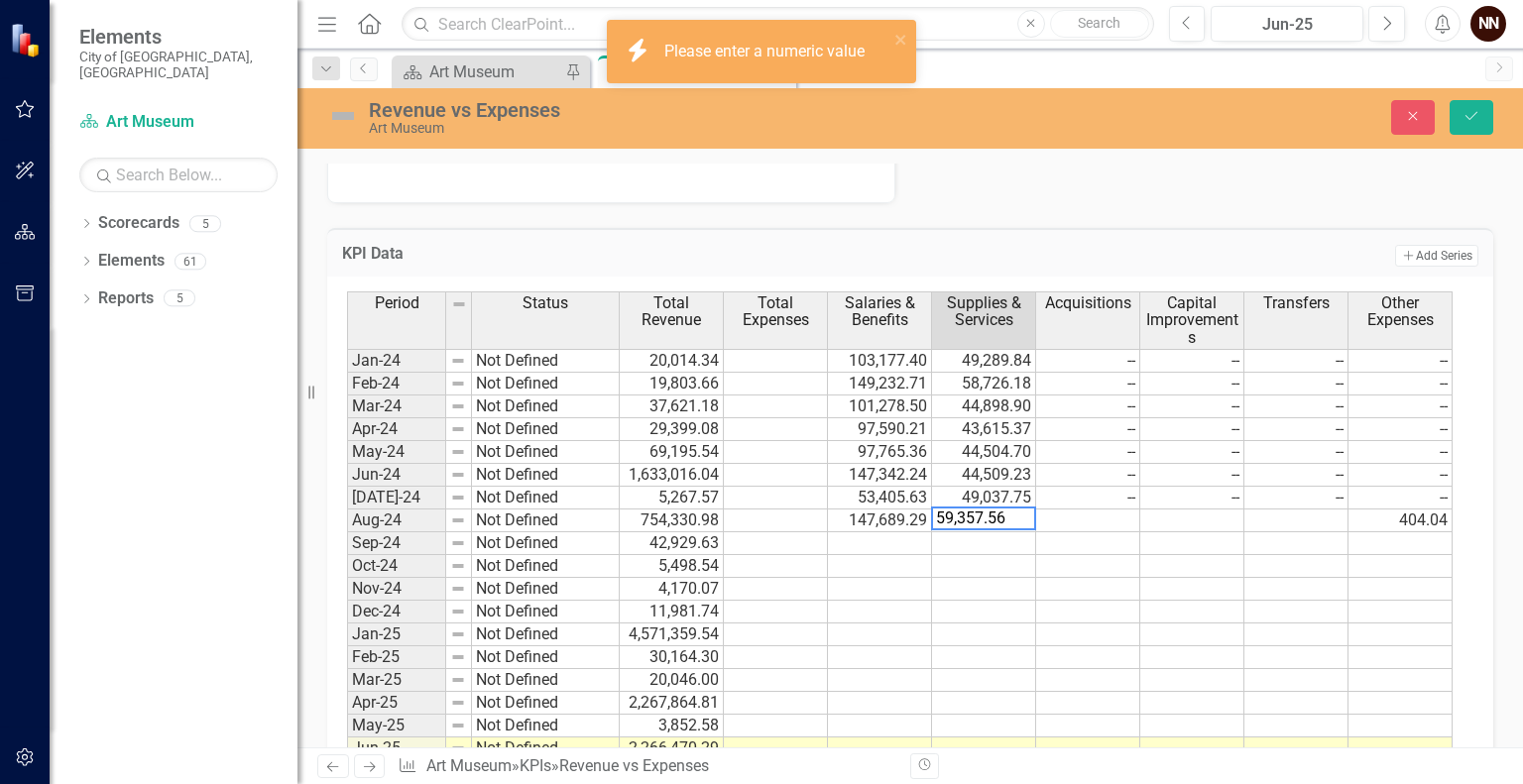 click on "59,357.56" at bounding box center [984, 518] 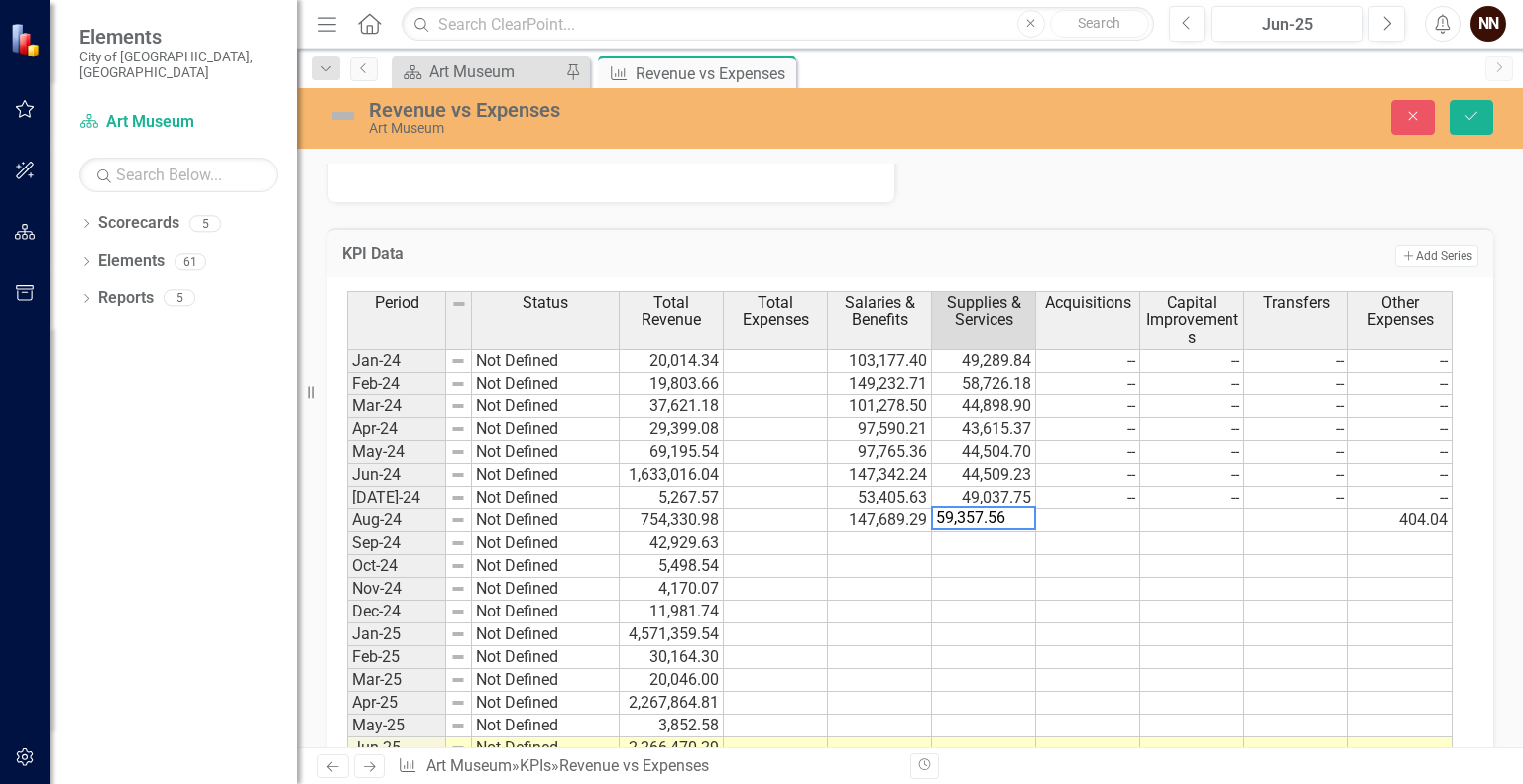 type on "59357.56" 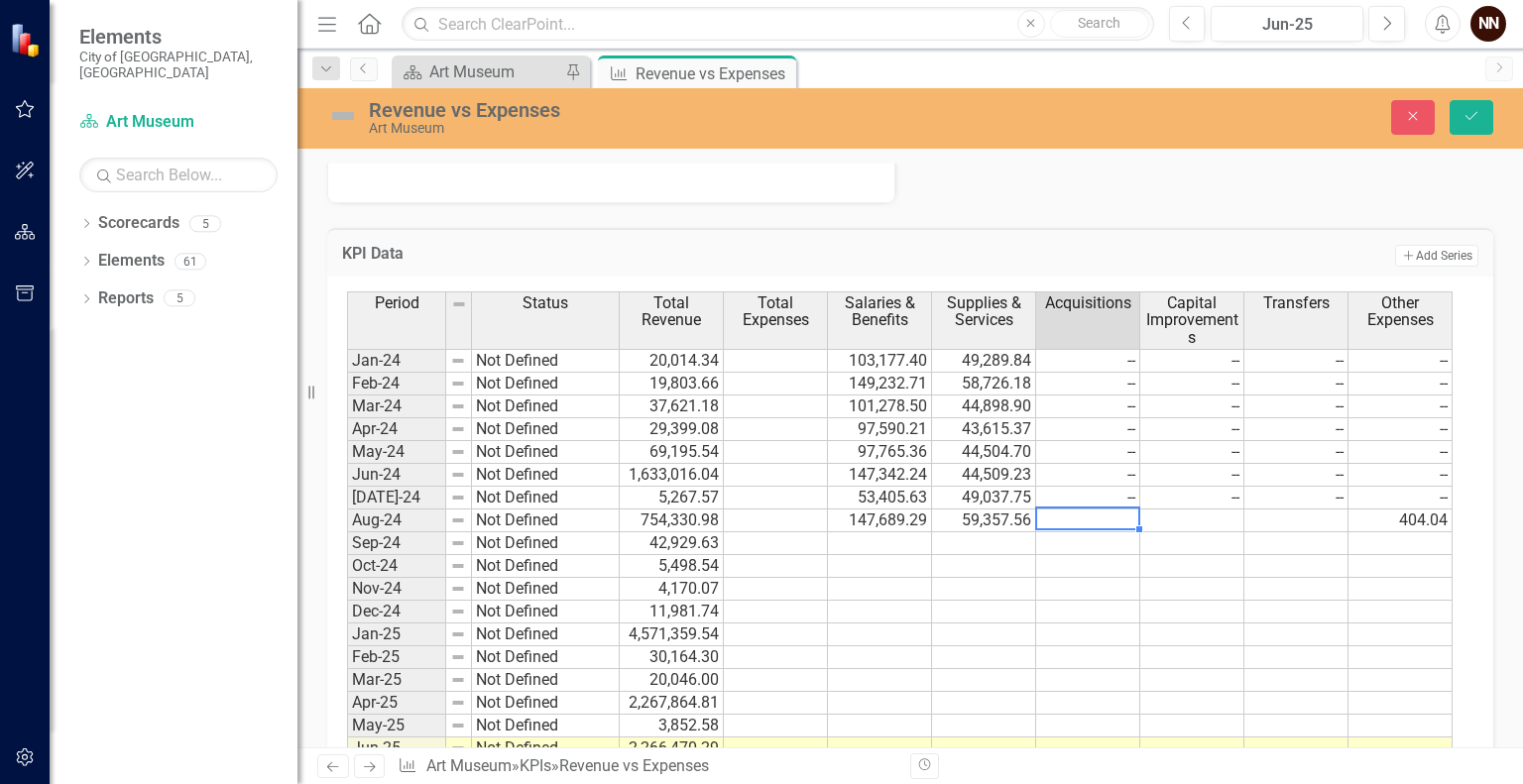 type on "-" 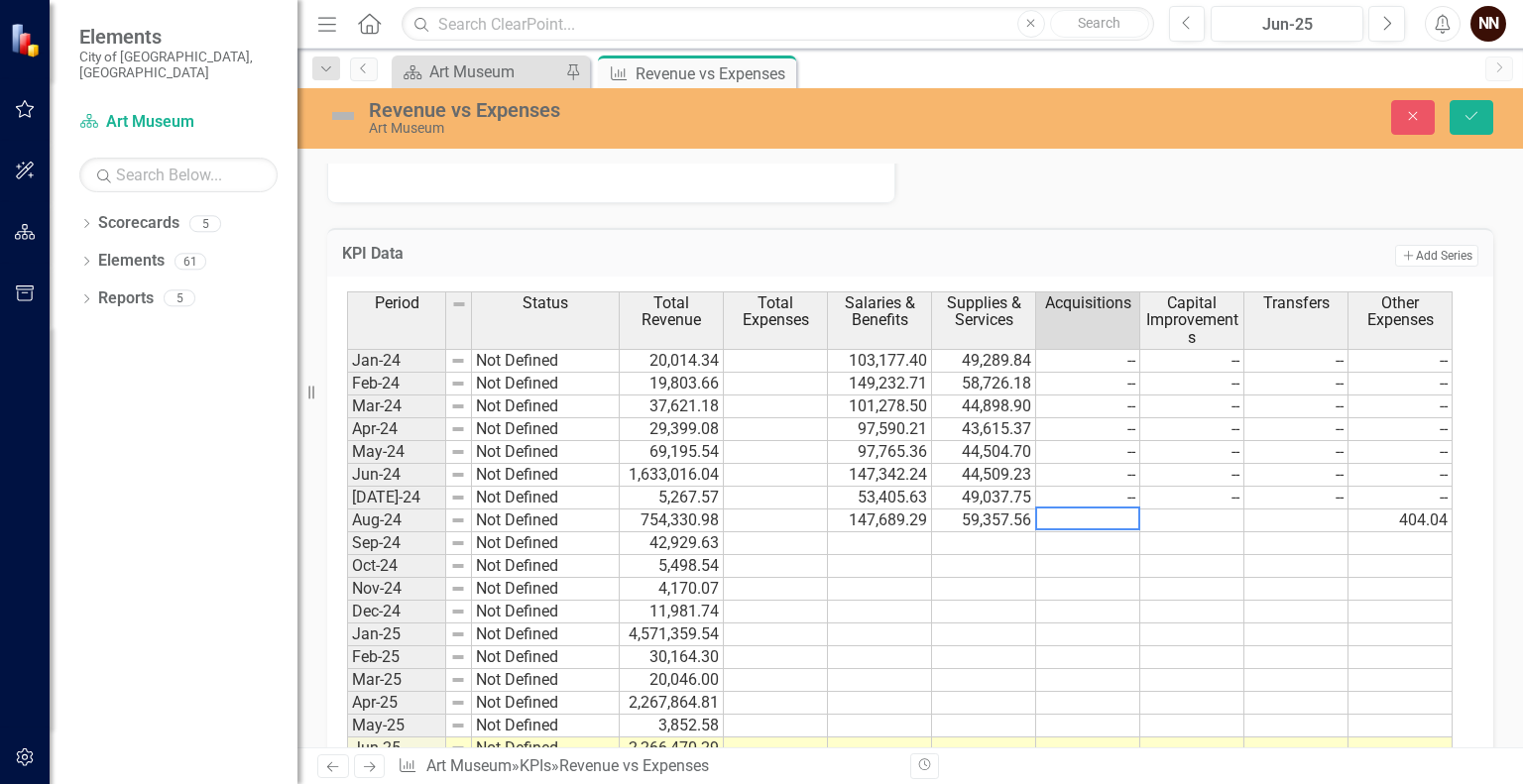 type on "0" 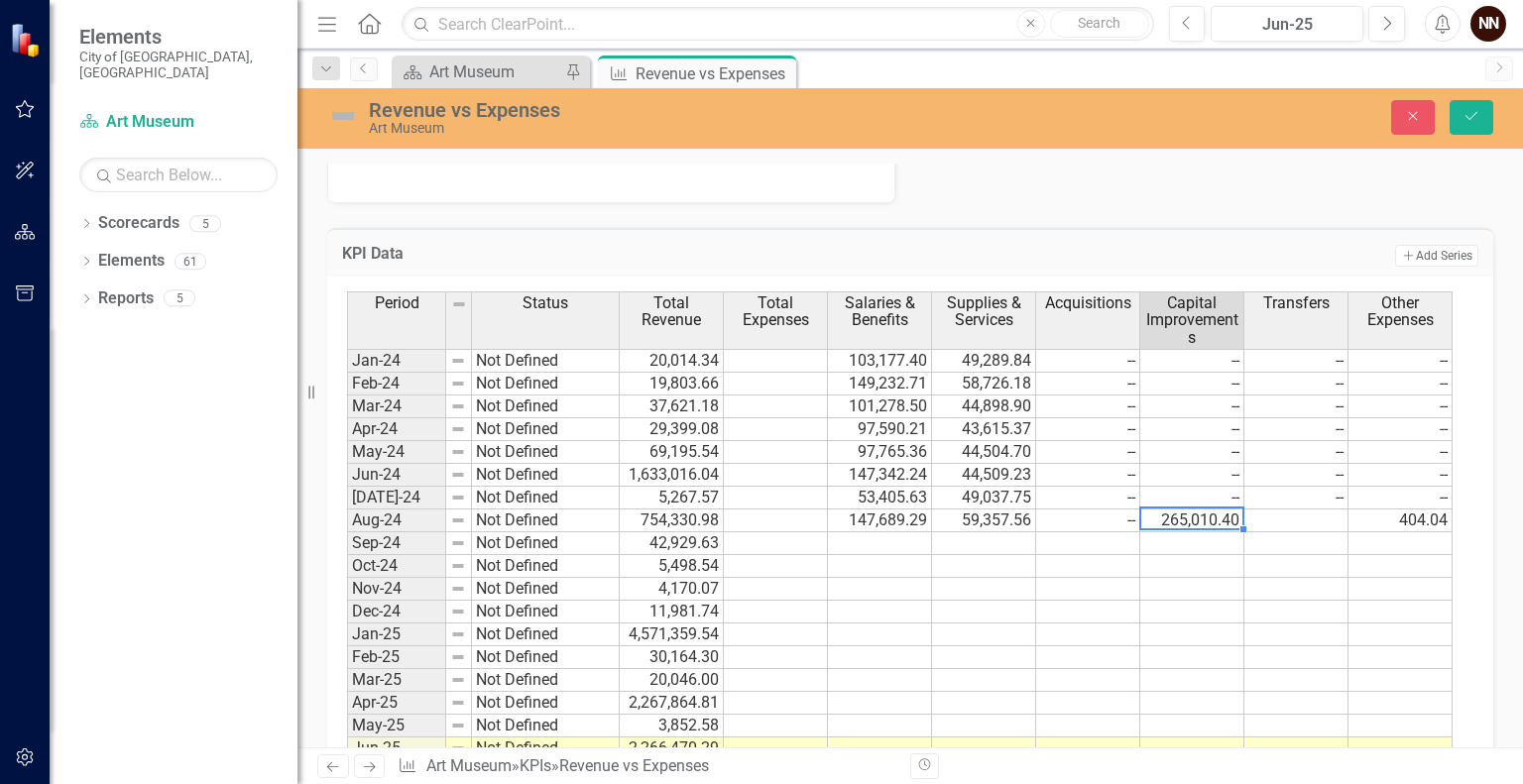 type on "265010.40" 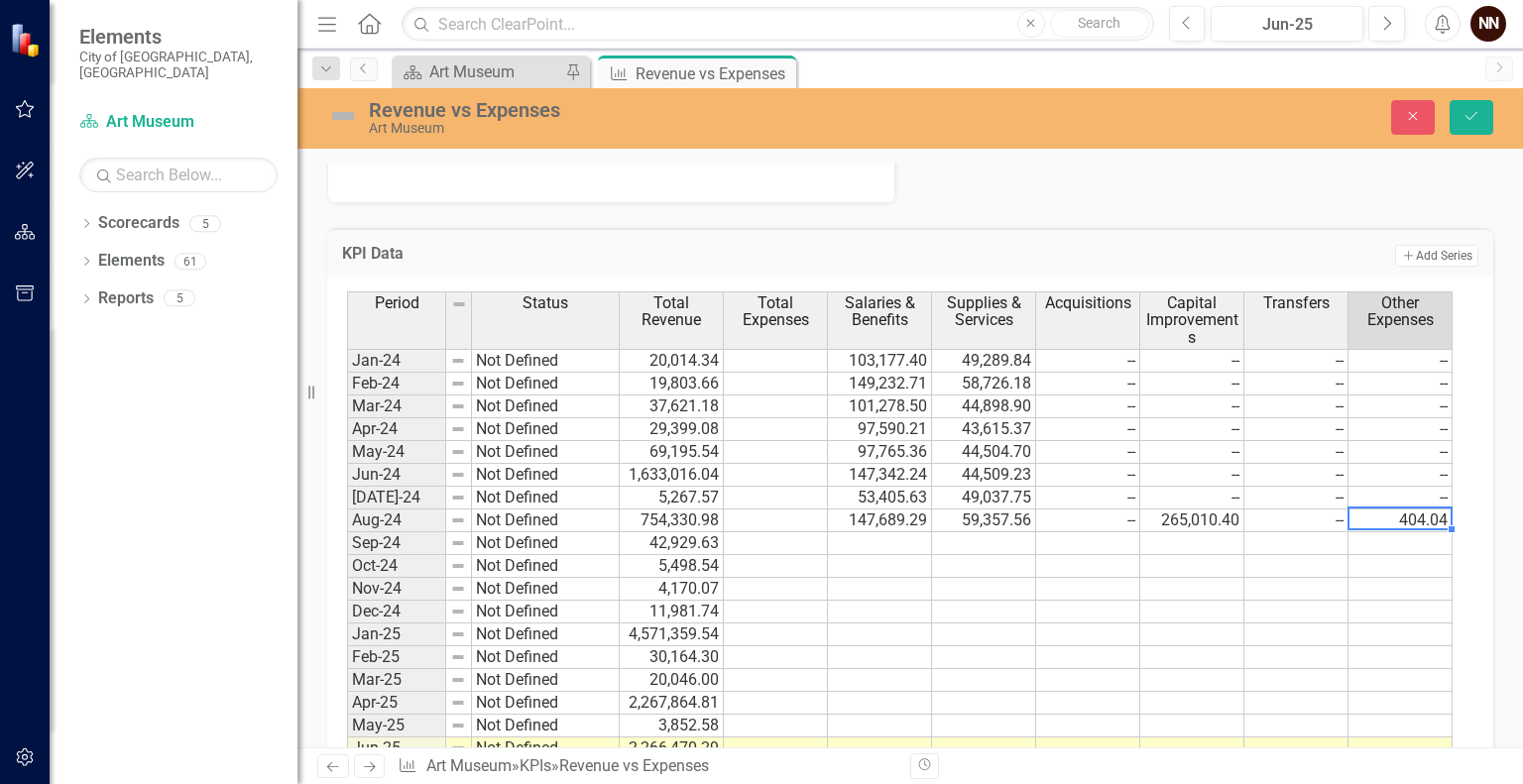type on "404.04" 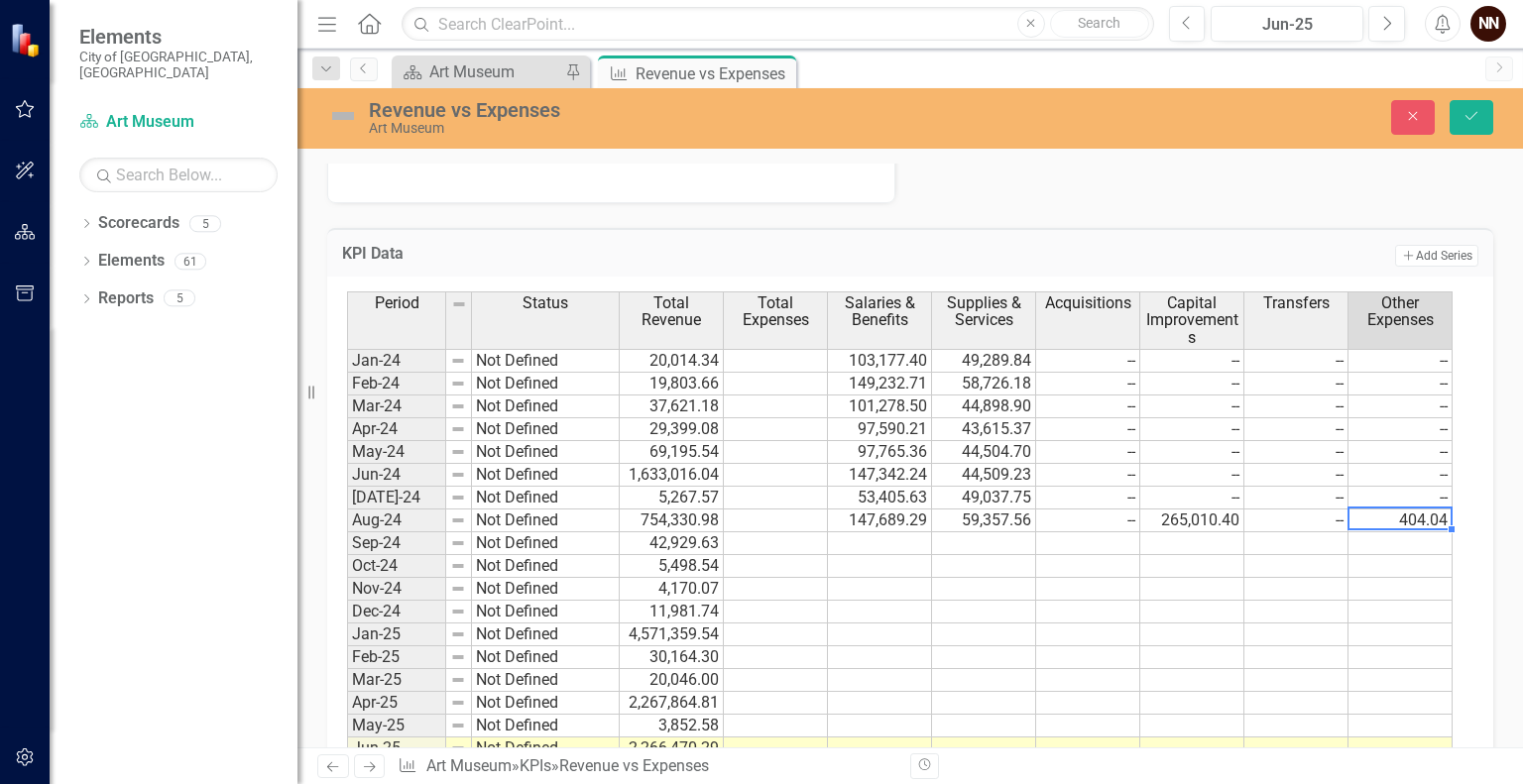 click at bounding box center [879, 543] 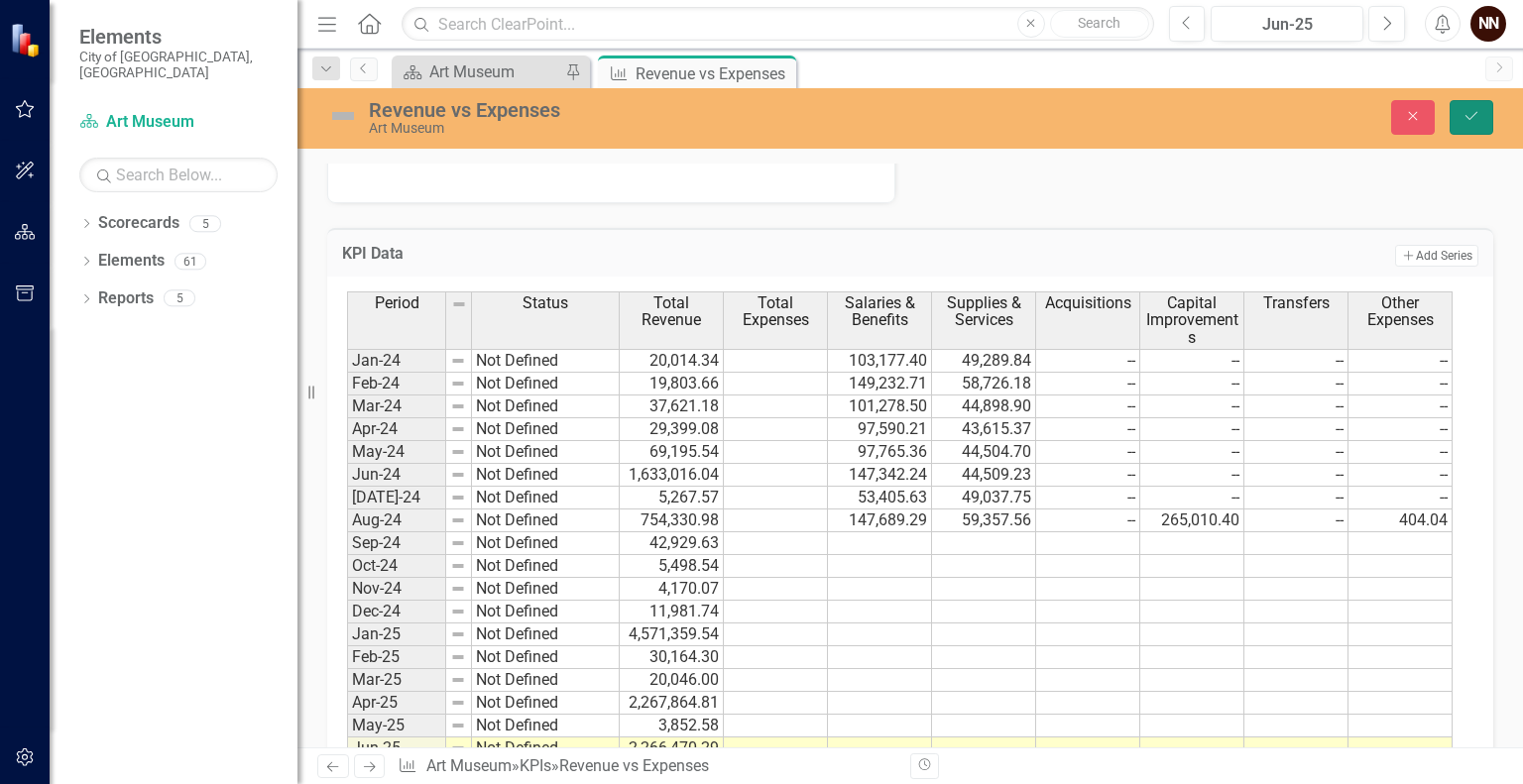 click on "Revenue vs Expenses Art Museum Close Save" at bounding box center (910, 117) 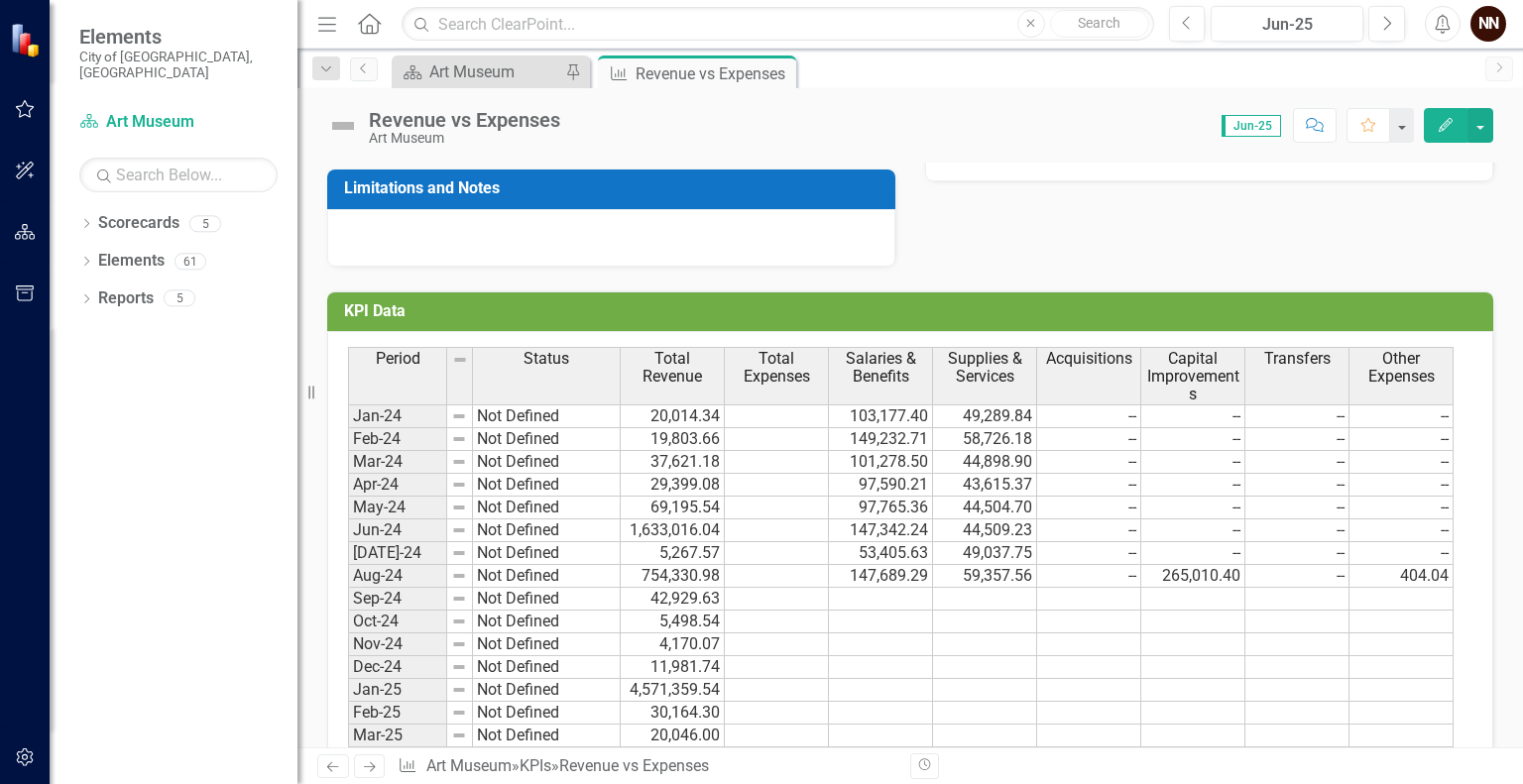 scroll, scrollTop: 490, scrollLeft: 0, axis: vertical 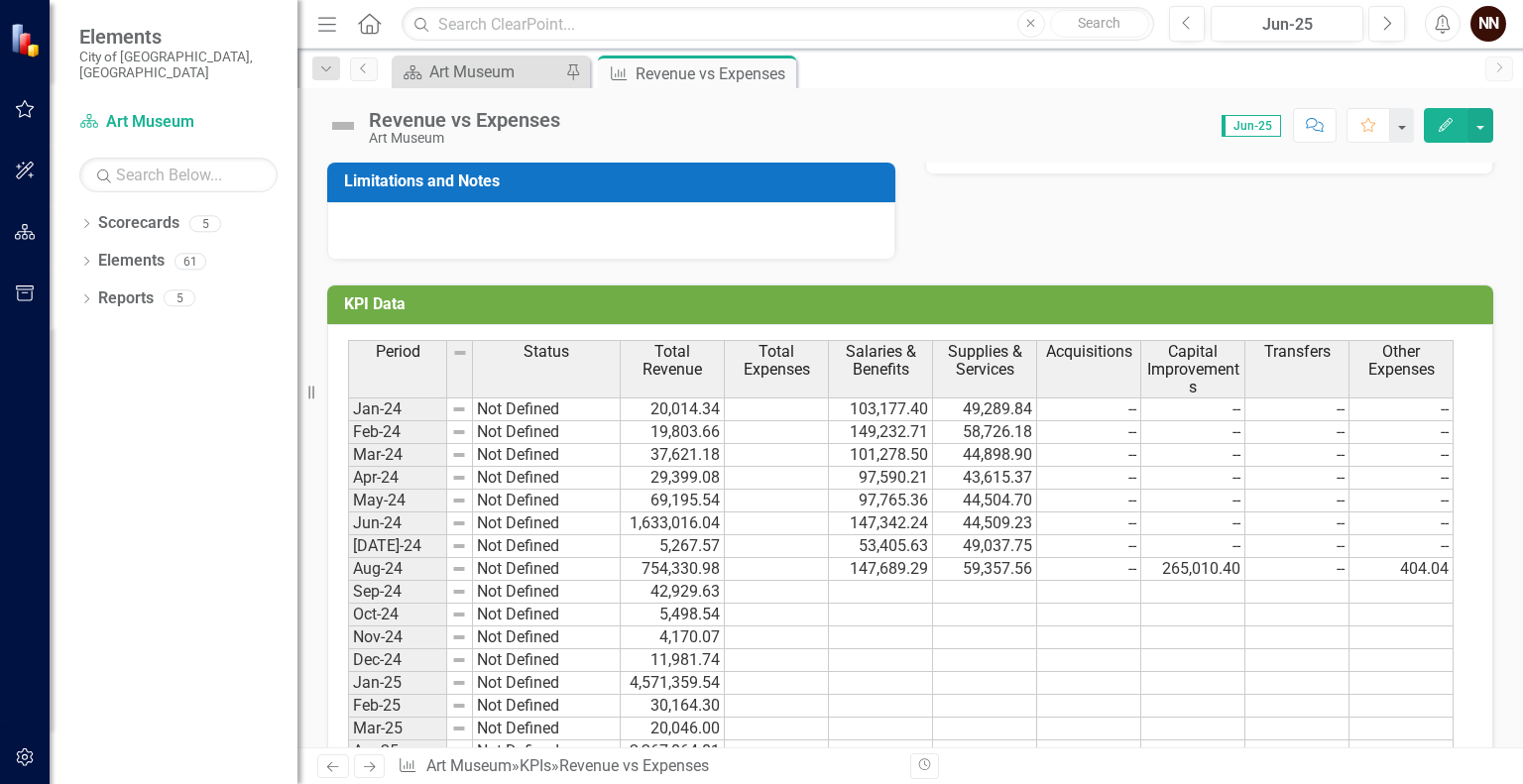 click at bounding box center [880, 592] 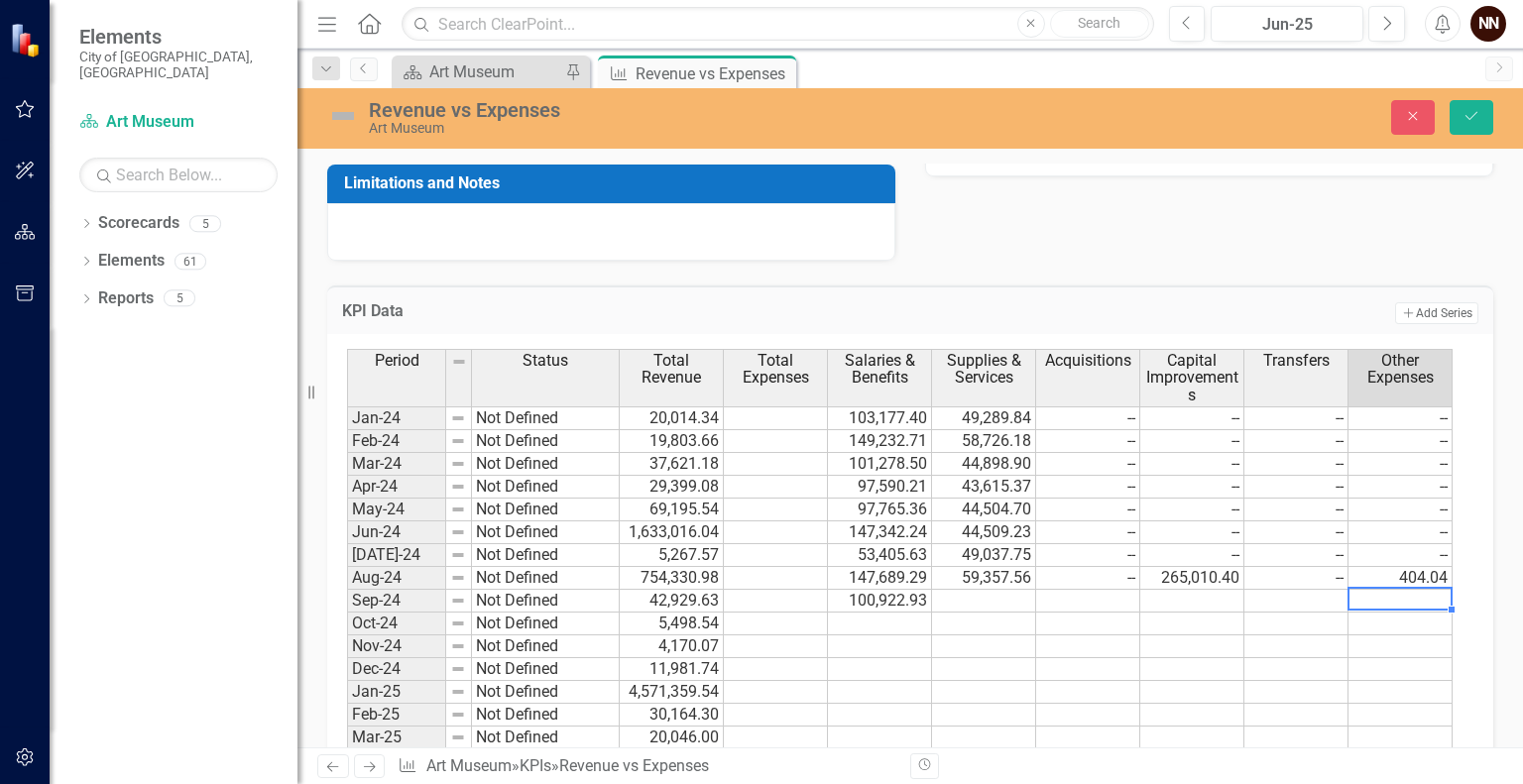 click at bounding box center [1400, 601] 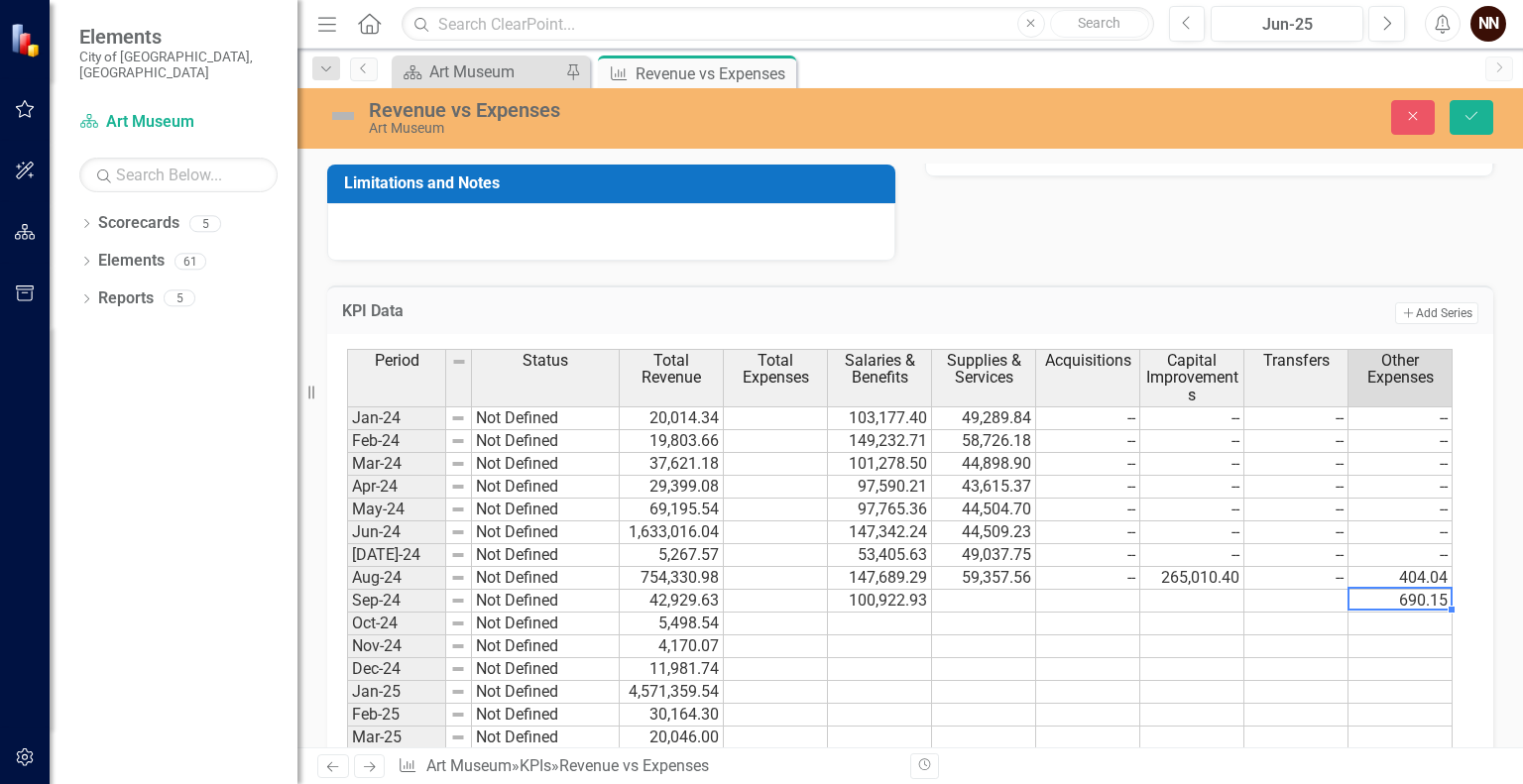 click at bounding box center (984, 601) 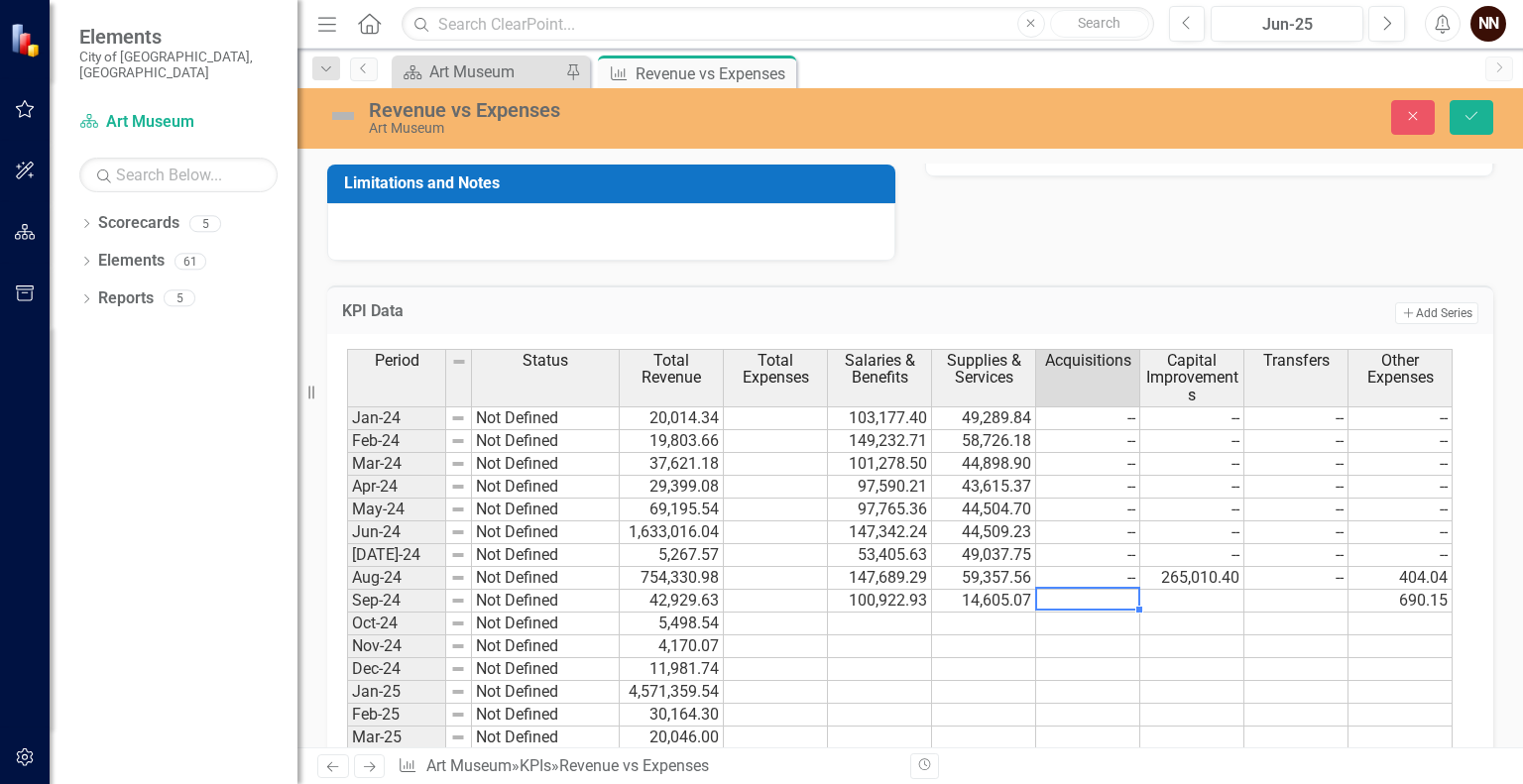 type on "0" 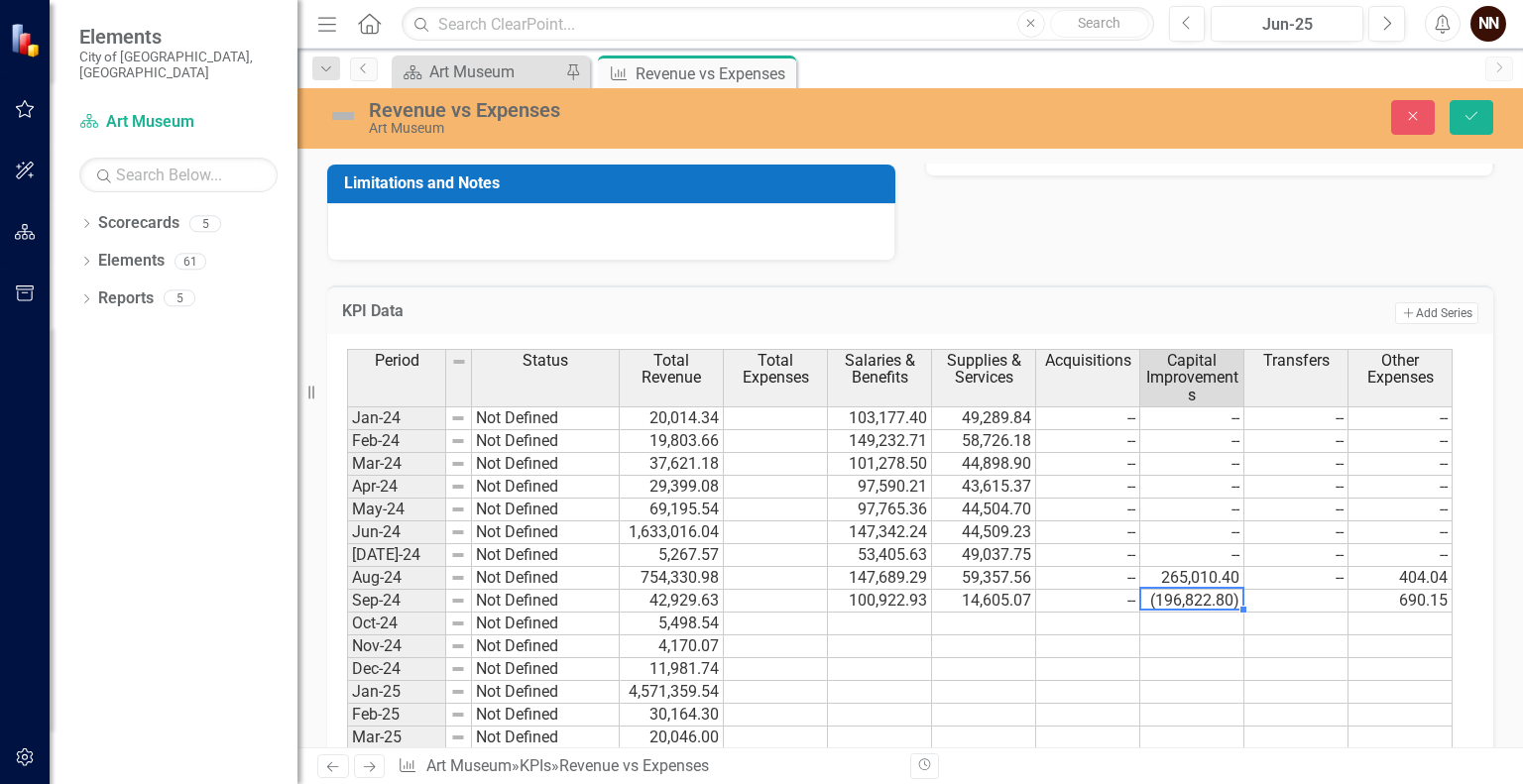 type on "-196822.80" 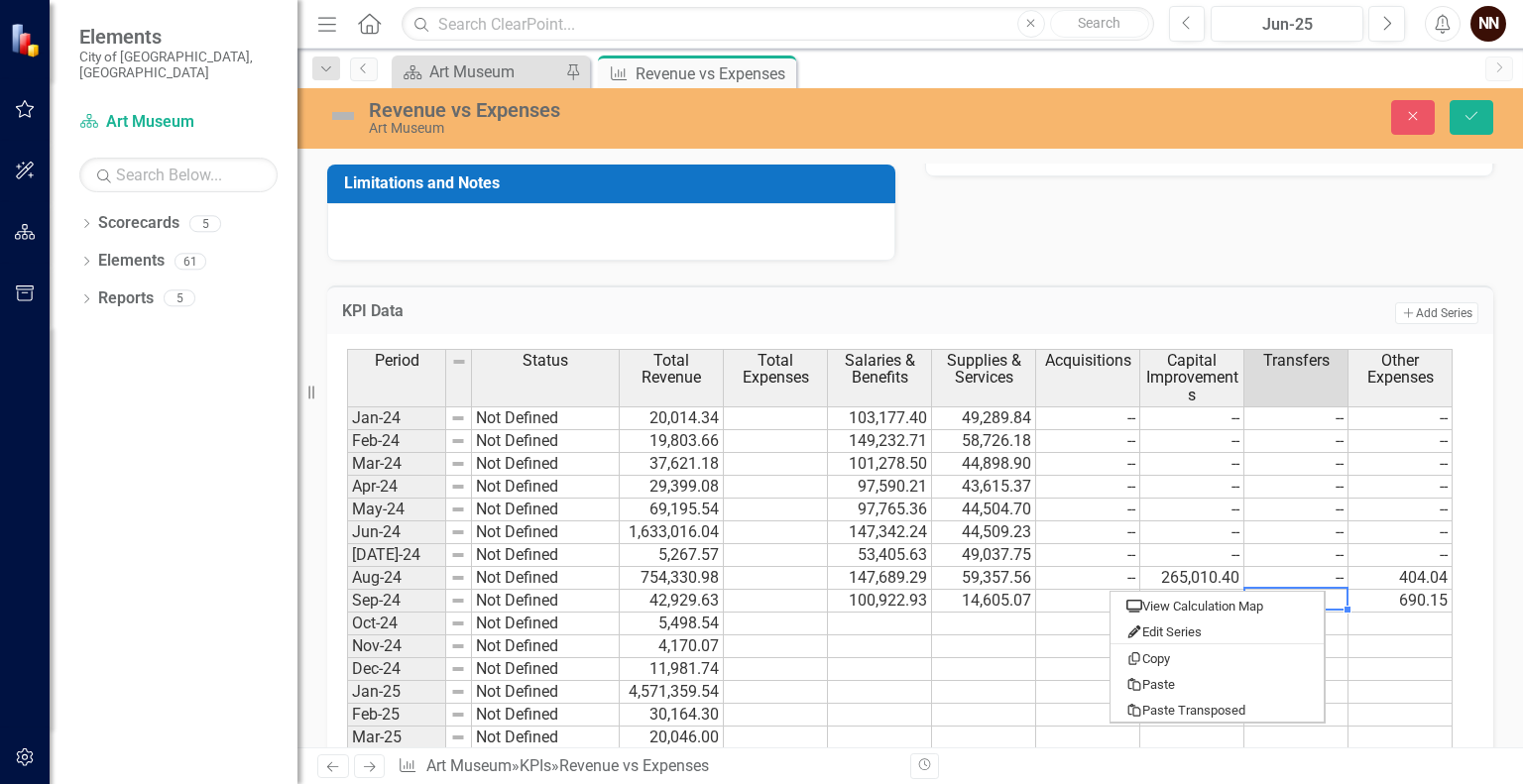 click at bounding box center (1296, 601) 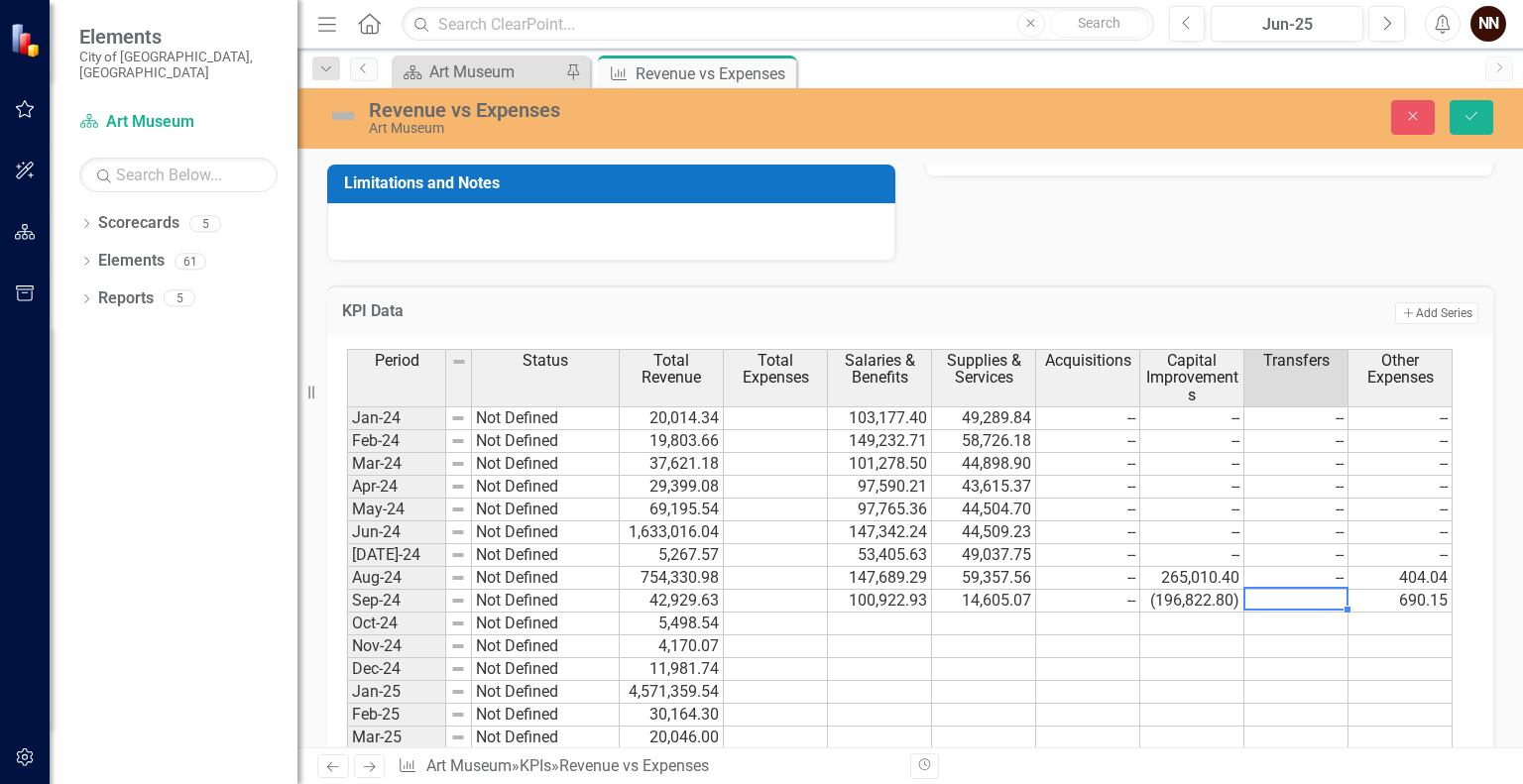 type on "0" 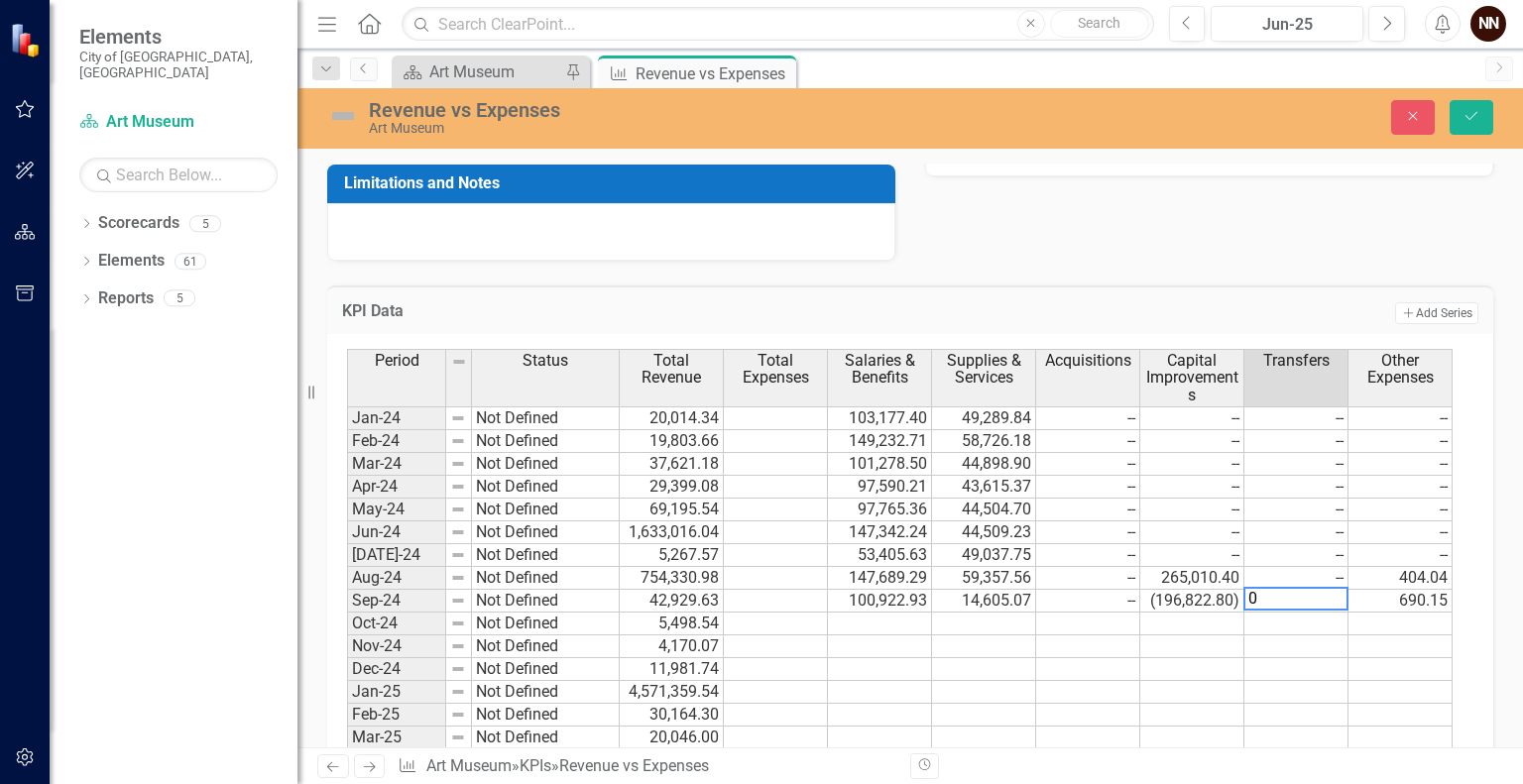 type 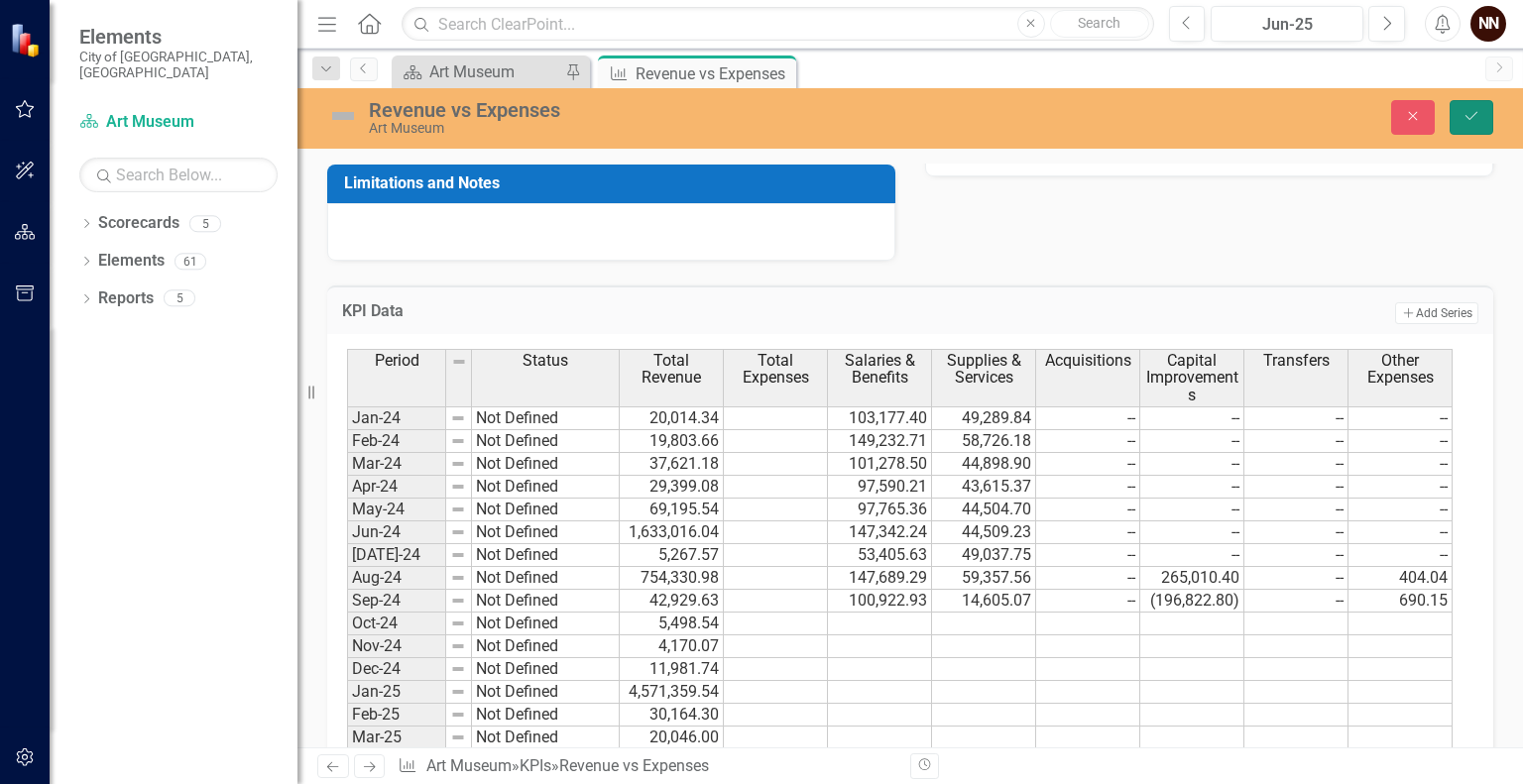 click on "Save" at bounding box center [1471, 117] 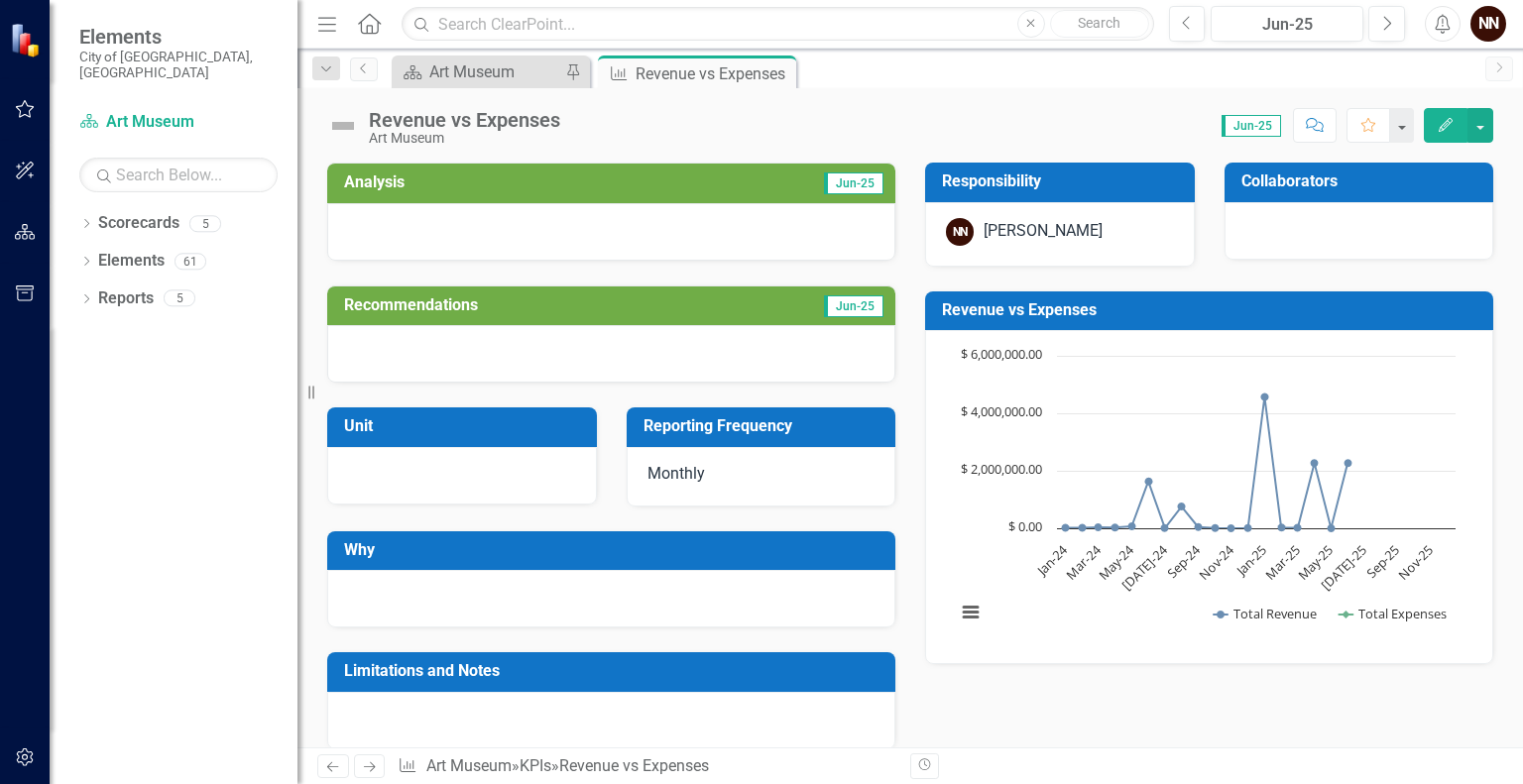 scroll, scrollTop: 0, scrollLeft: 0, axis: both 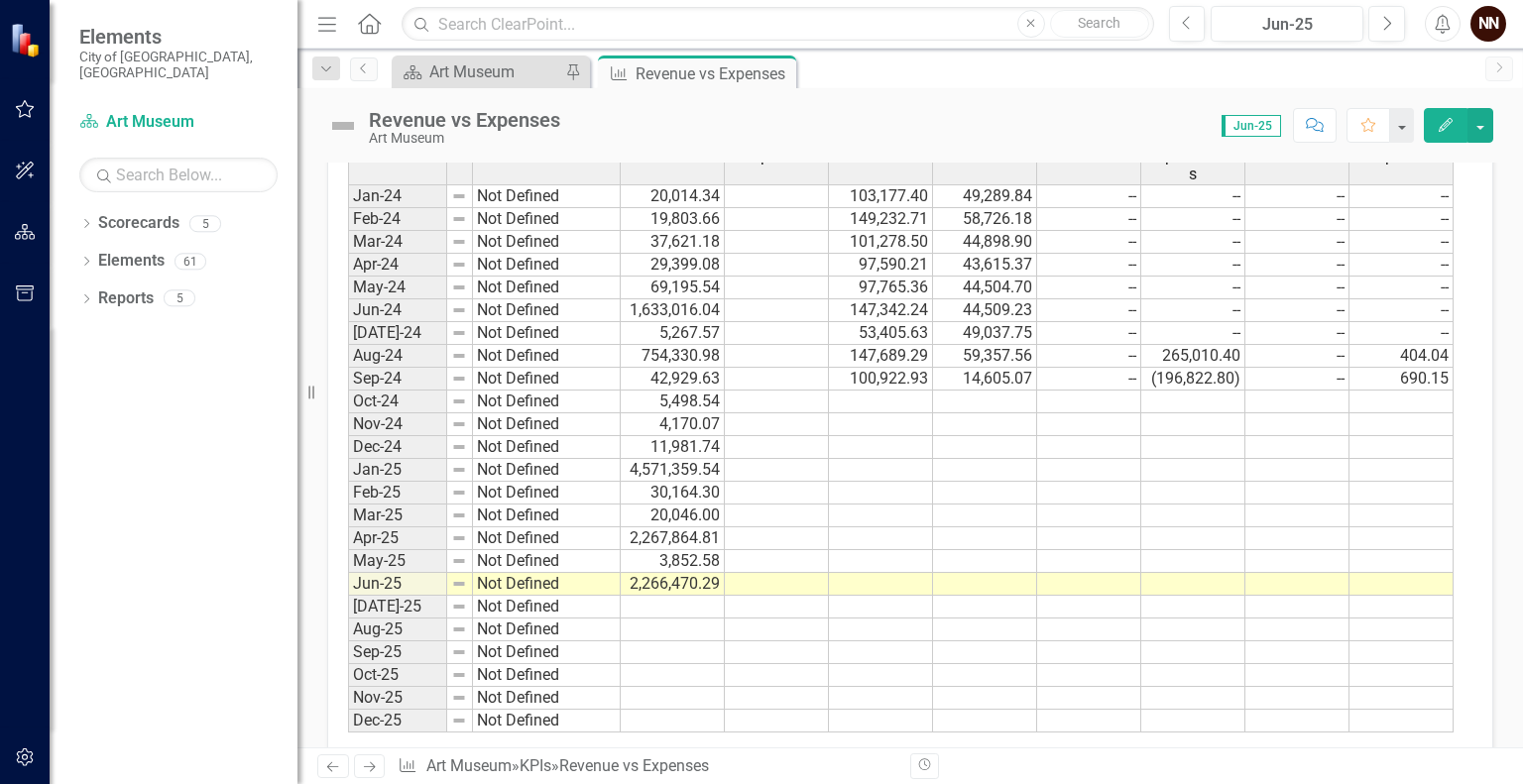 click at bounding box center [880, 401] 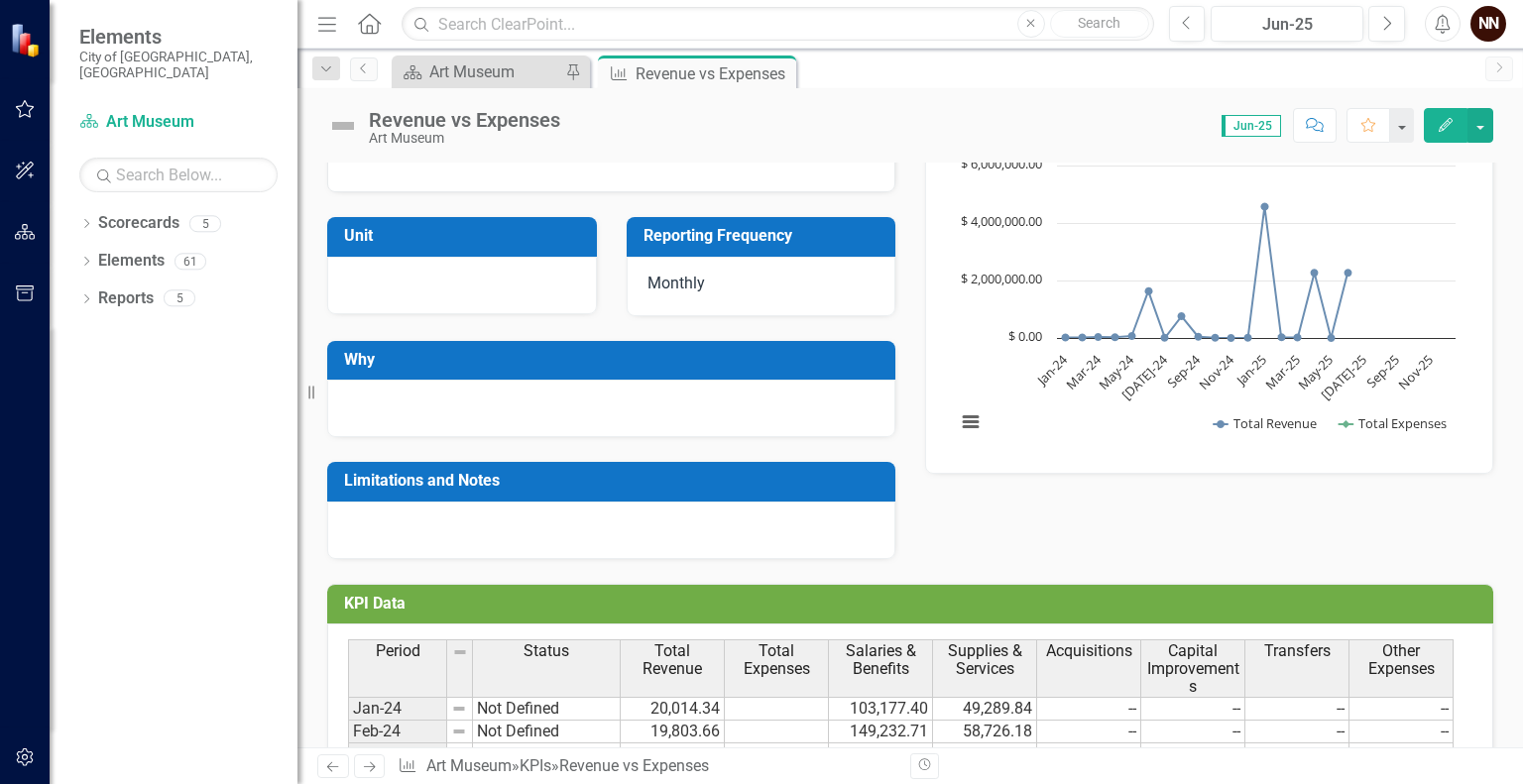 click on "Edit" at bounding box center (1446, 125) 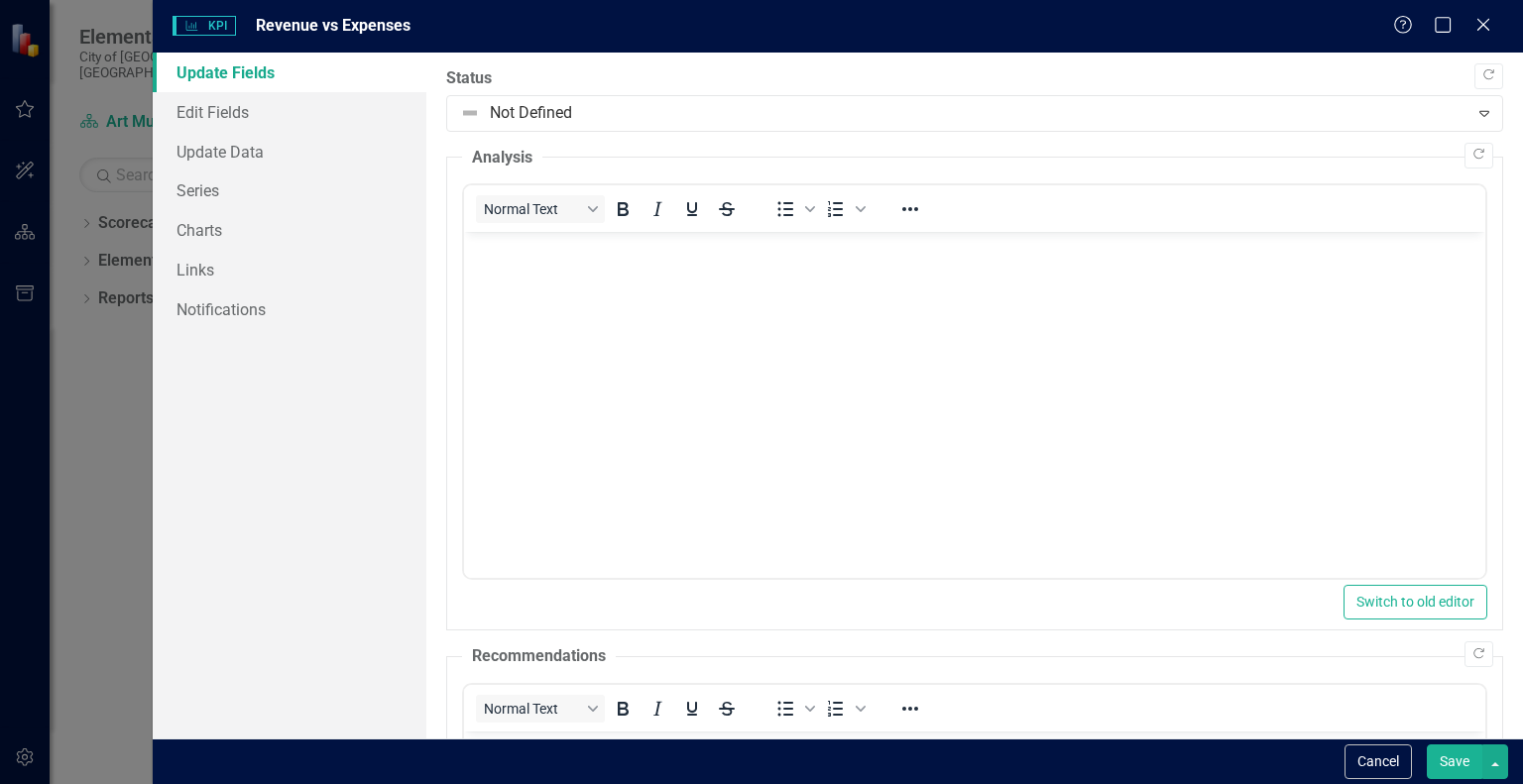 scroll, scrollTop: 0, scrollLeft: 0, axis: both 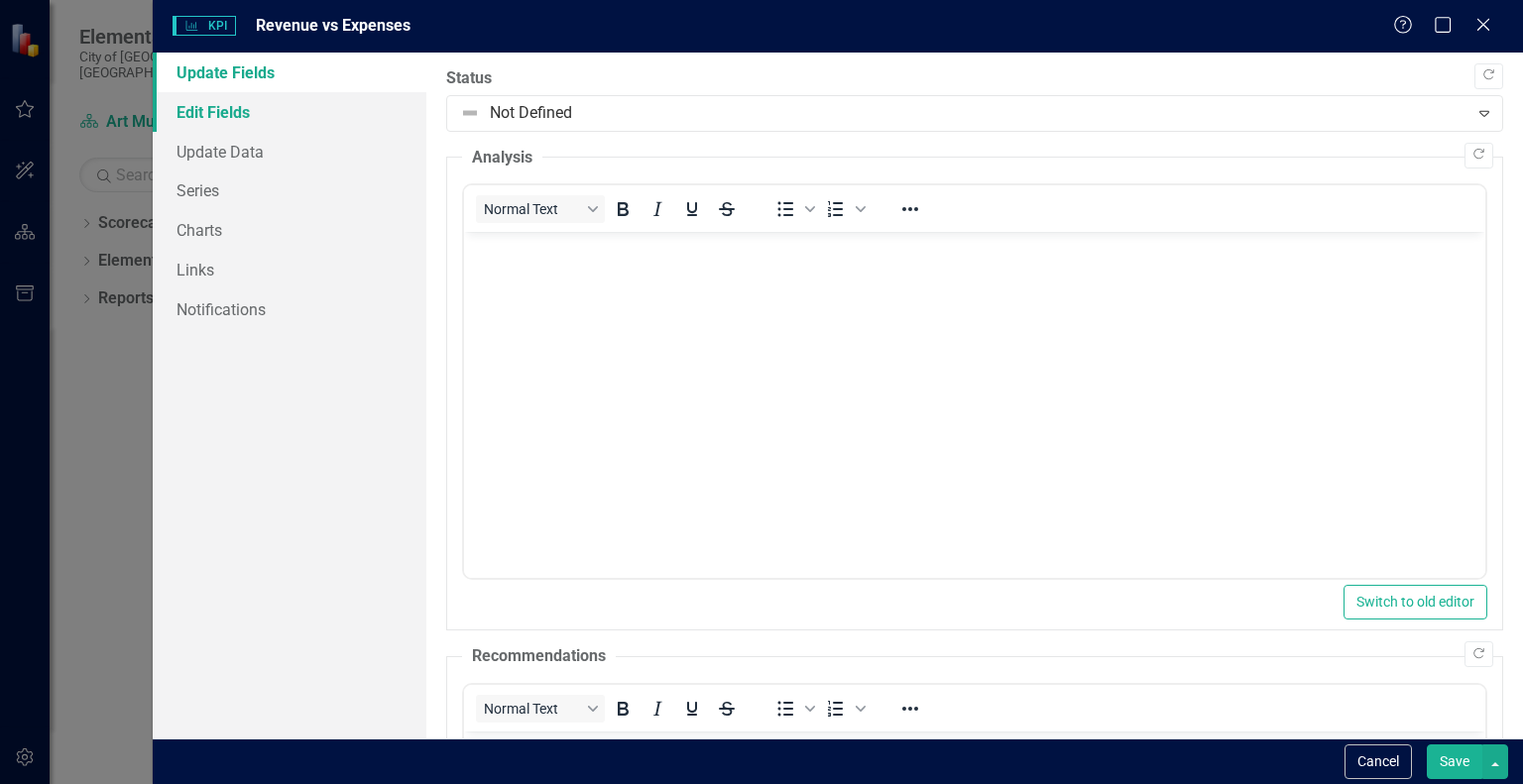 click on "Edit Fields" at bounding box center [290, 112] 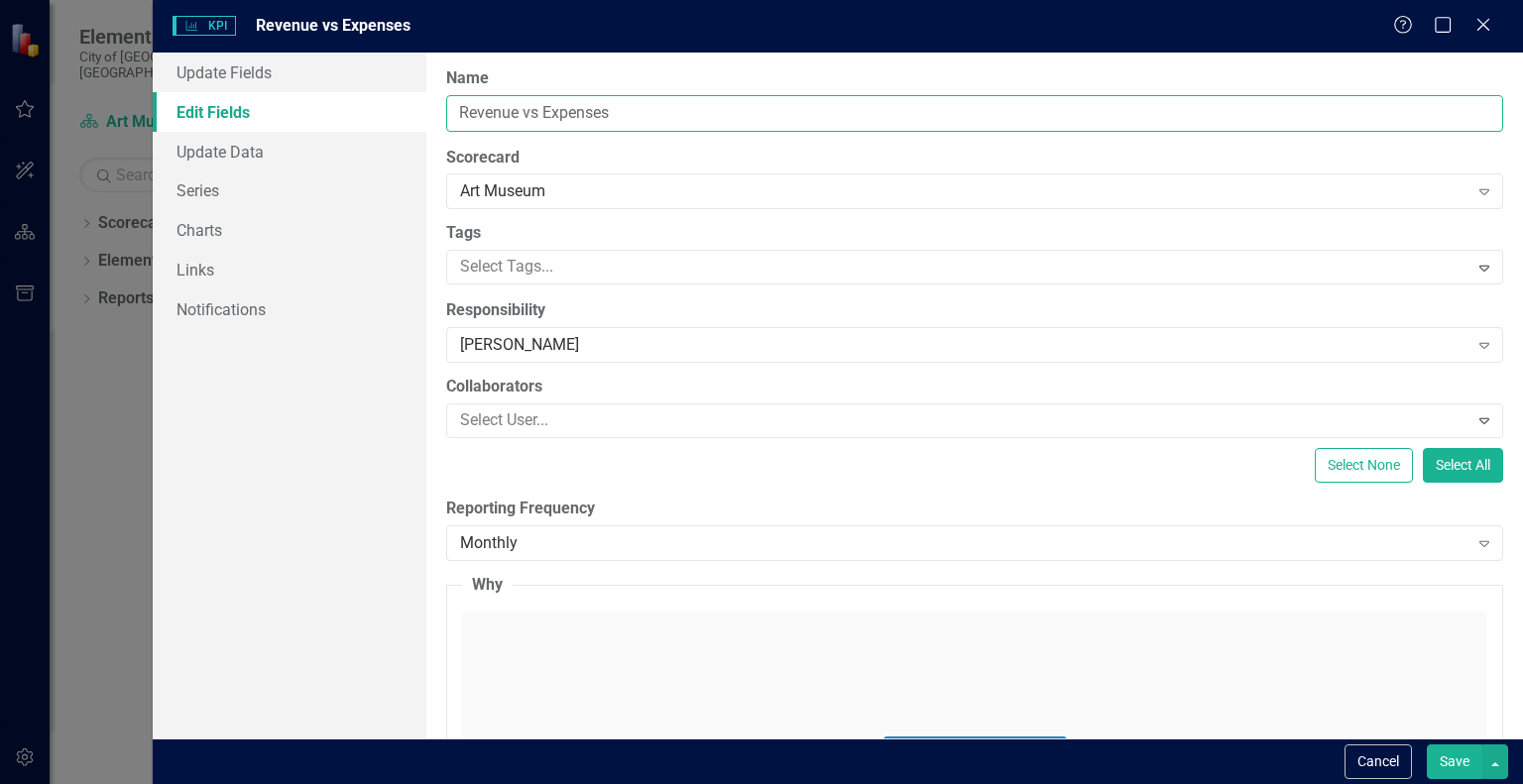 click on "Revenue vs Expenses" at bounding box center [975, 113] 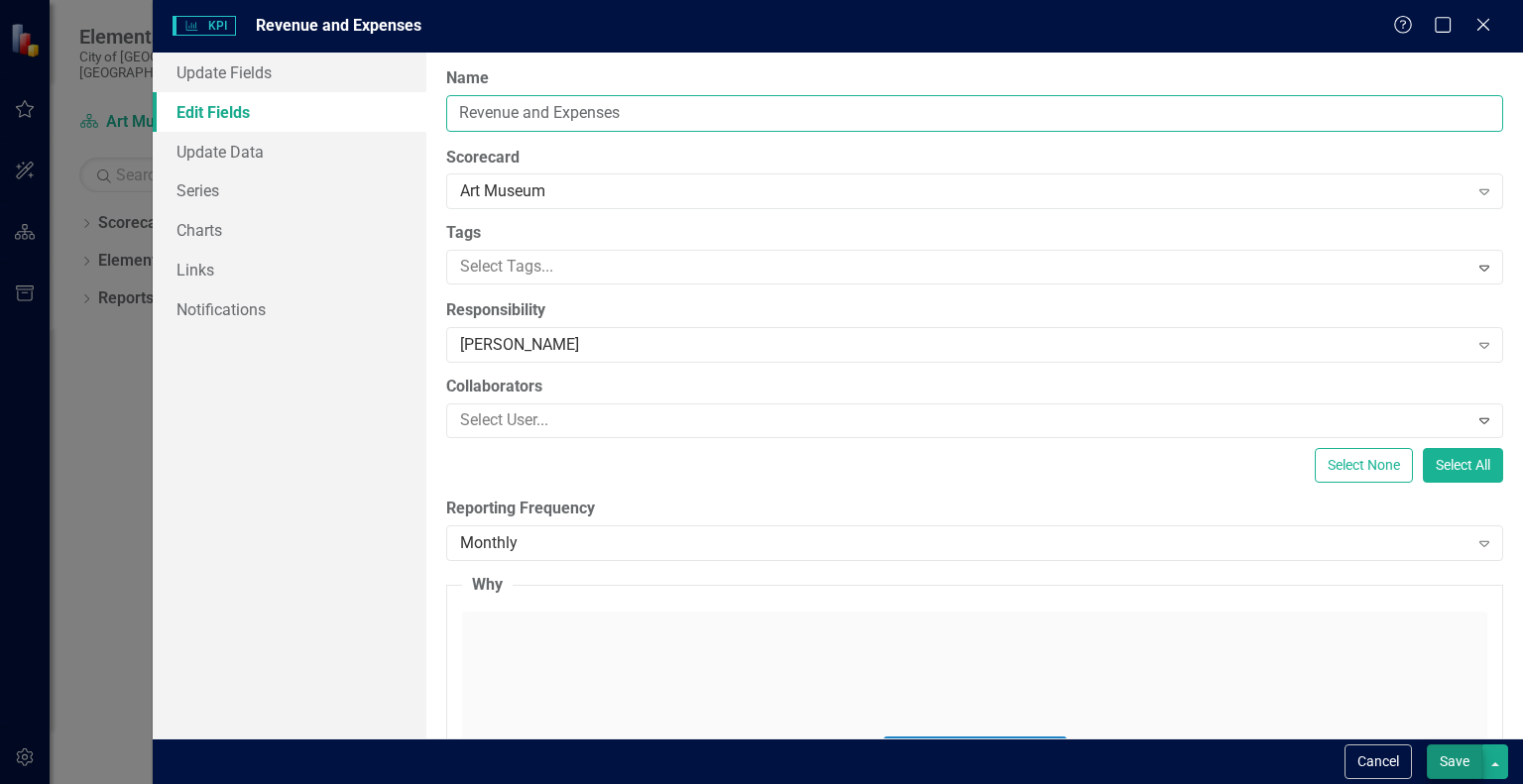 type on "Revenue and Expenses" 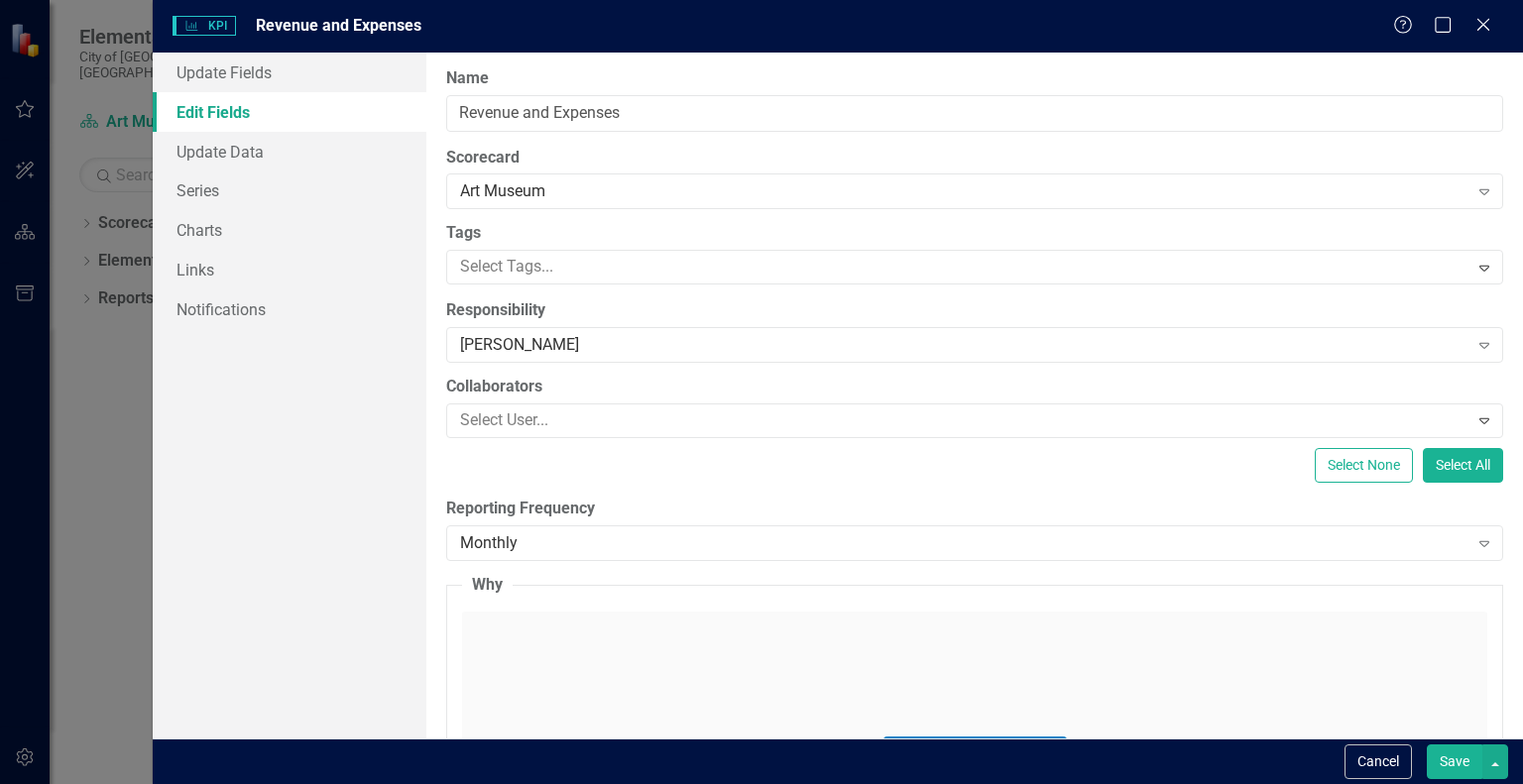 click on "Save" at bounding box center (1455, 761) 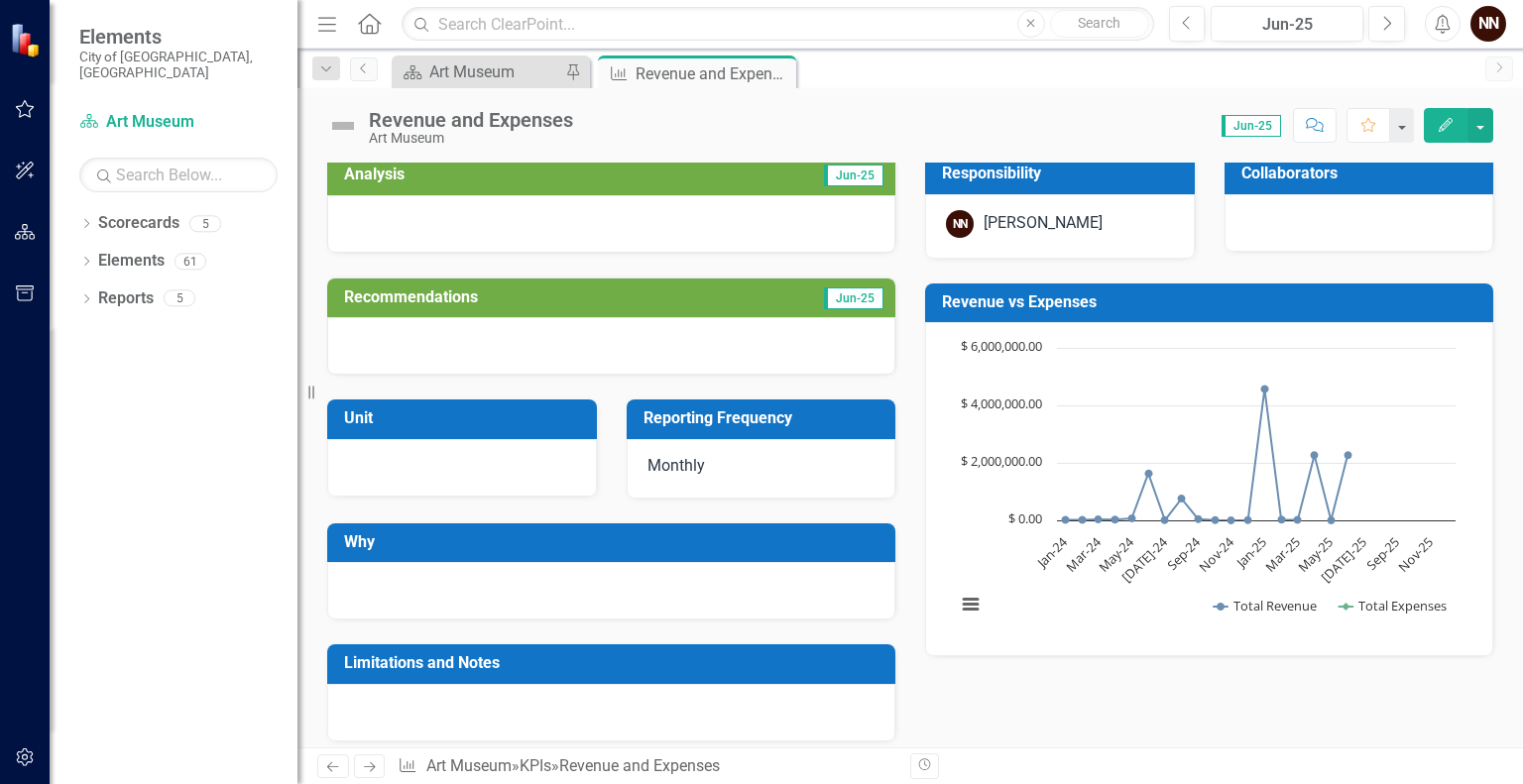 scroll, scrollTop: 0, scrollLeft: 0, axis: both 